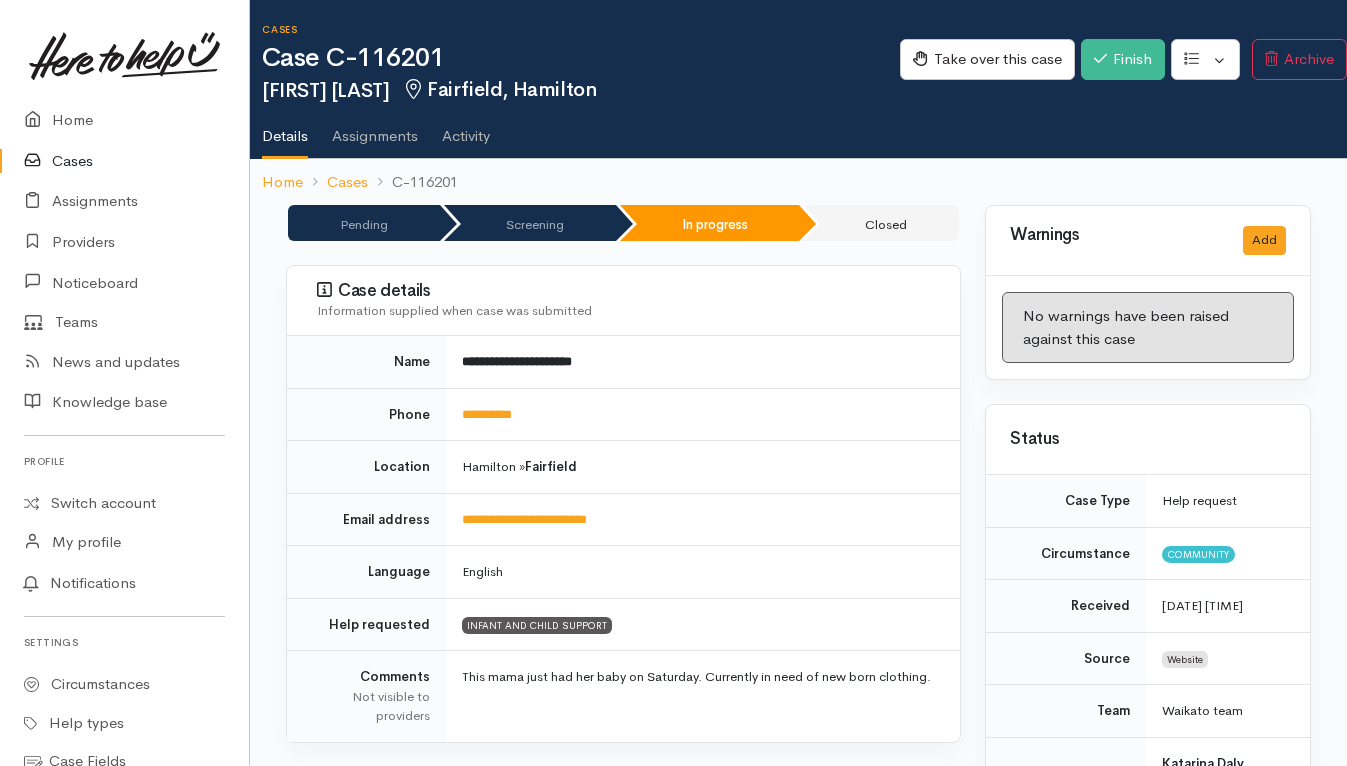 scroll, scrollTop: 1380, scrollLeft: 0, axis: vertical 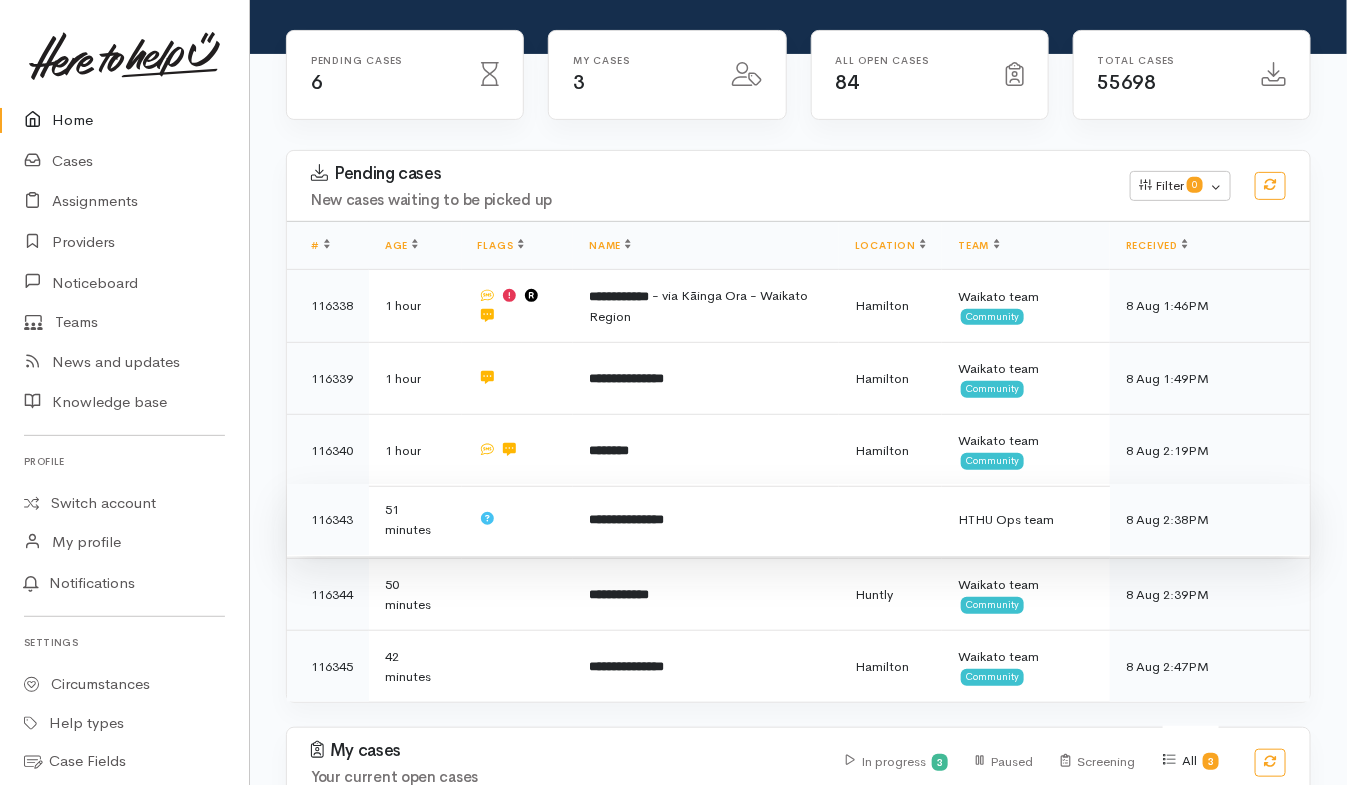 click on "**********" at bounding box center [706, 520] 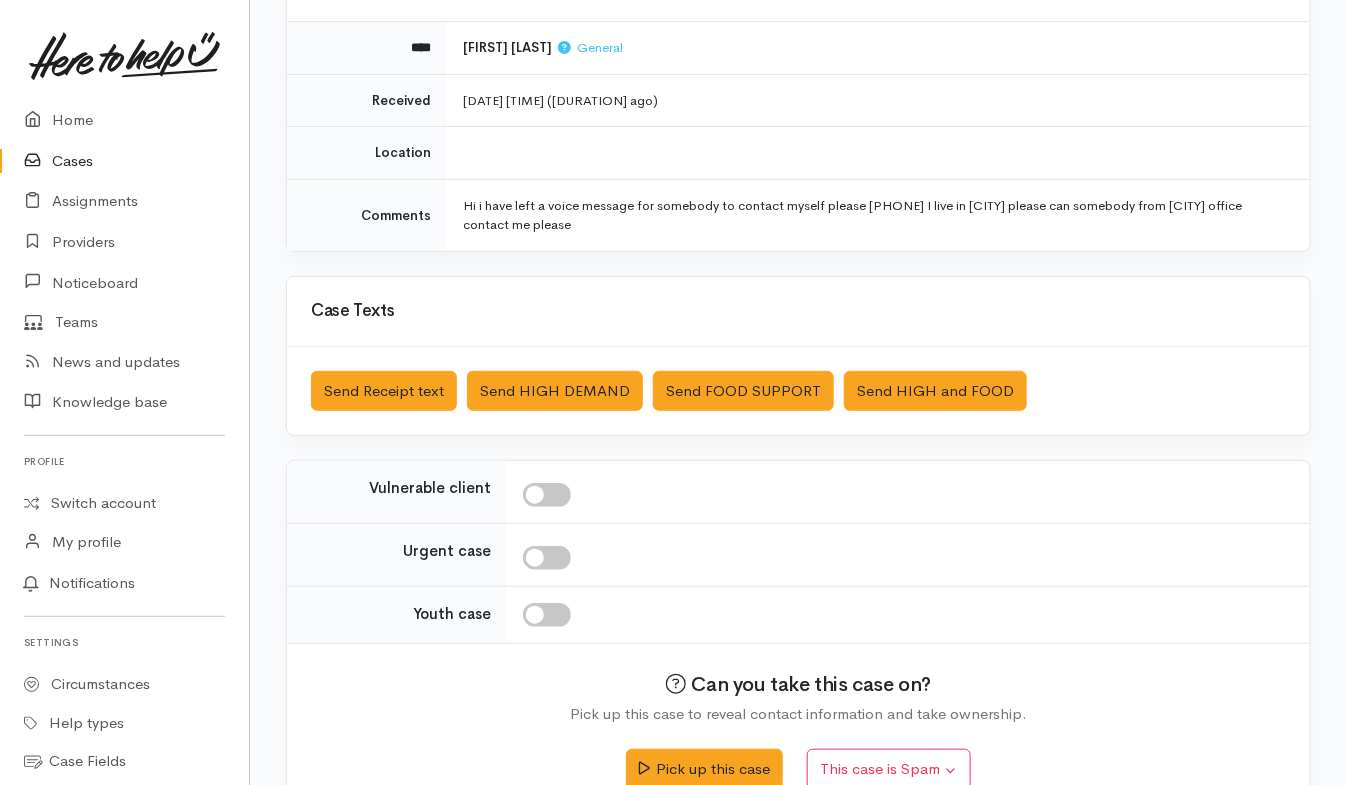 scroll, scrollTop: 262, scrollLeft: 0, axis: vertical 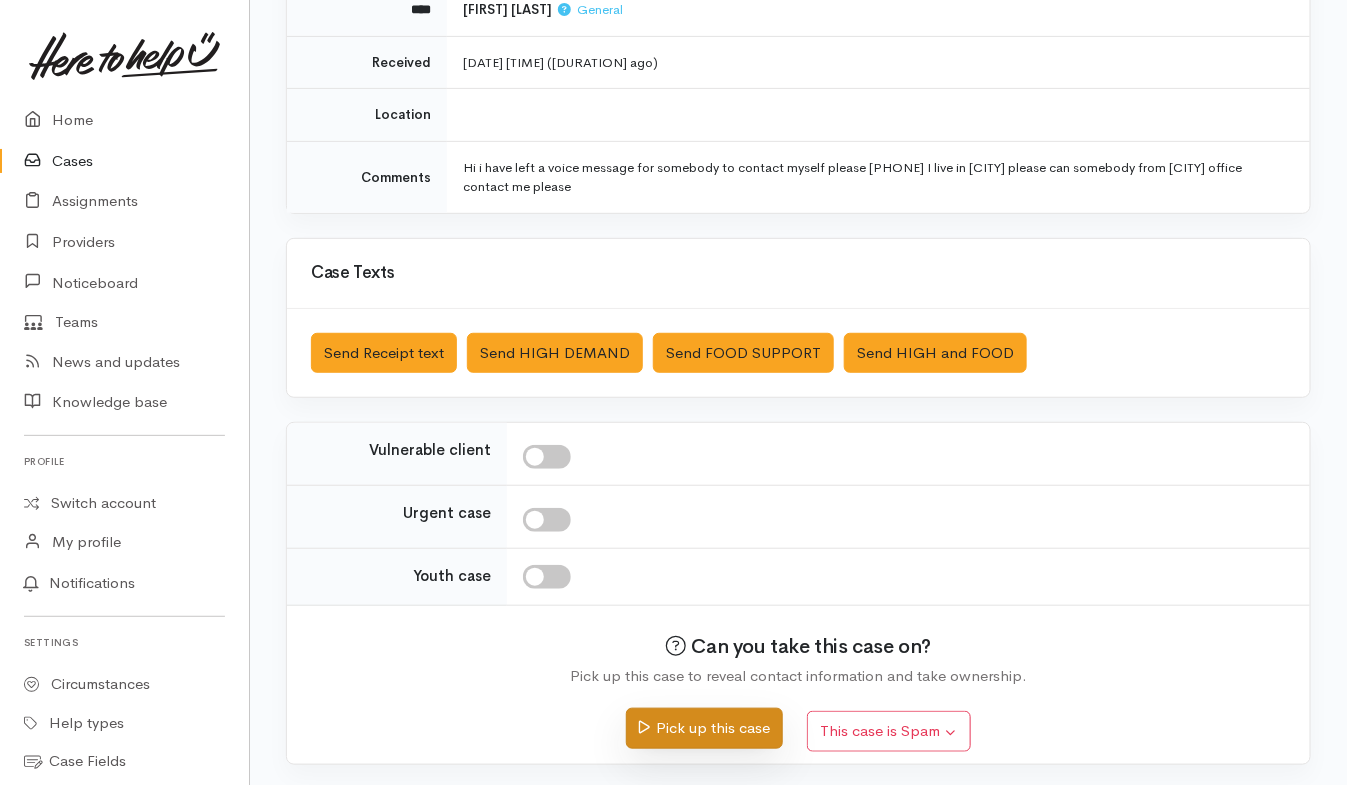 click on "Pick up this case" at bounding box center (704, 728) 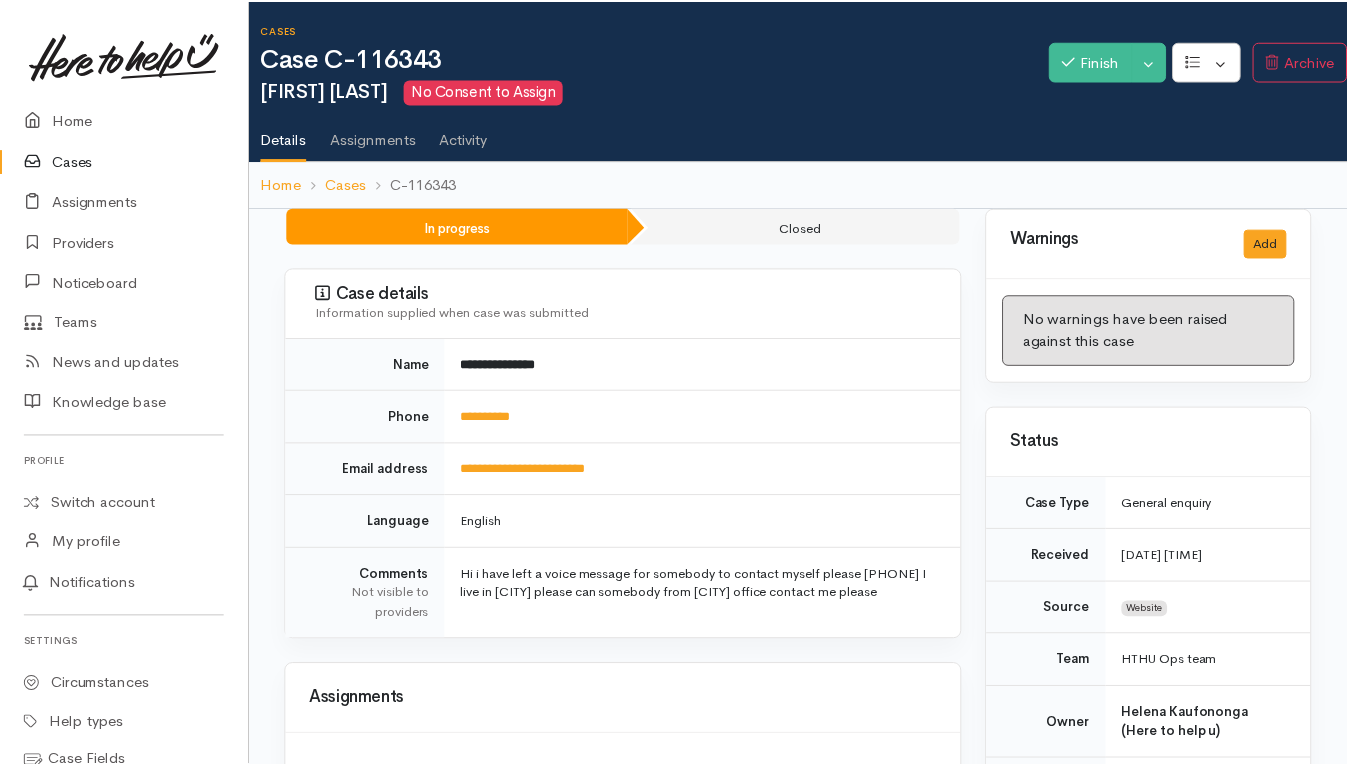 scroll, scrollTop: 0, scrollLeft: 0, axis: both 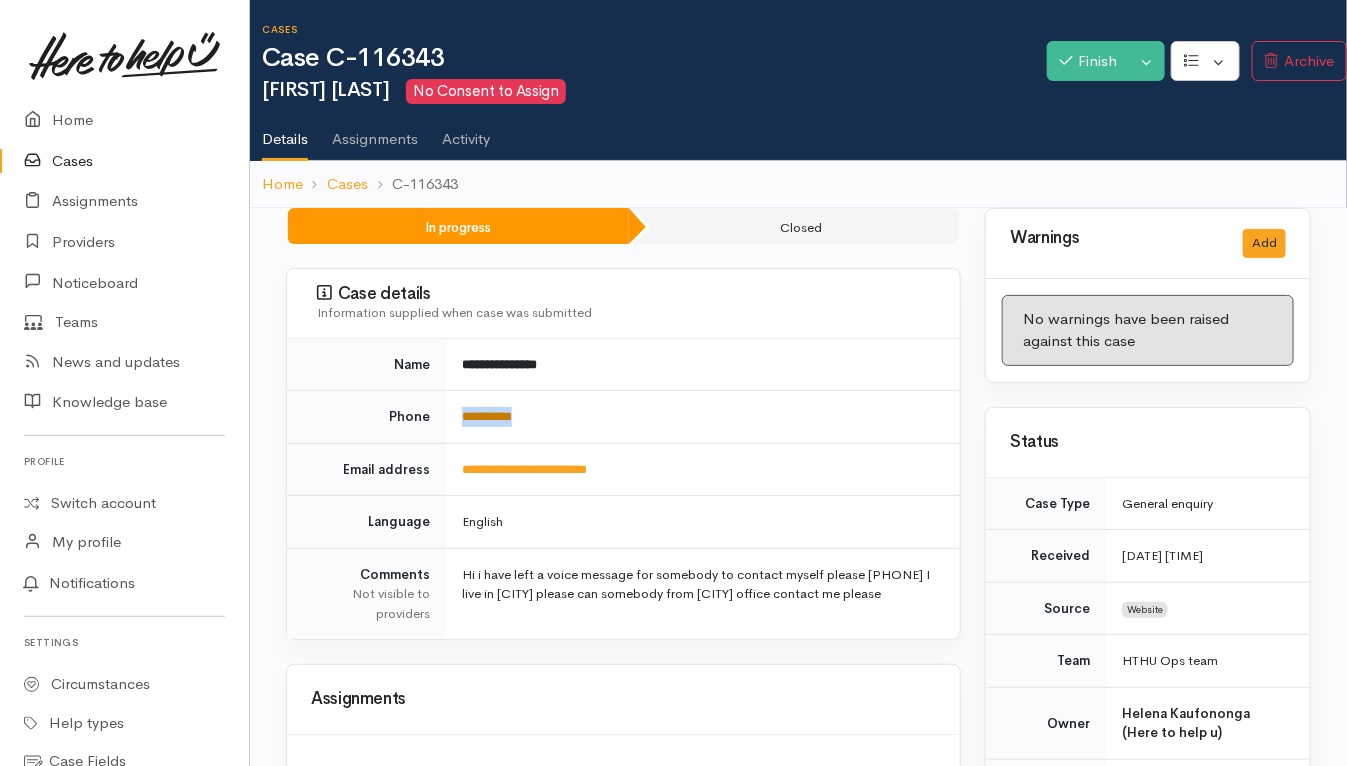 drag, startPoint x: 541, startPoint y: 417, endPoint x: 464, endPoint y: 410, distance: 77.31753 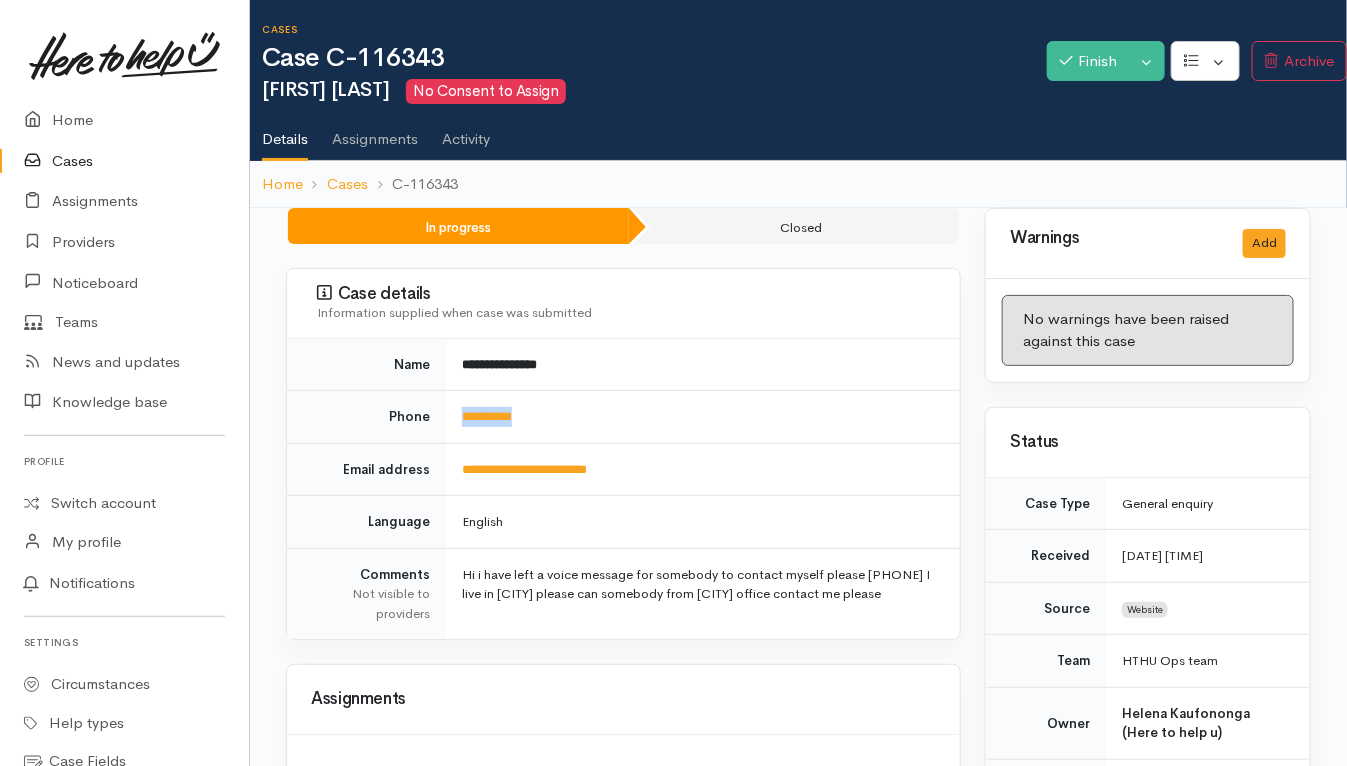 click on "Cases" at bounding box center [124, 161] 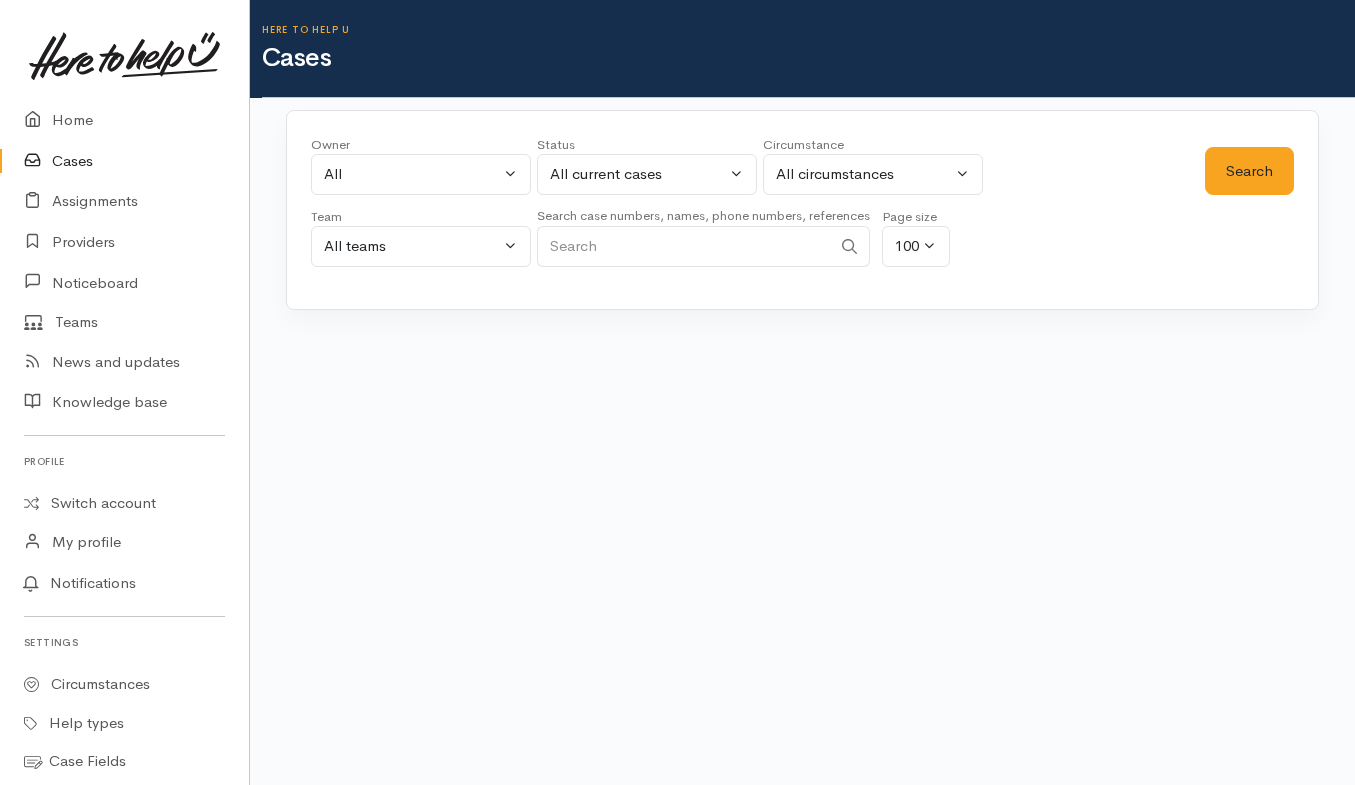 scroll, scrollTop: 0, scrollLeft: 0, axis: both 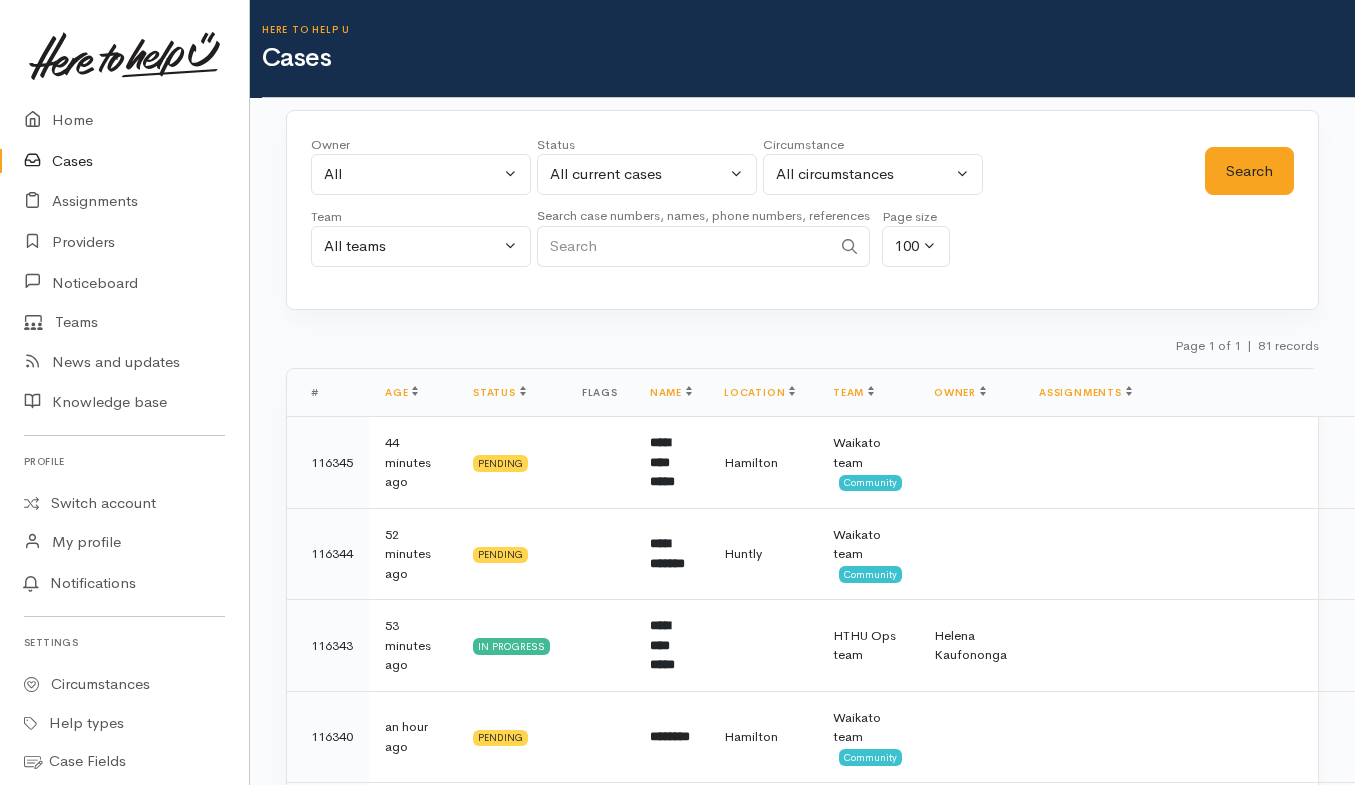 click at bounding box center (684, 246) 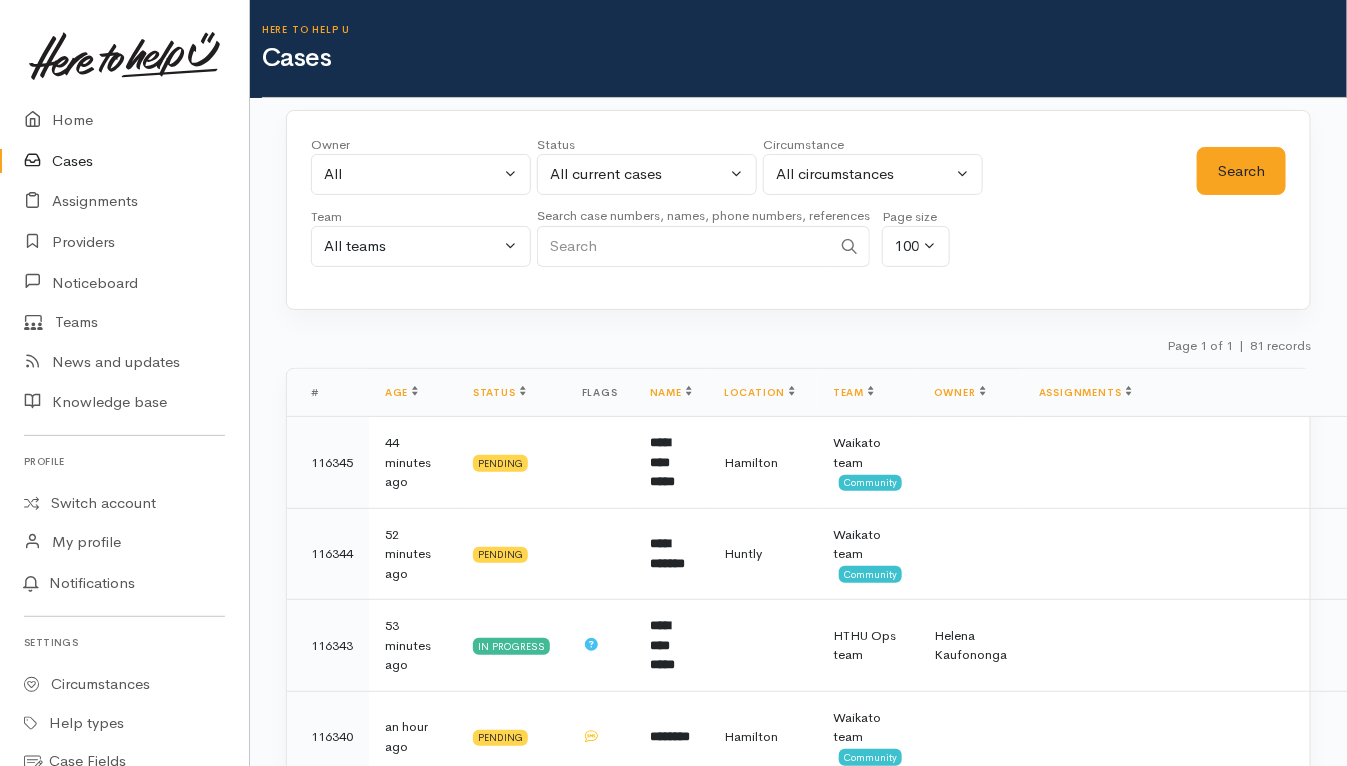 paste on "0272702633" 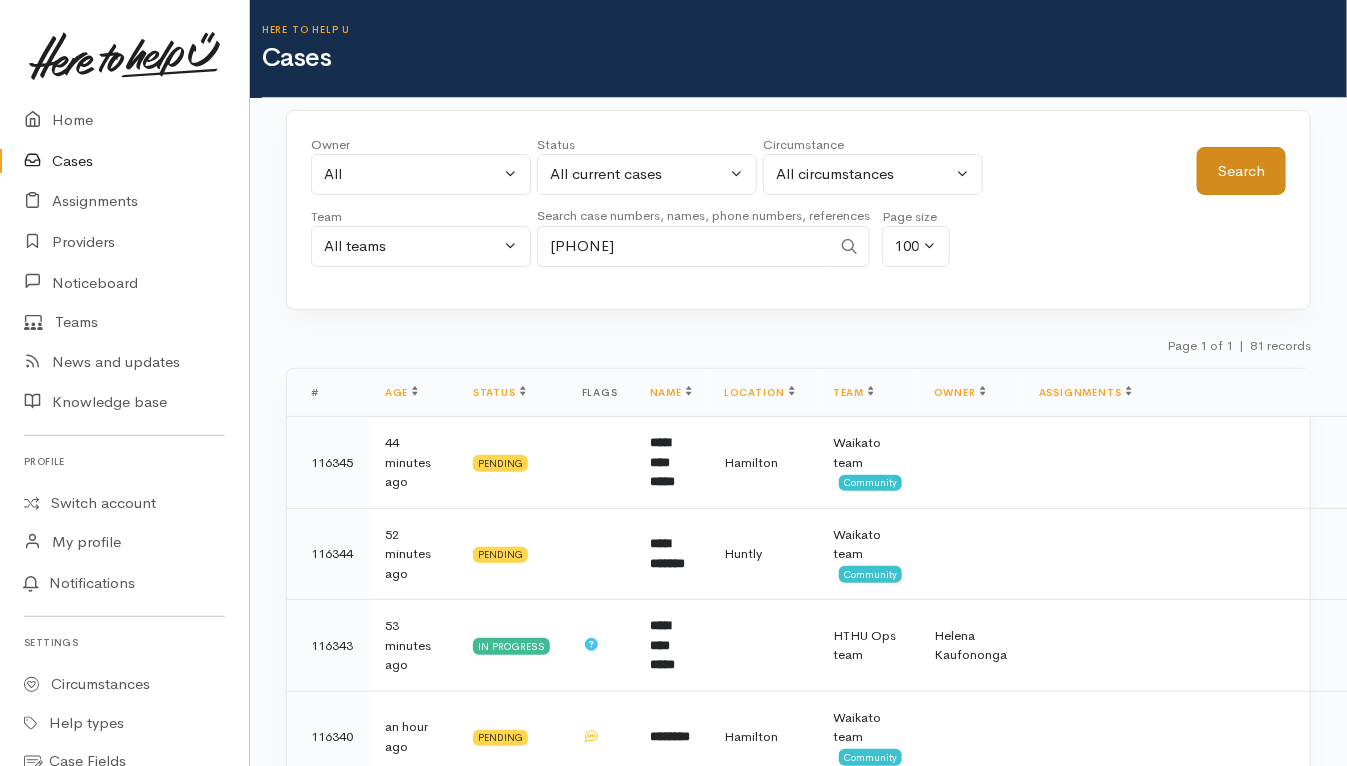 type on "0272702633" 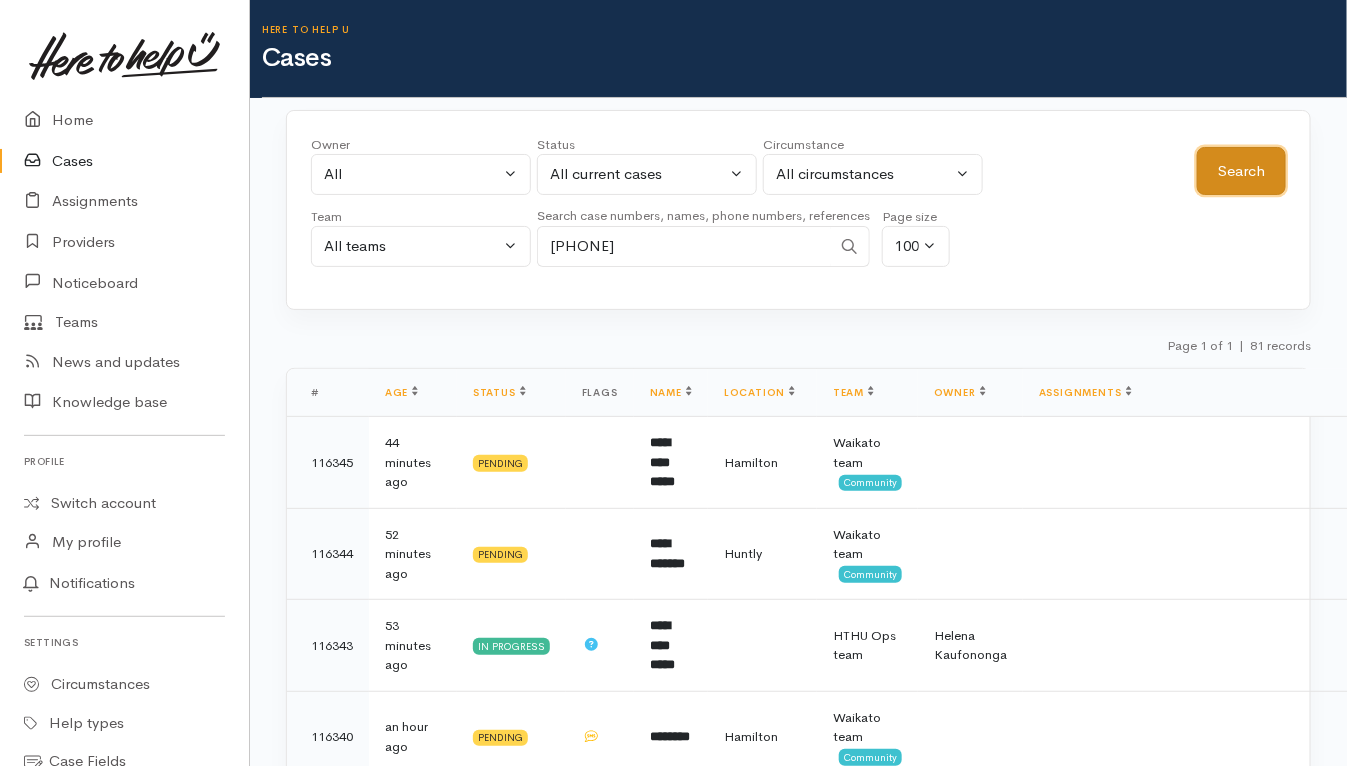 click on "Search" at bounding box center (1241, 171) 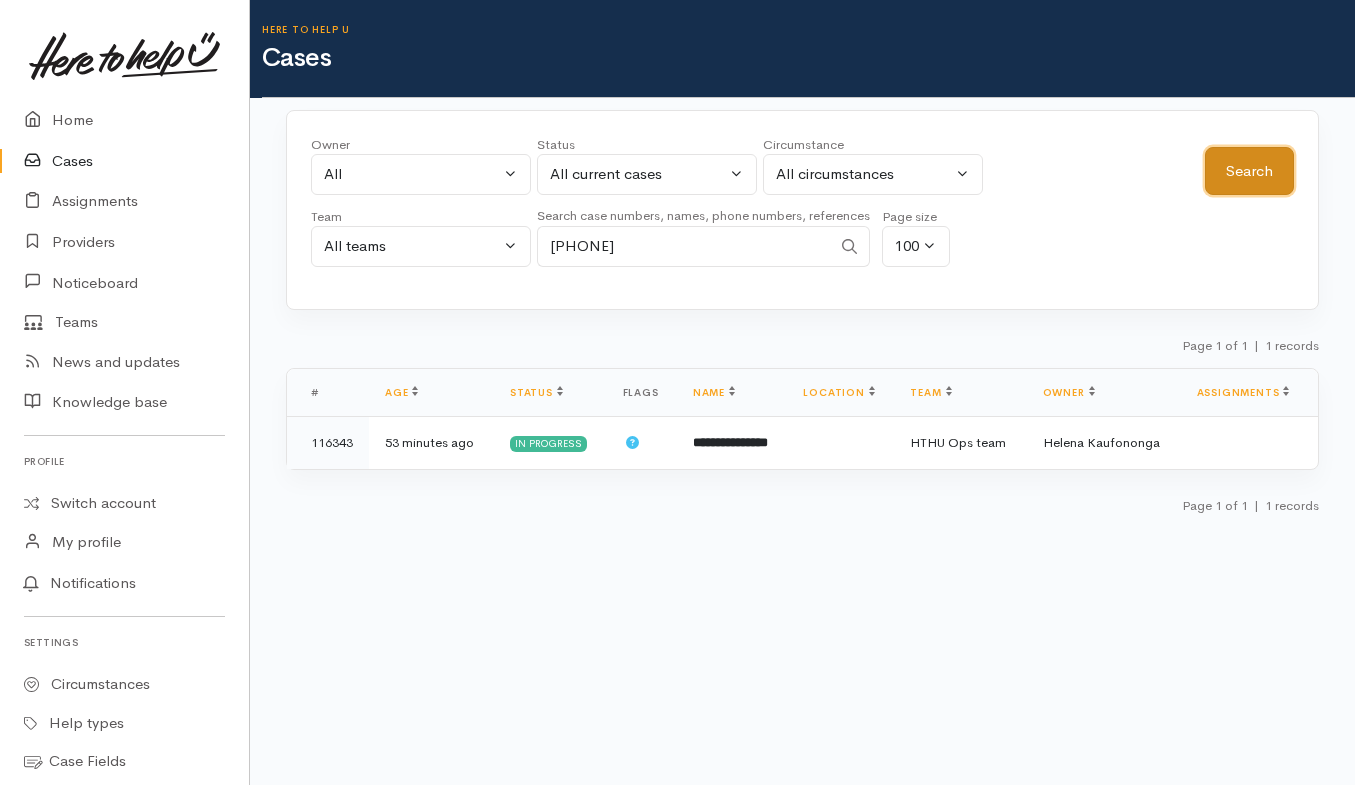 click on "Search" at bounding box center [1249, 171] 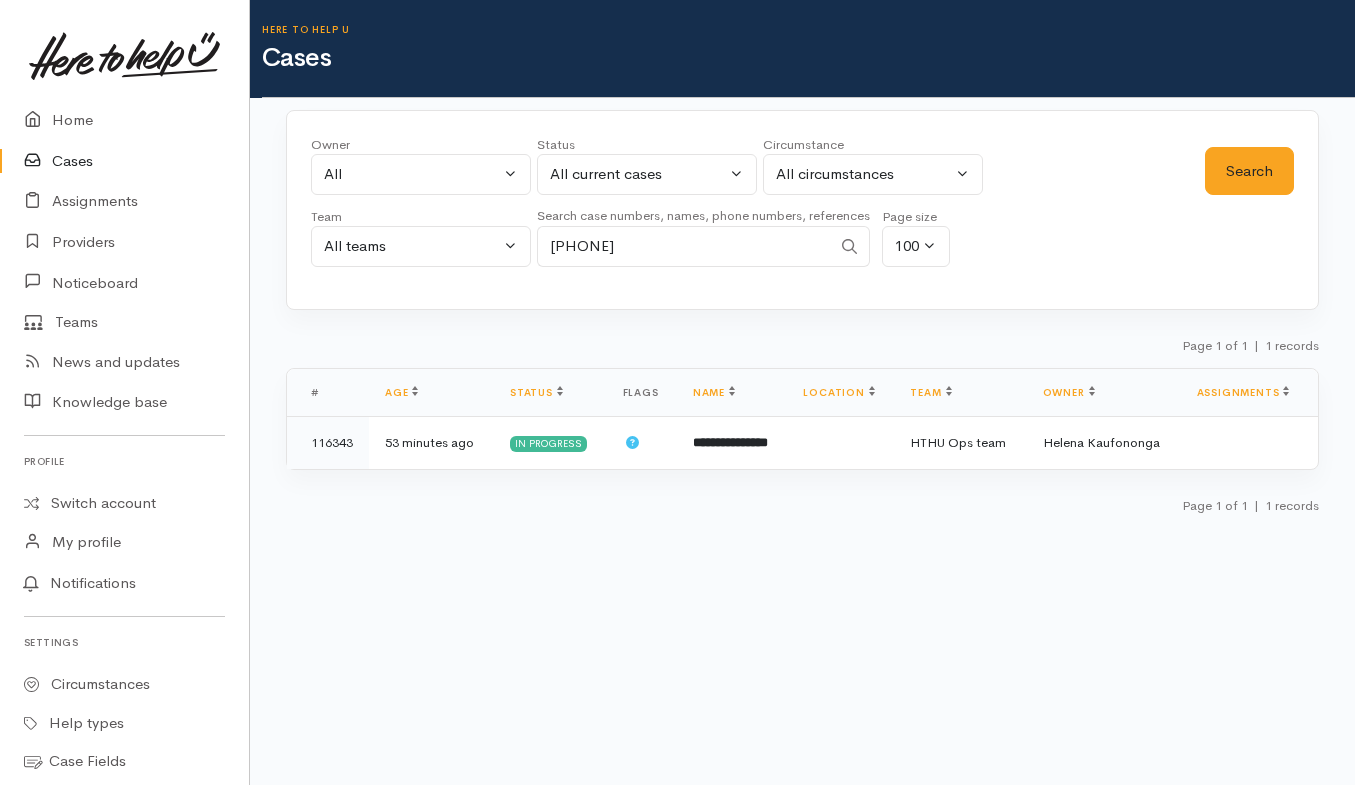 click on "Search case numbers, names, phone numbers, references
0272702633" at bounding box center [703, 241] 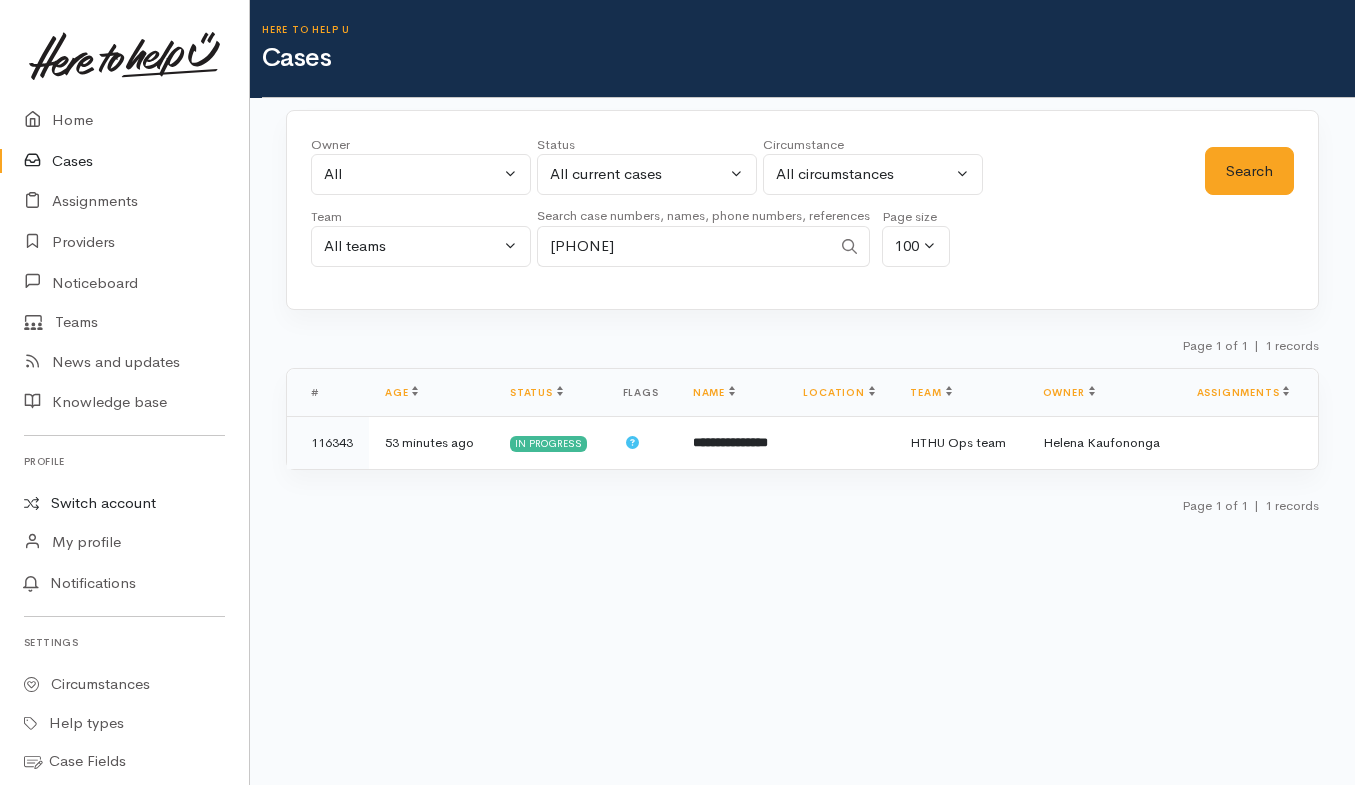 click on "Switch account" at bounding box center (124, 503) 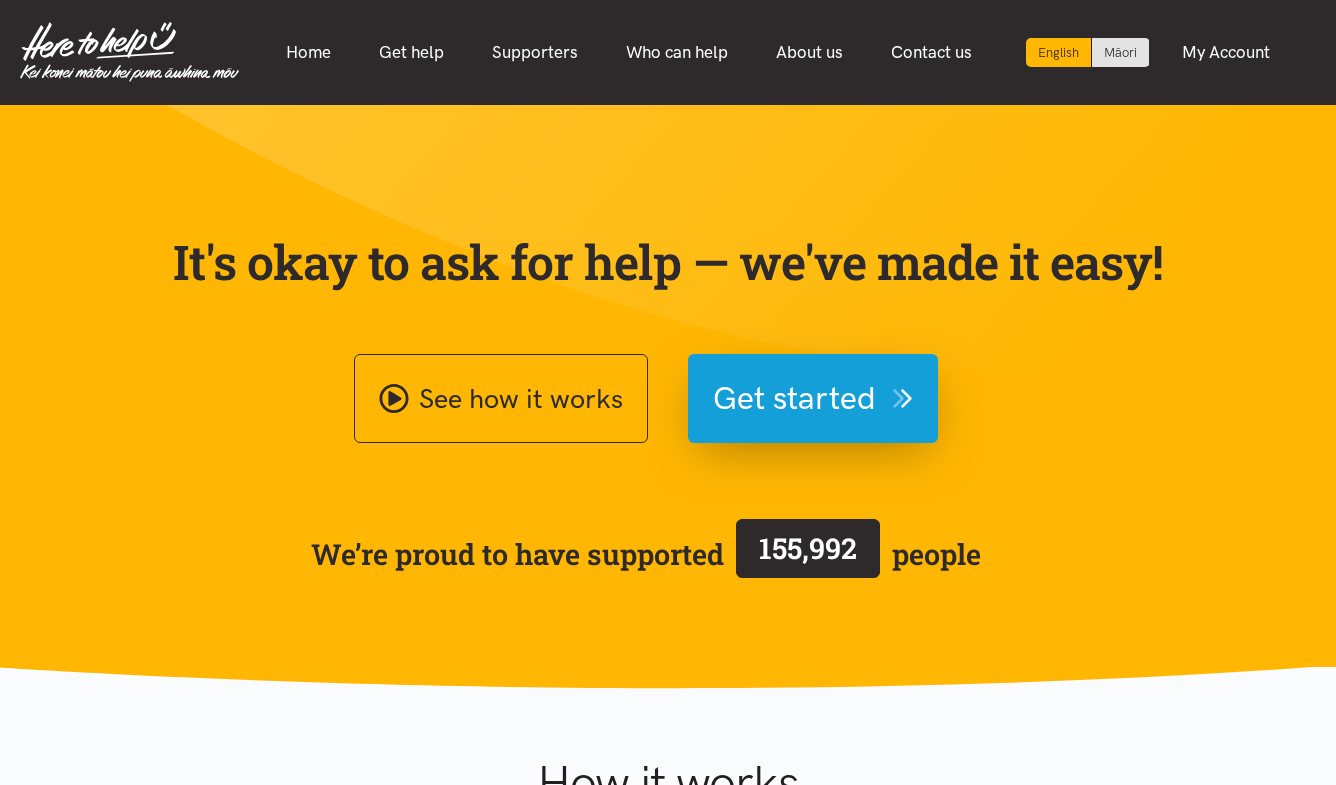 scroll, scrollTop: 0, scrollLeft: 0, axis: both 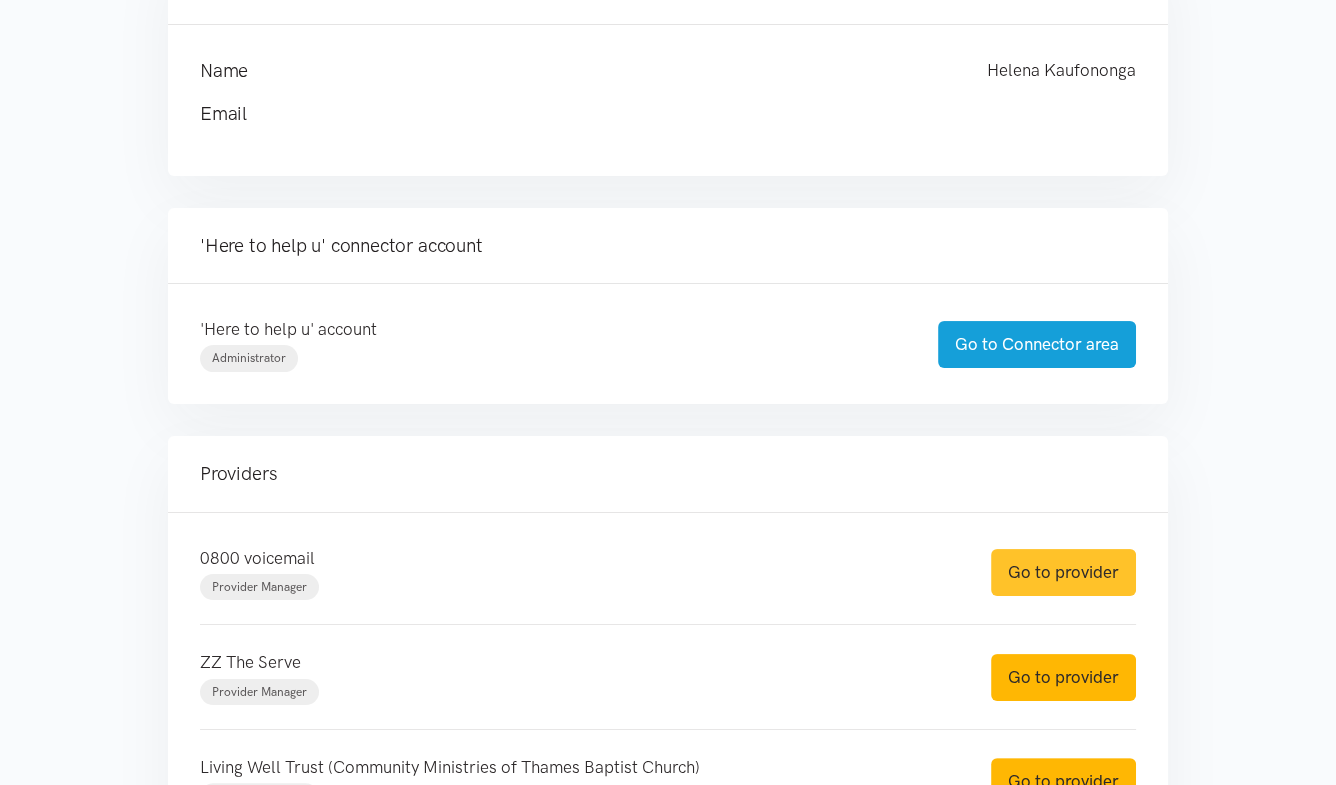 click on "Go to provider" at bounding box center [1063, 572] 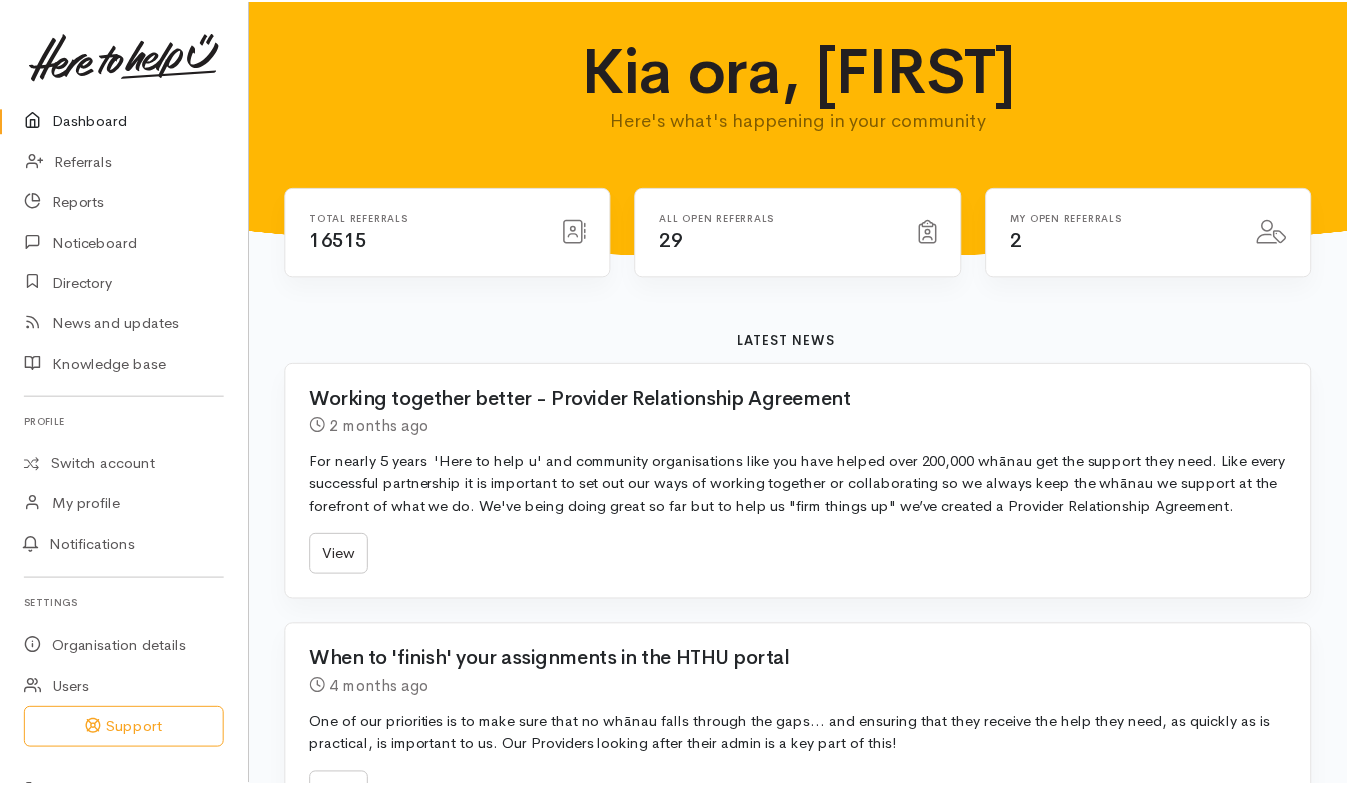 scroll, scrollTop: 0, scrollLeft: 0, axis: both 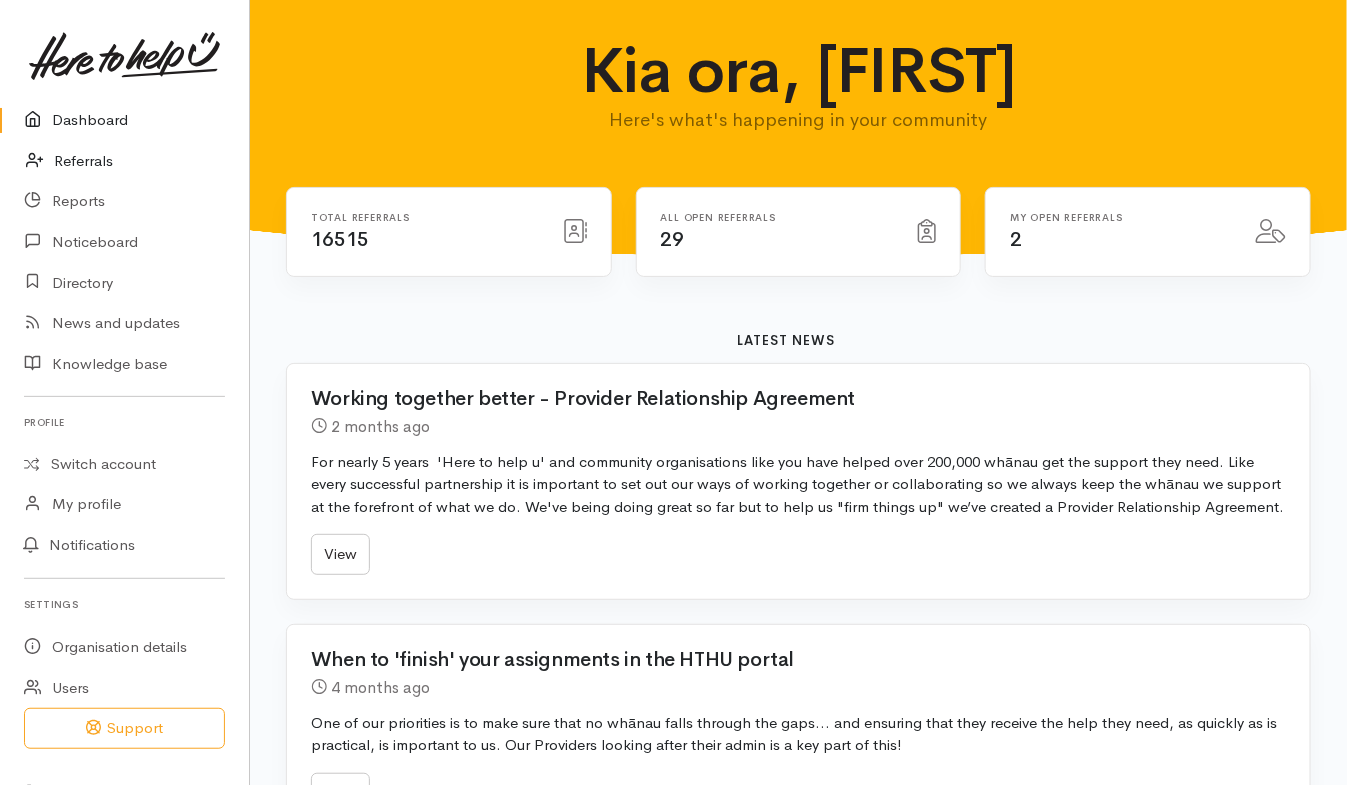 click on "Referrals" at bounding box center (124, 161) 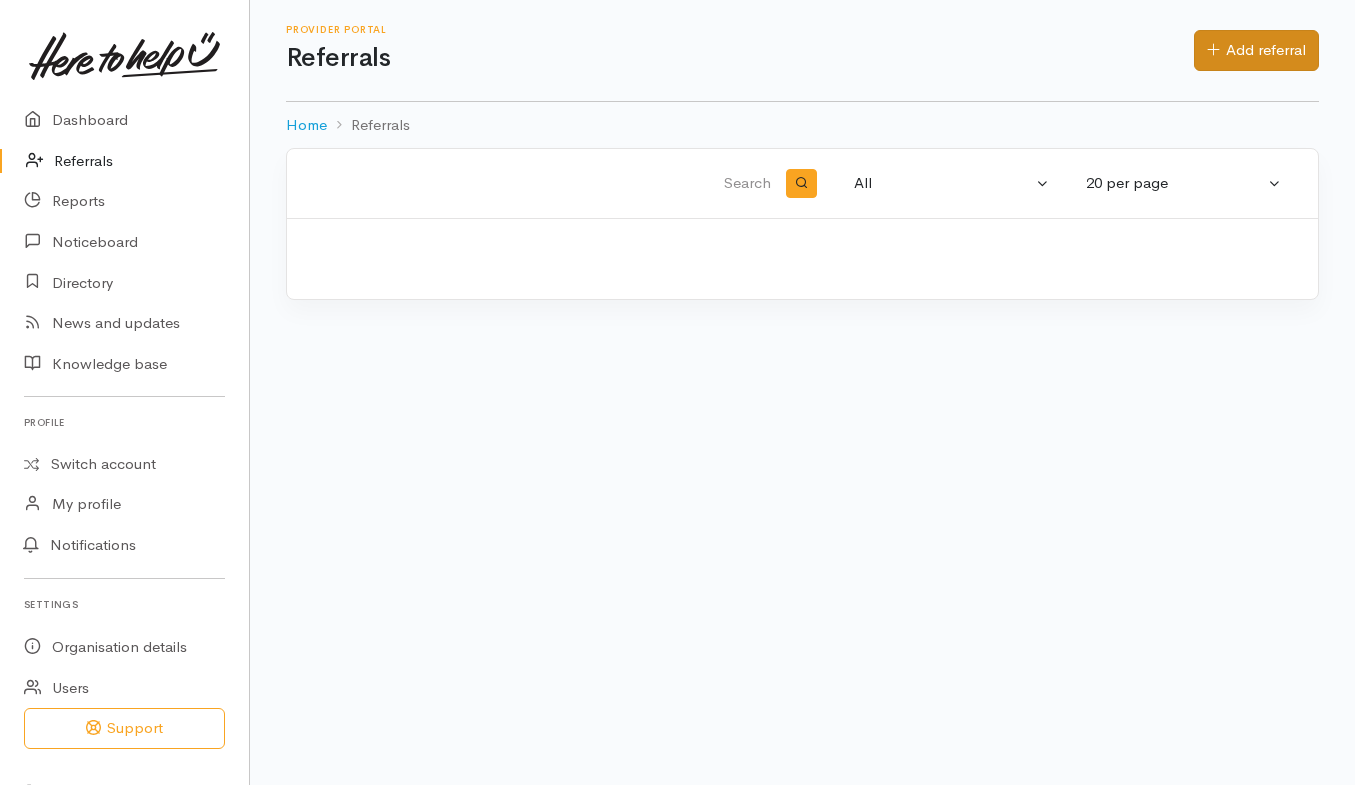scroll, scrollTop: 0, scrollLeft: 0, axis: both 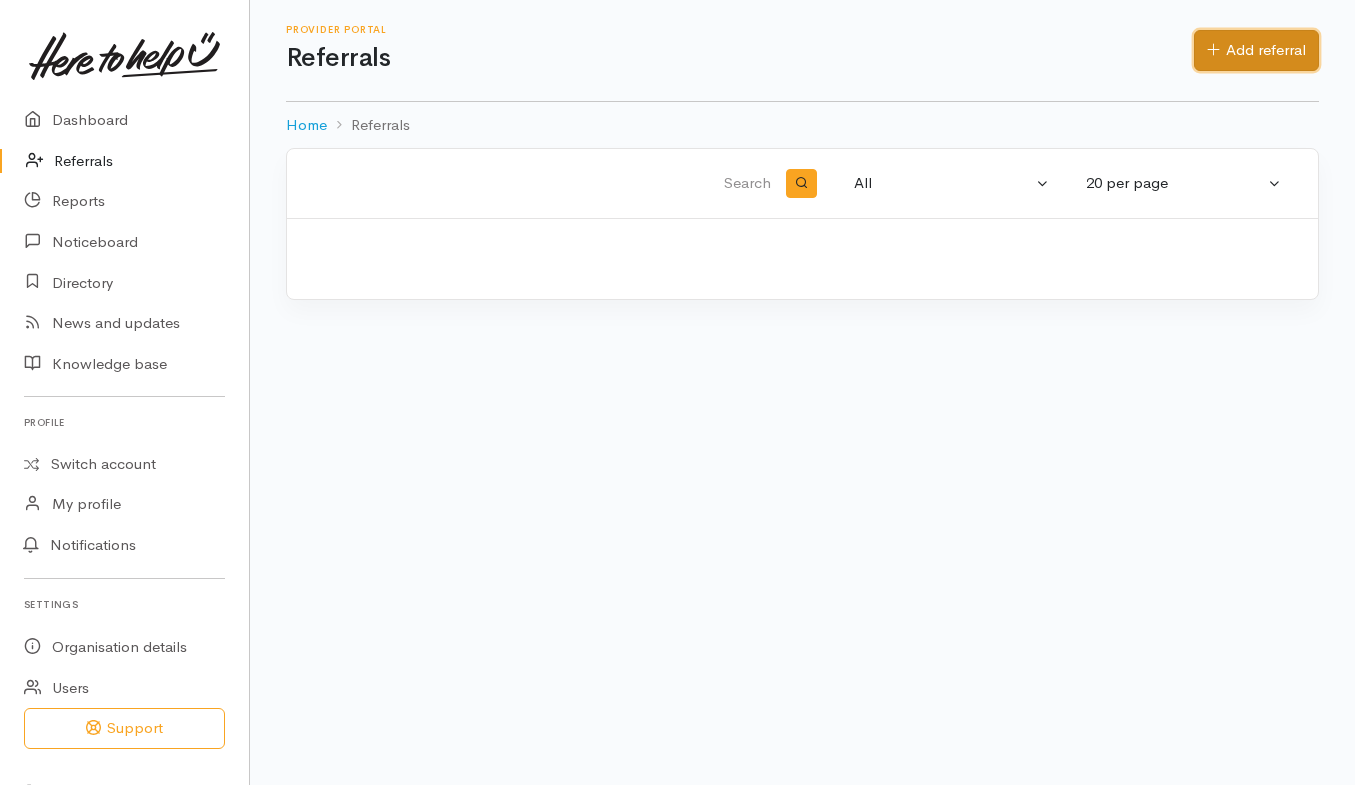 click on "Add referral" at bounding box center (1256, 50) 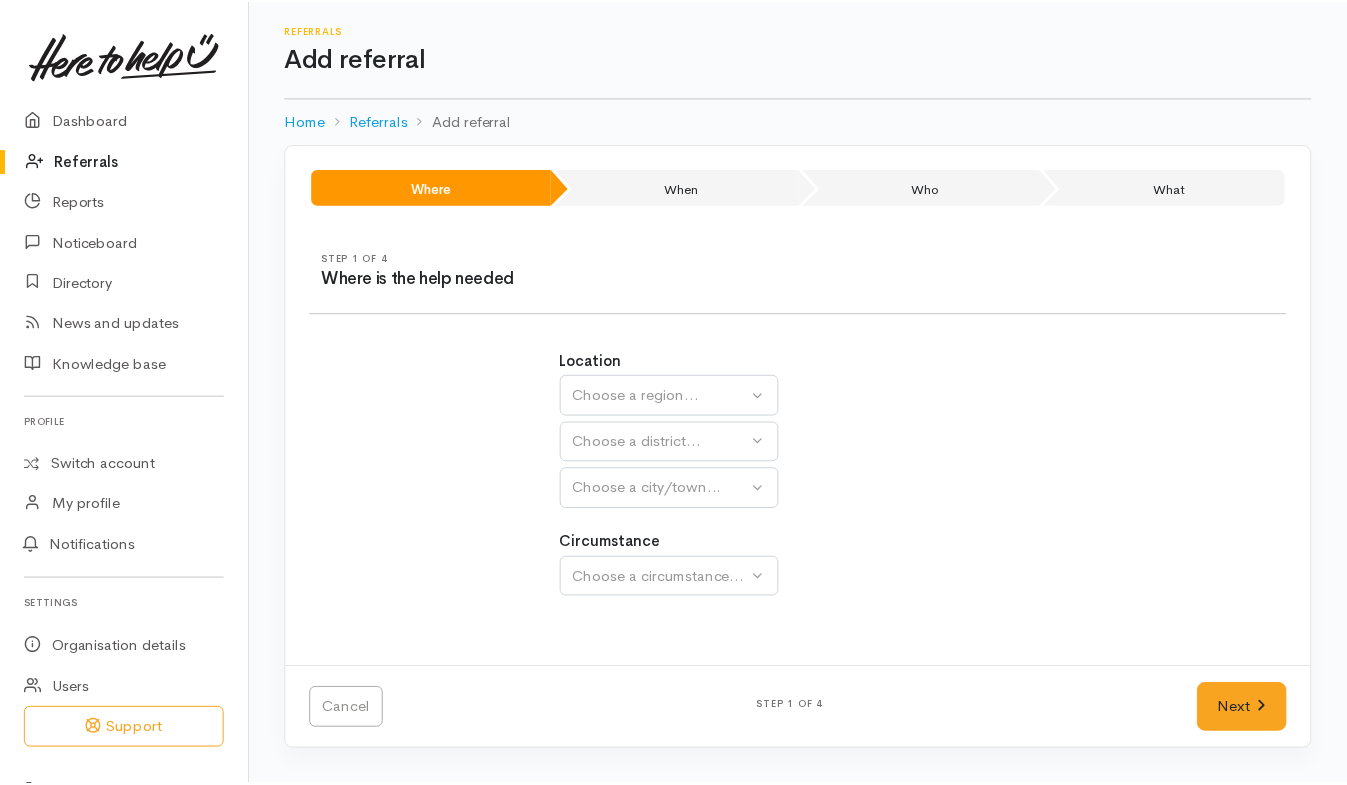 scroll, scrollTop: 0, scrollLeft: 0, axis: both 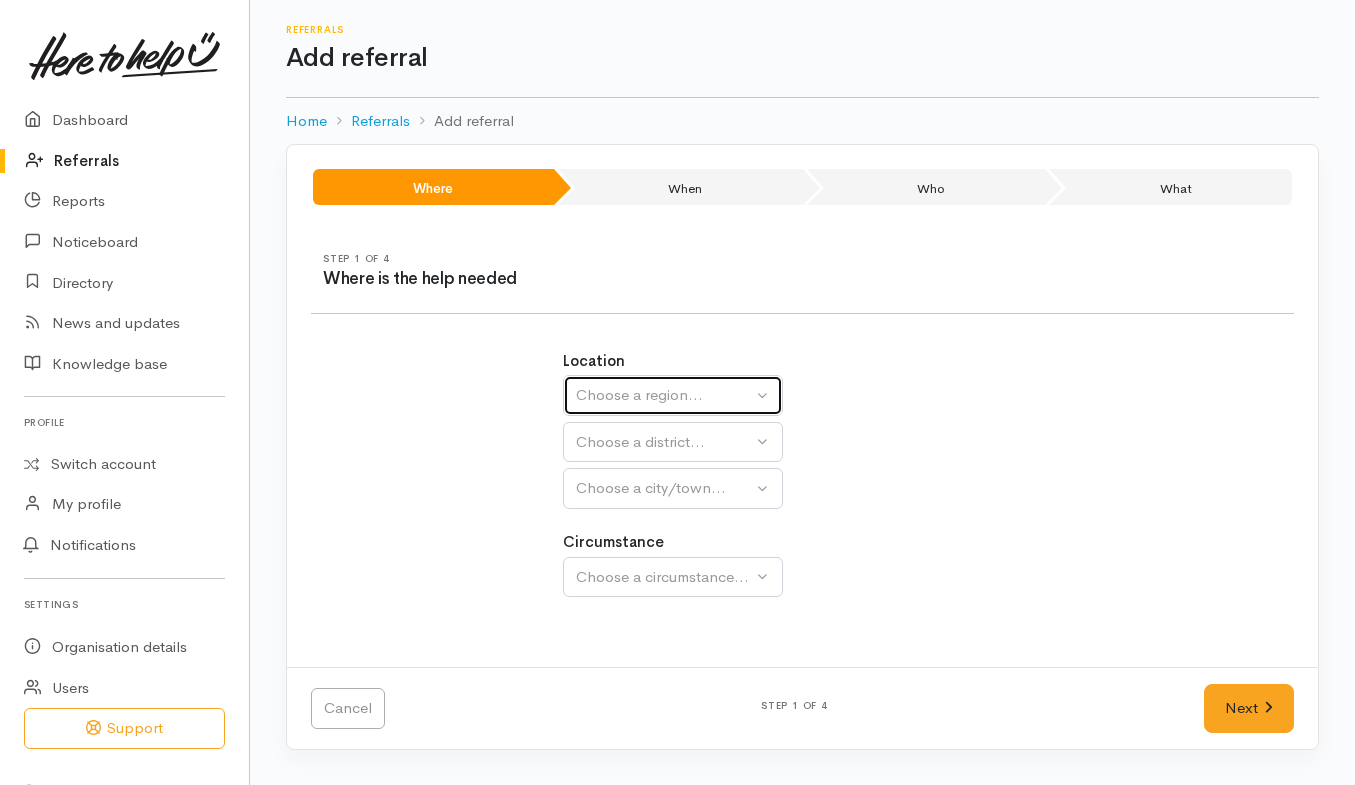 click on "Choose a region..." at bounding box center [664, 395] 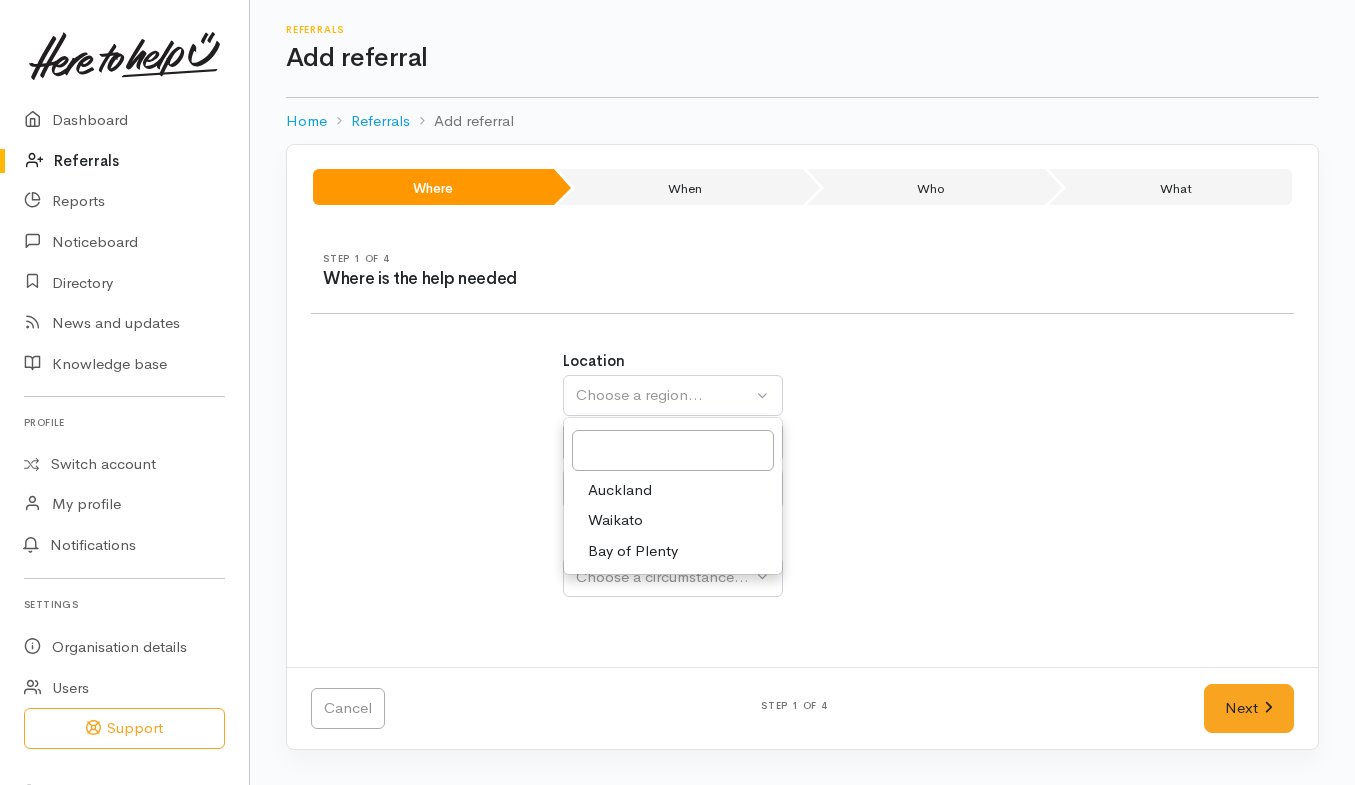 click on "Waikato" at bounding box center [615, 520] 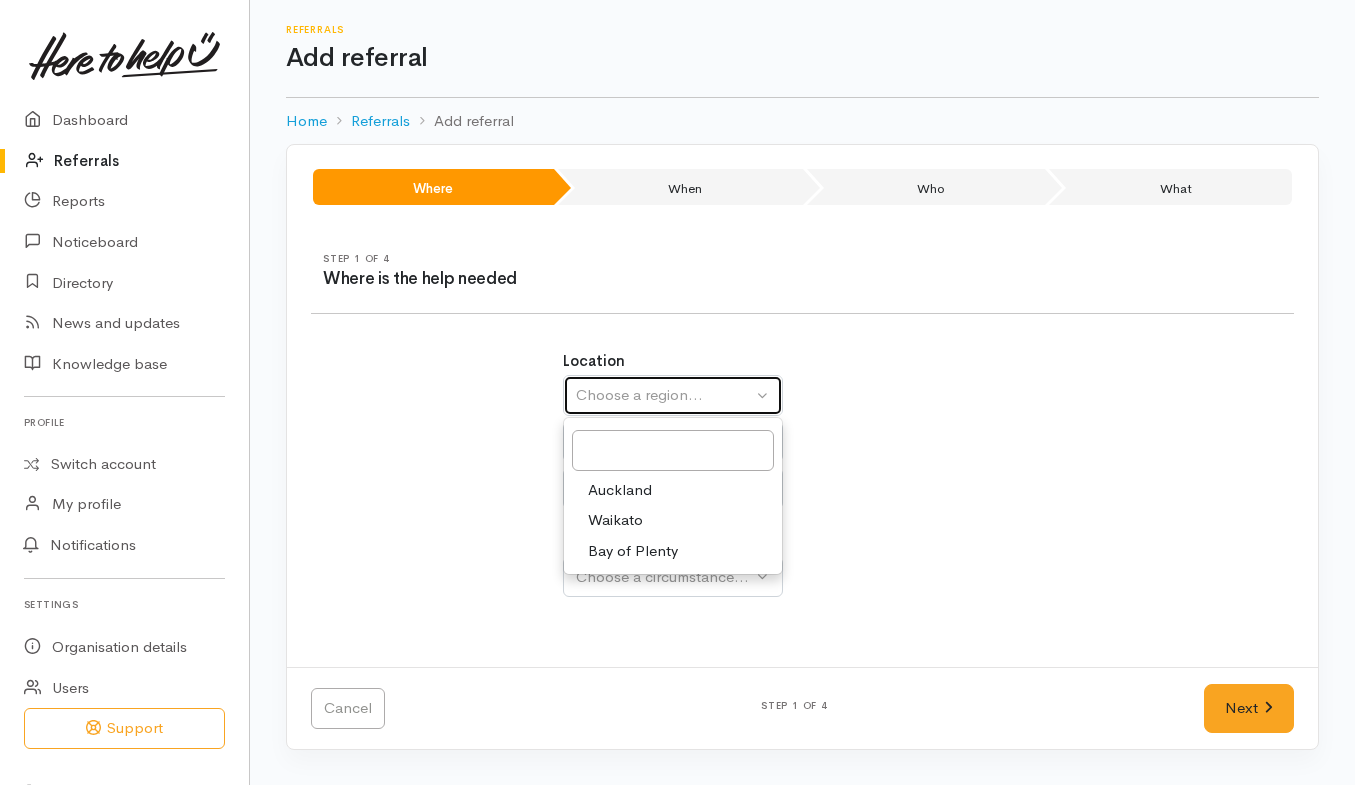 select on "3" 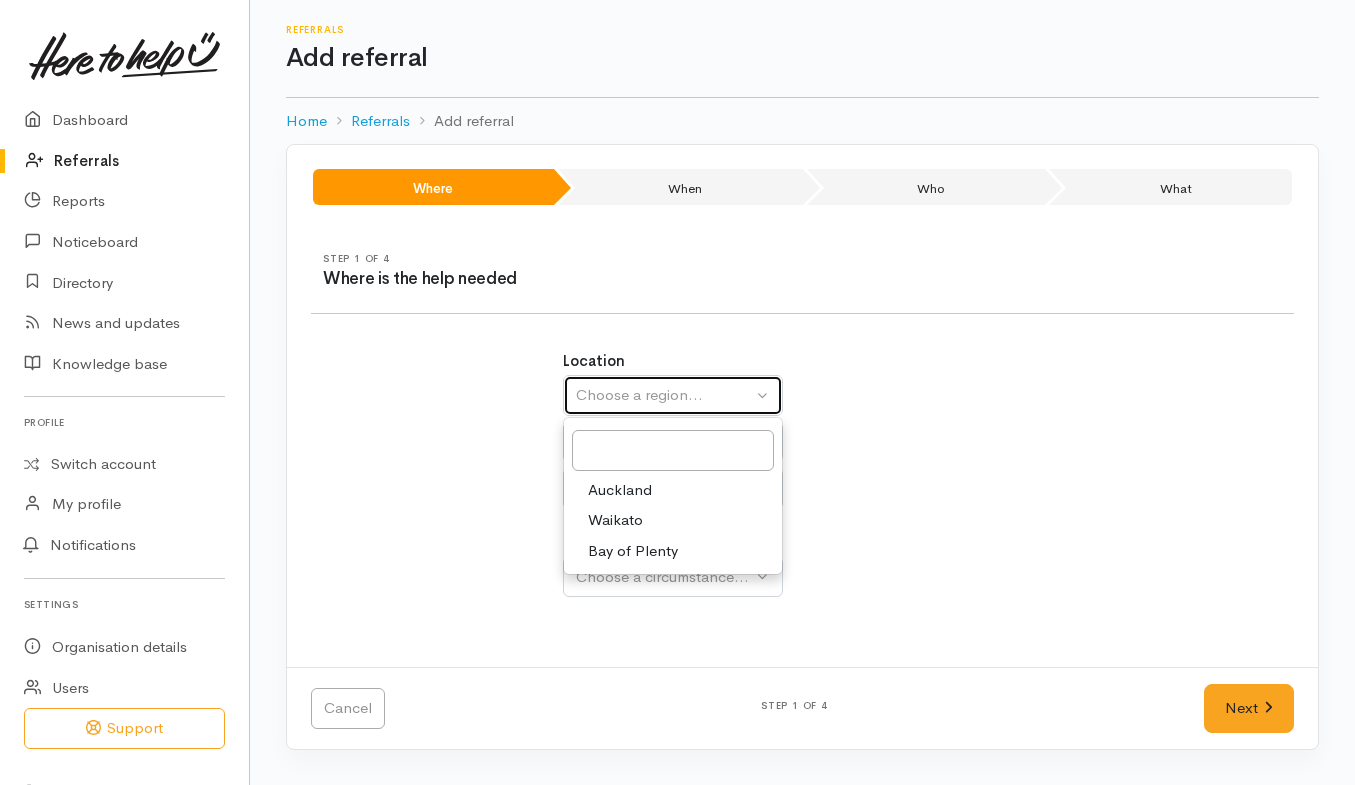 select 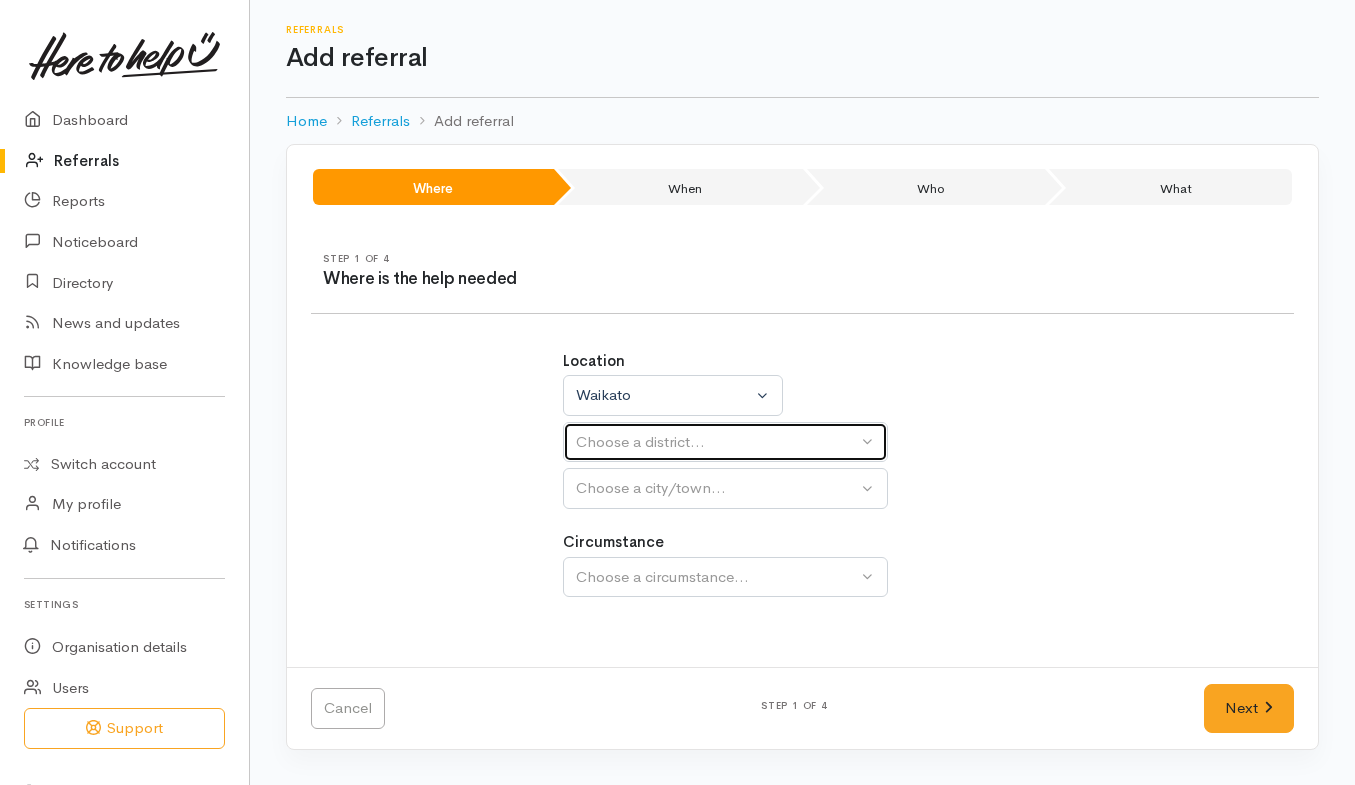 click on "Choose a district..." at bounding box center [716, 442] 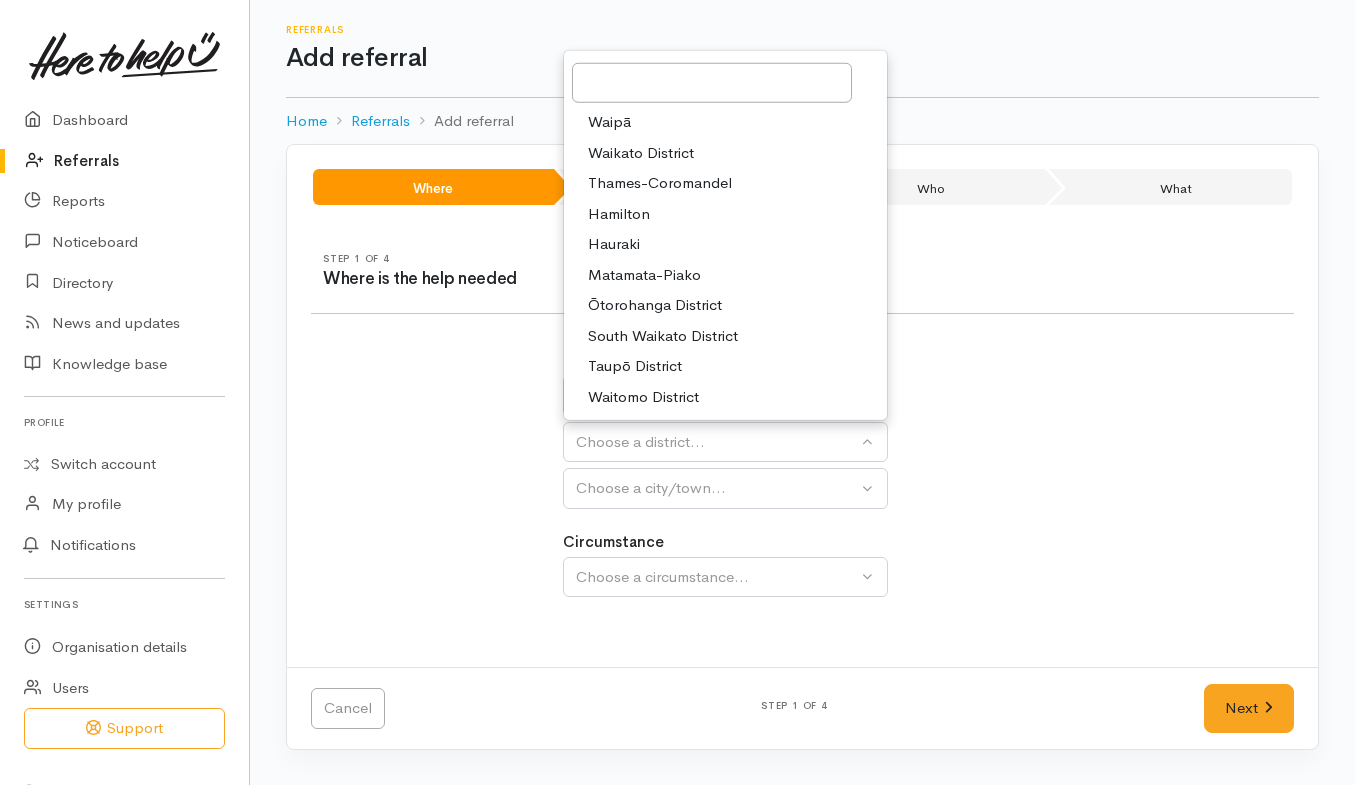 click on "Hamilton" at bounding box center [619, 214] 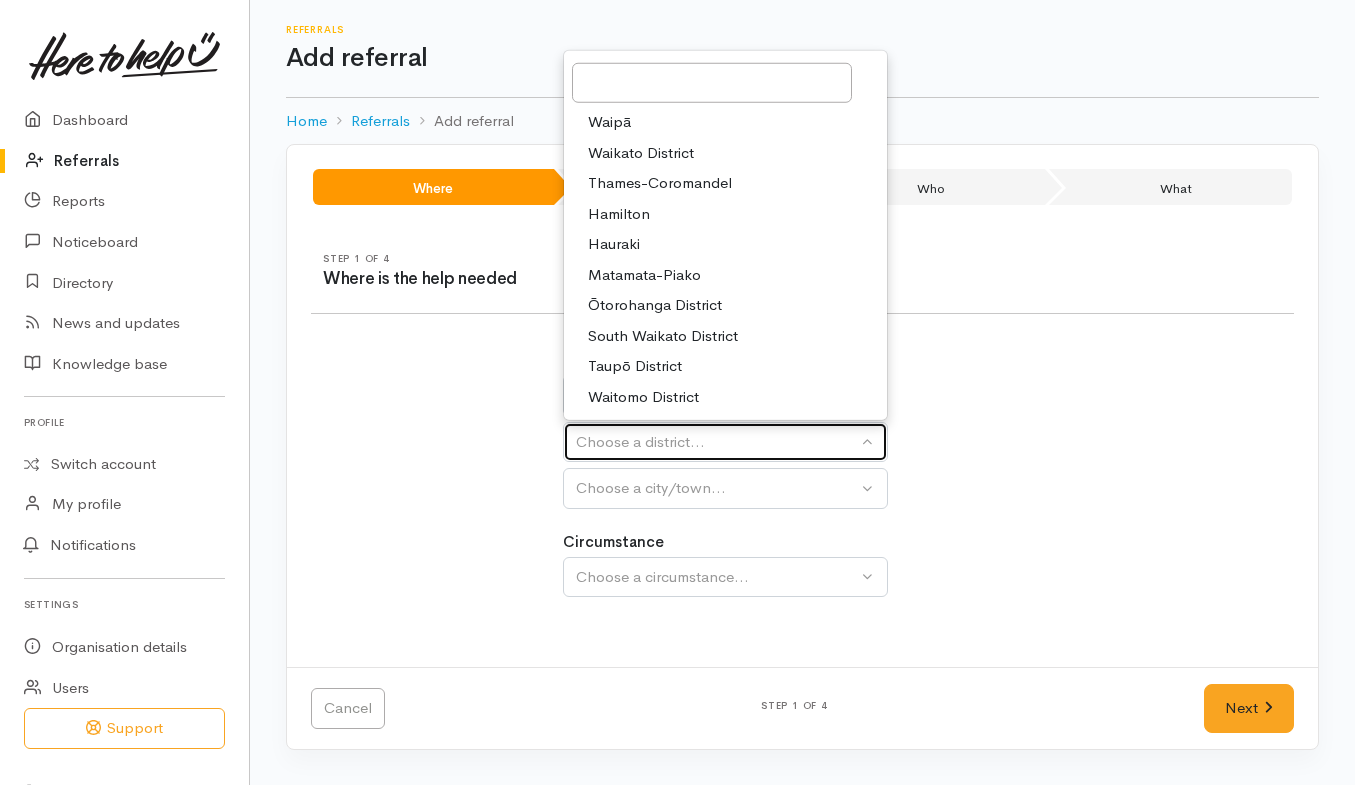select on "4" 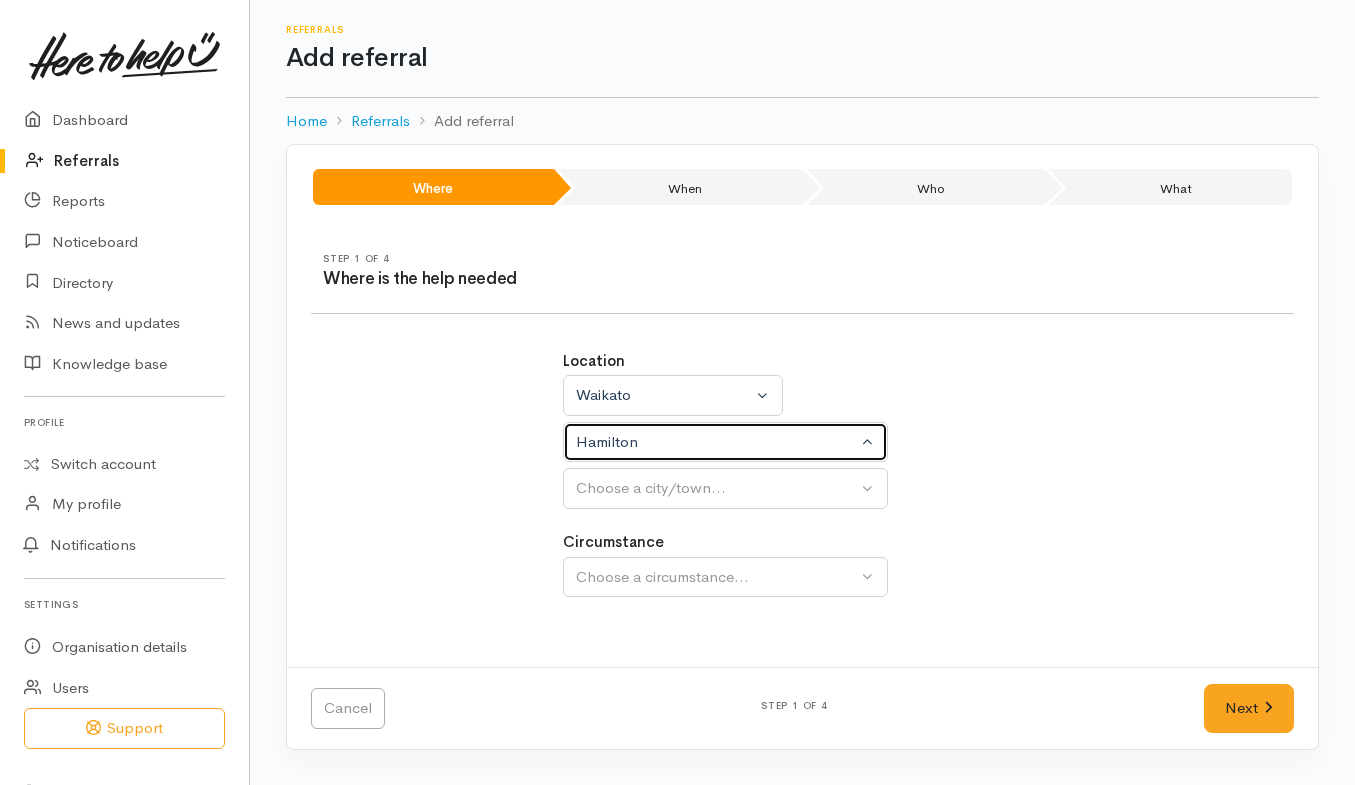 select 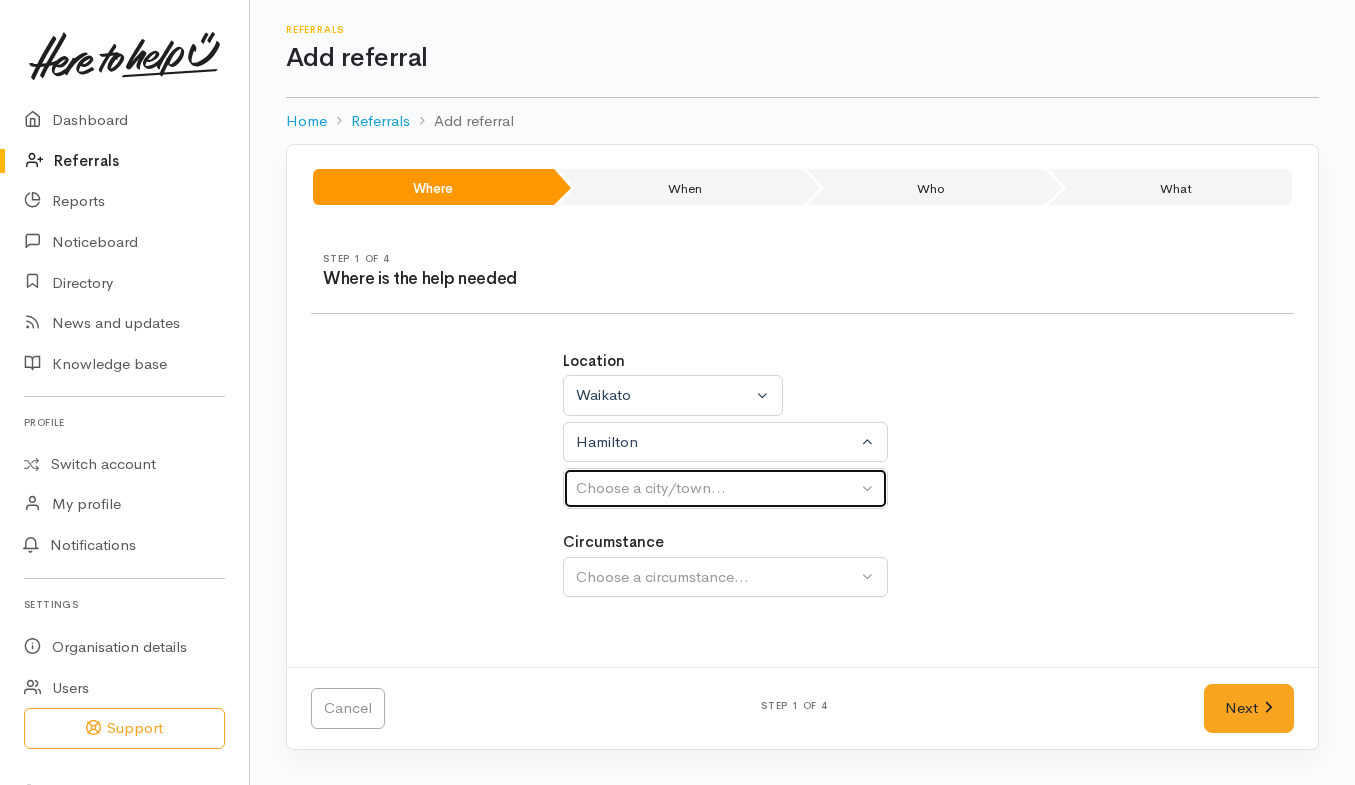 click on "Choose a city/town..." at bounding box center (725, 488) 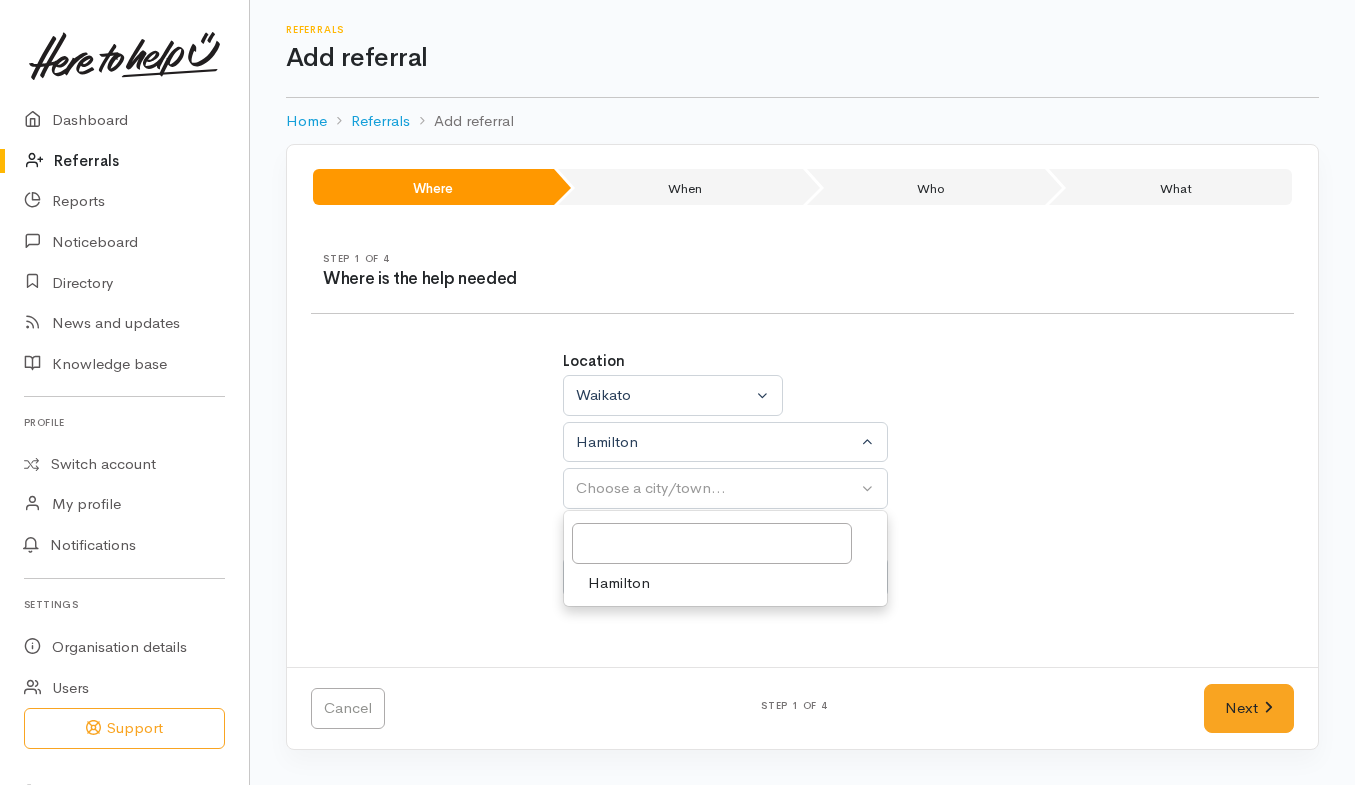 click on "Hamilton" at bounding box center [619, 583] 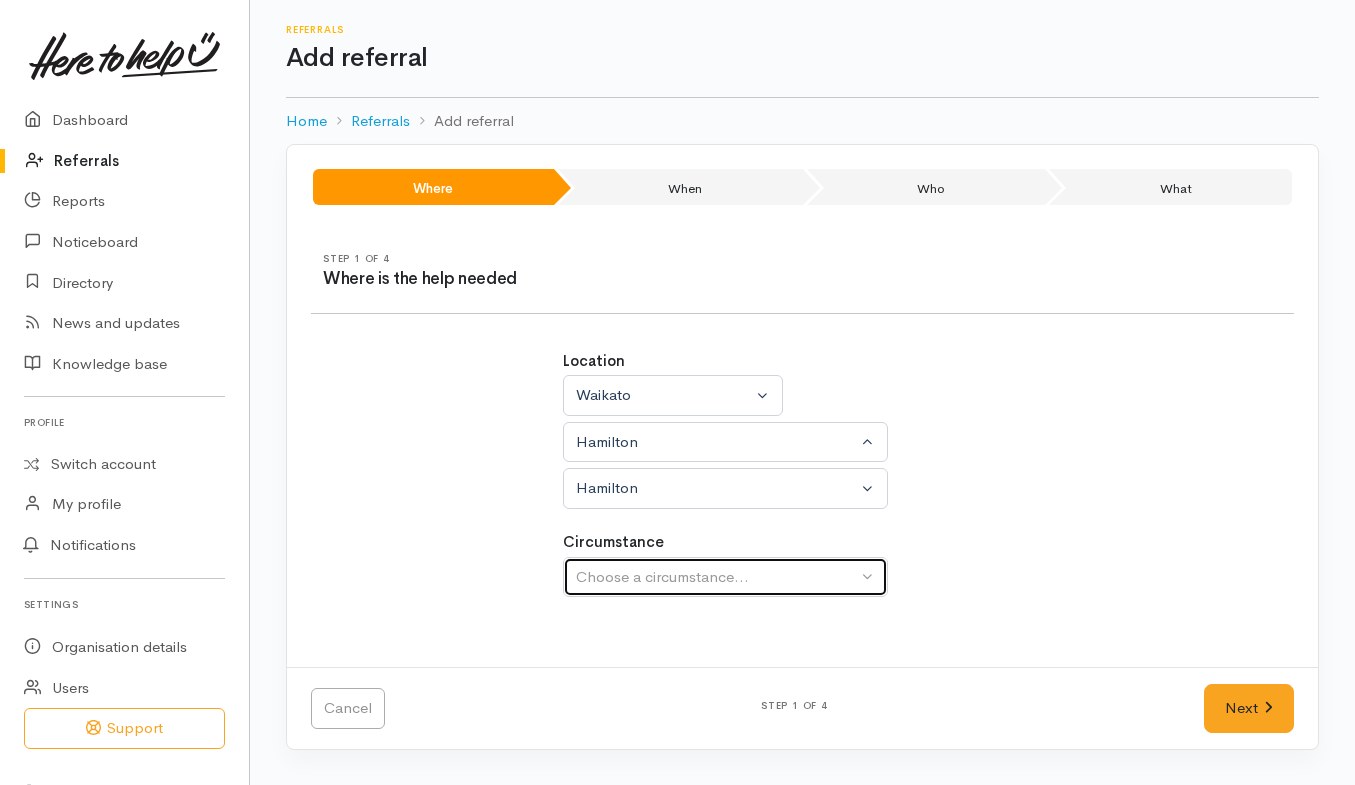 click on "Choose a circumstance..." at bounding box center (716, 577) 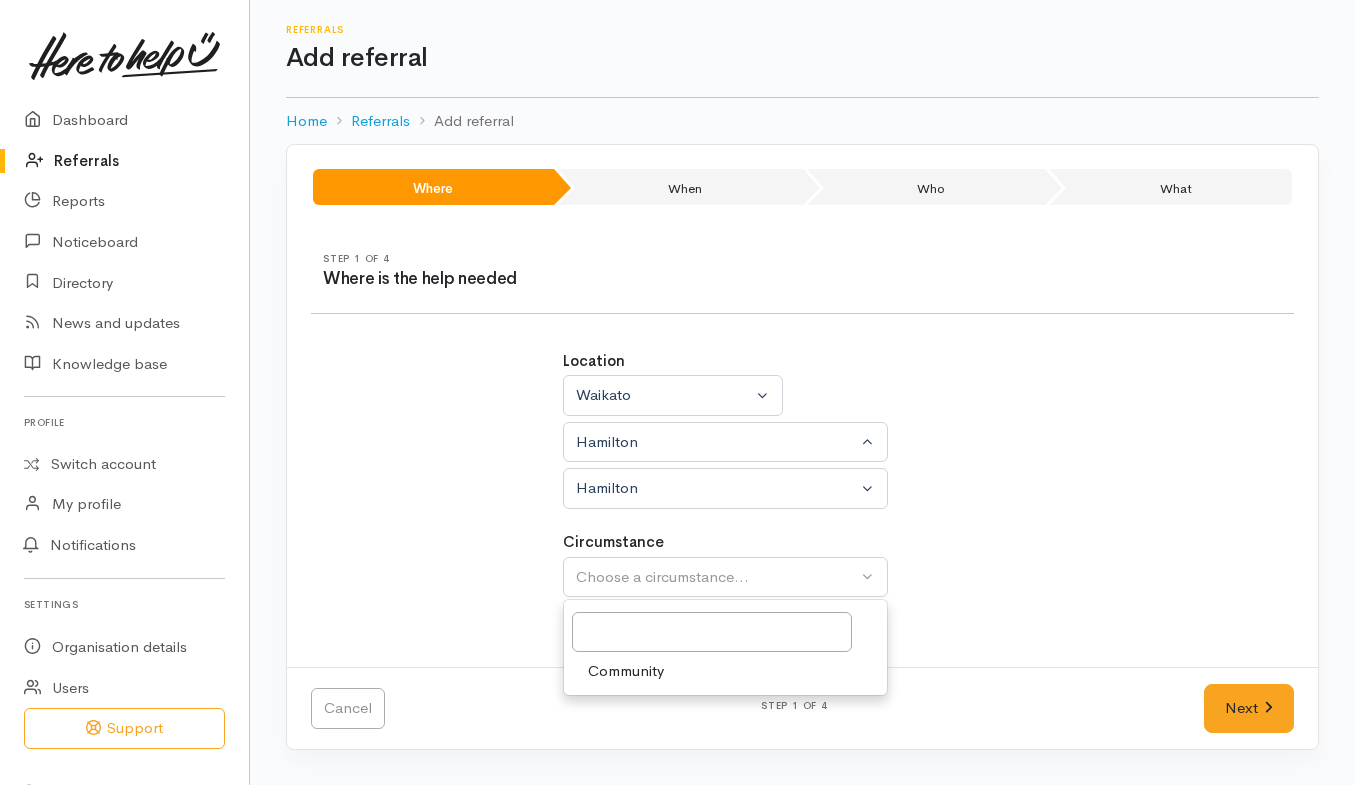 click on "Community" at bounding box center [626, 671] 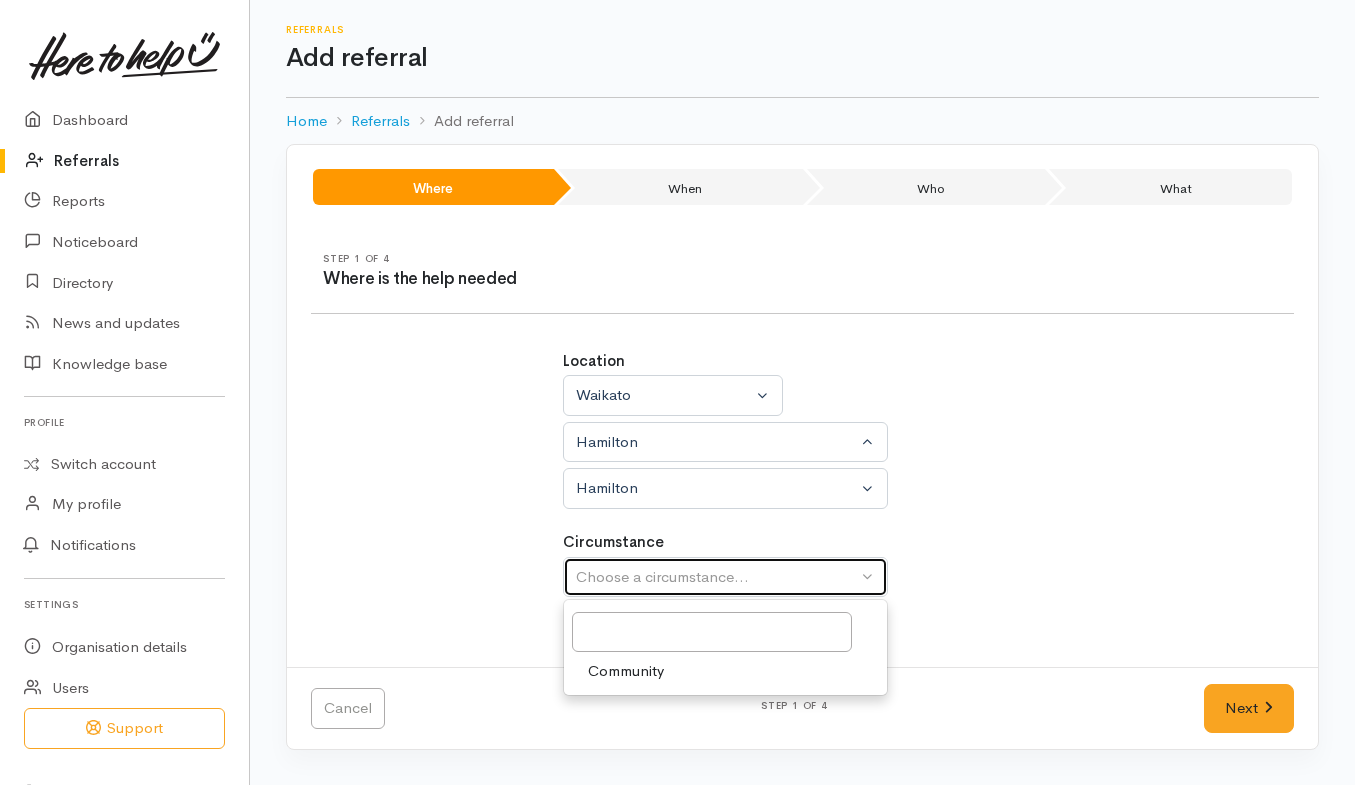 select on "2" 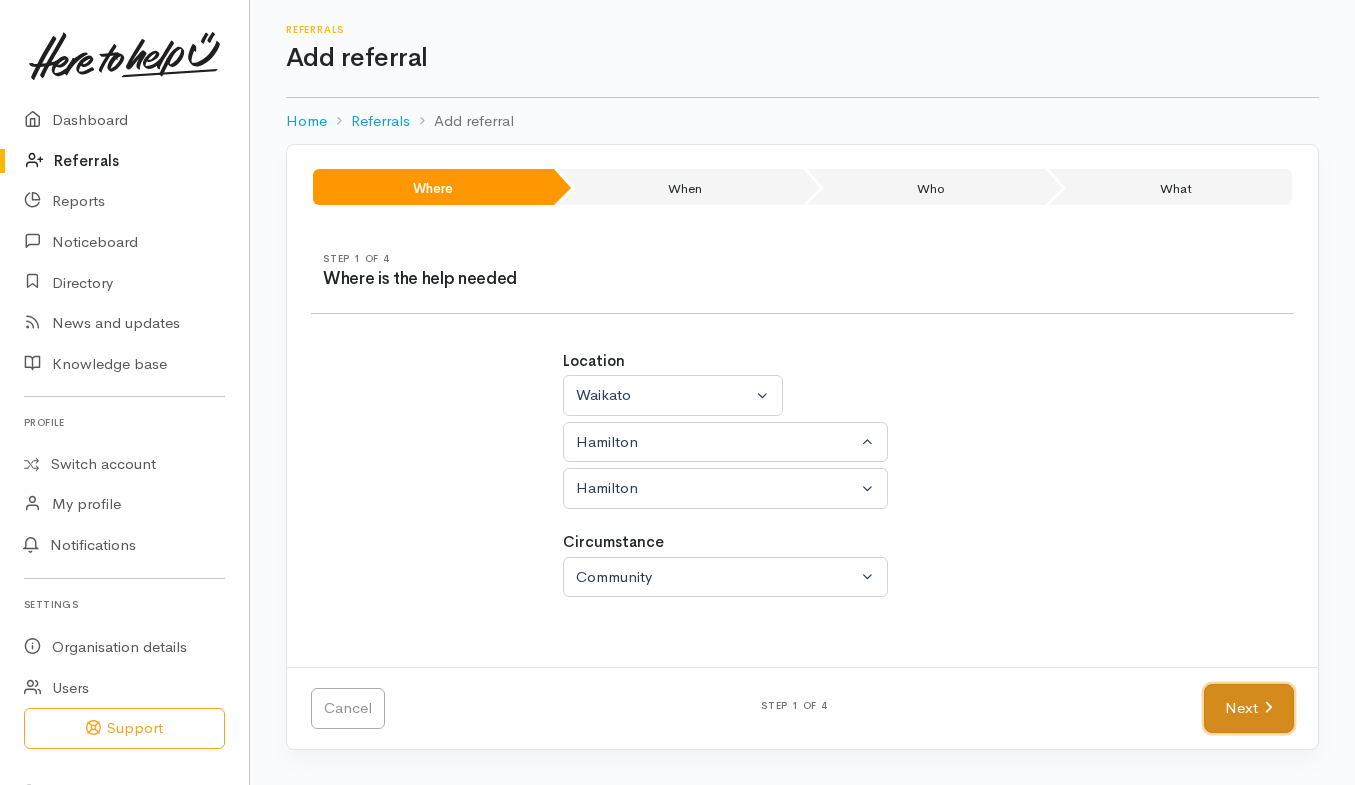 click on "Next" at bounding box center (1249, 708) 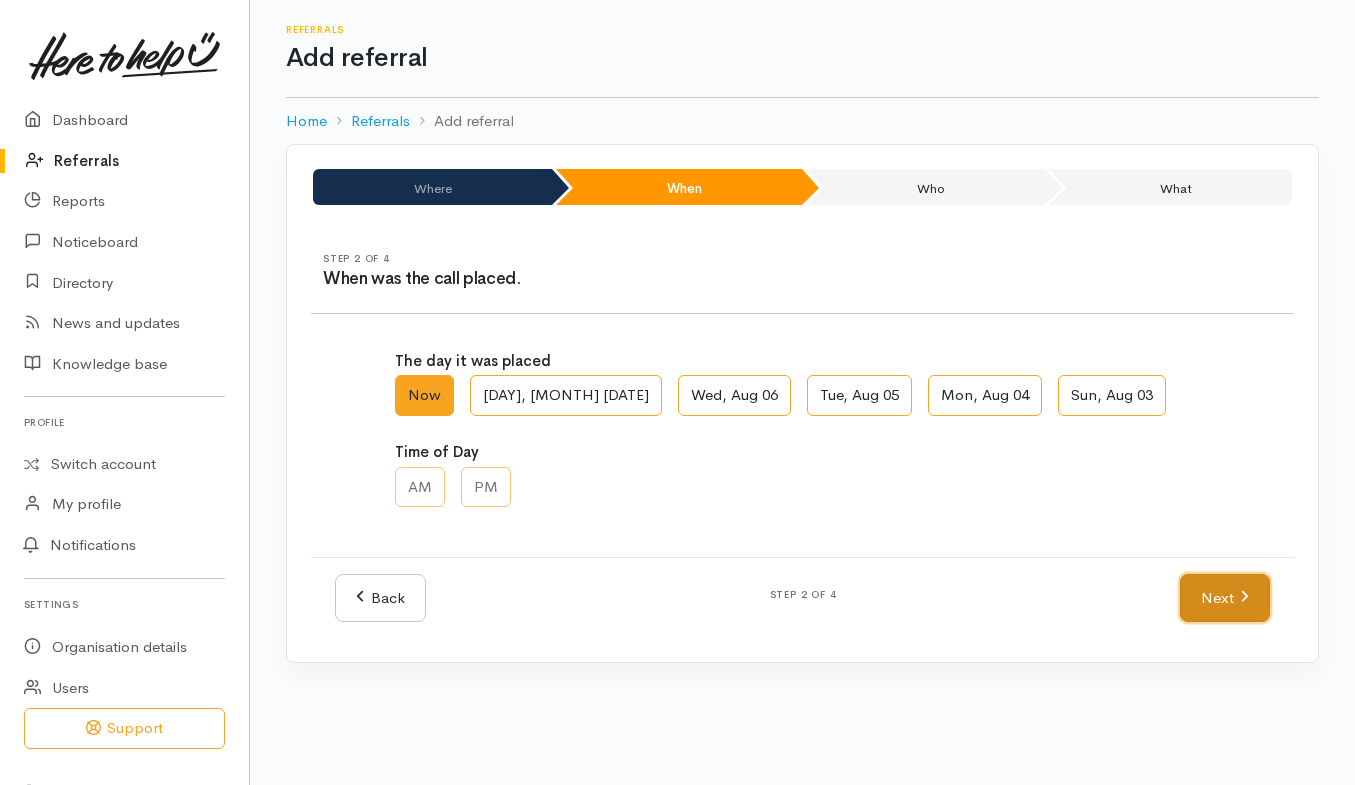 click on "Next" at bounding box center [1225, 598] 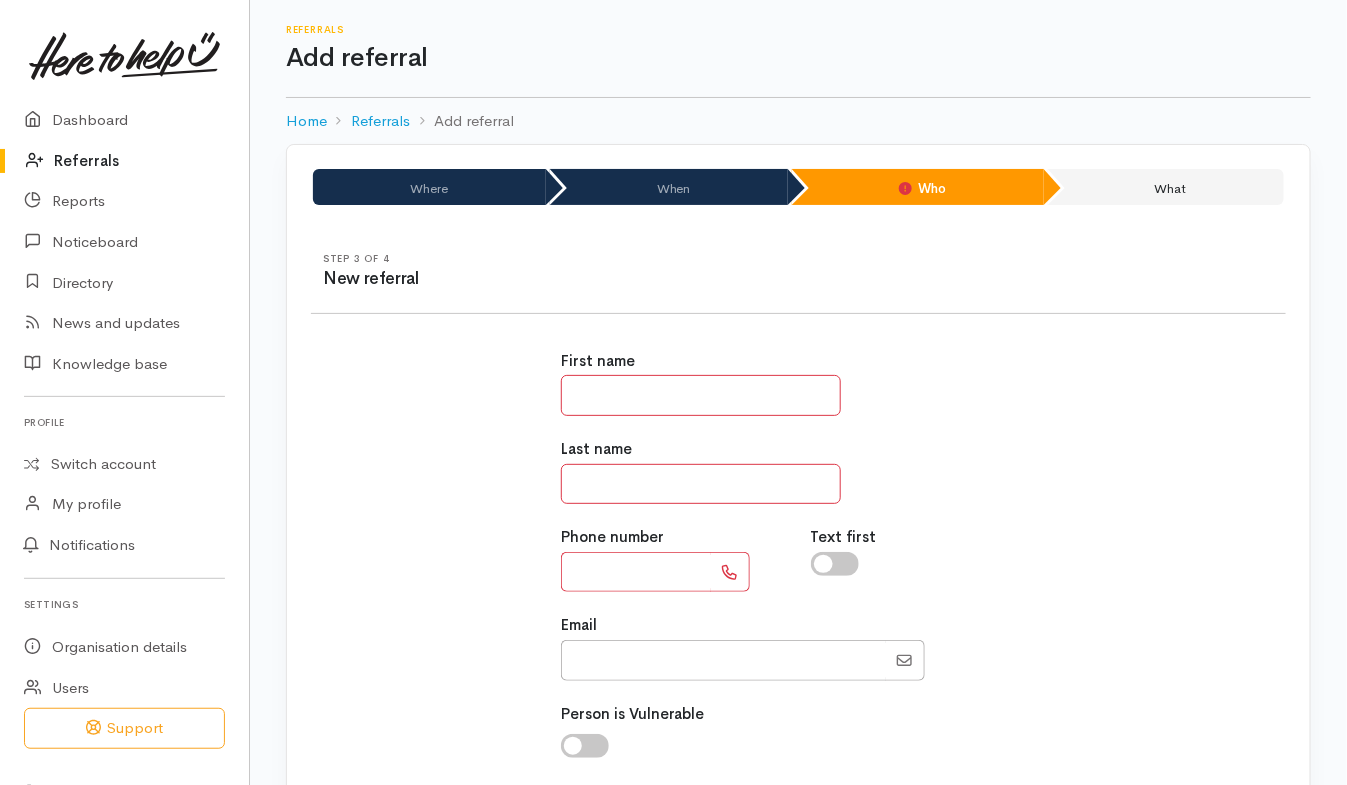 click at bounding box center [701, 395] 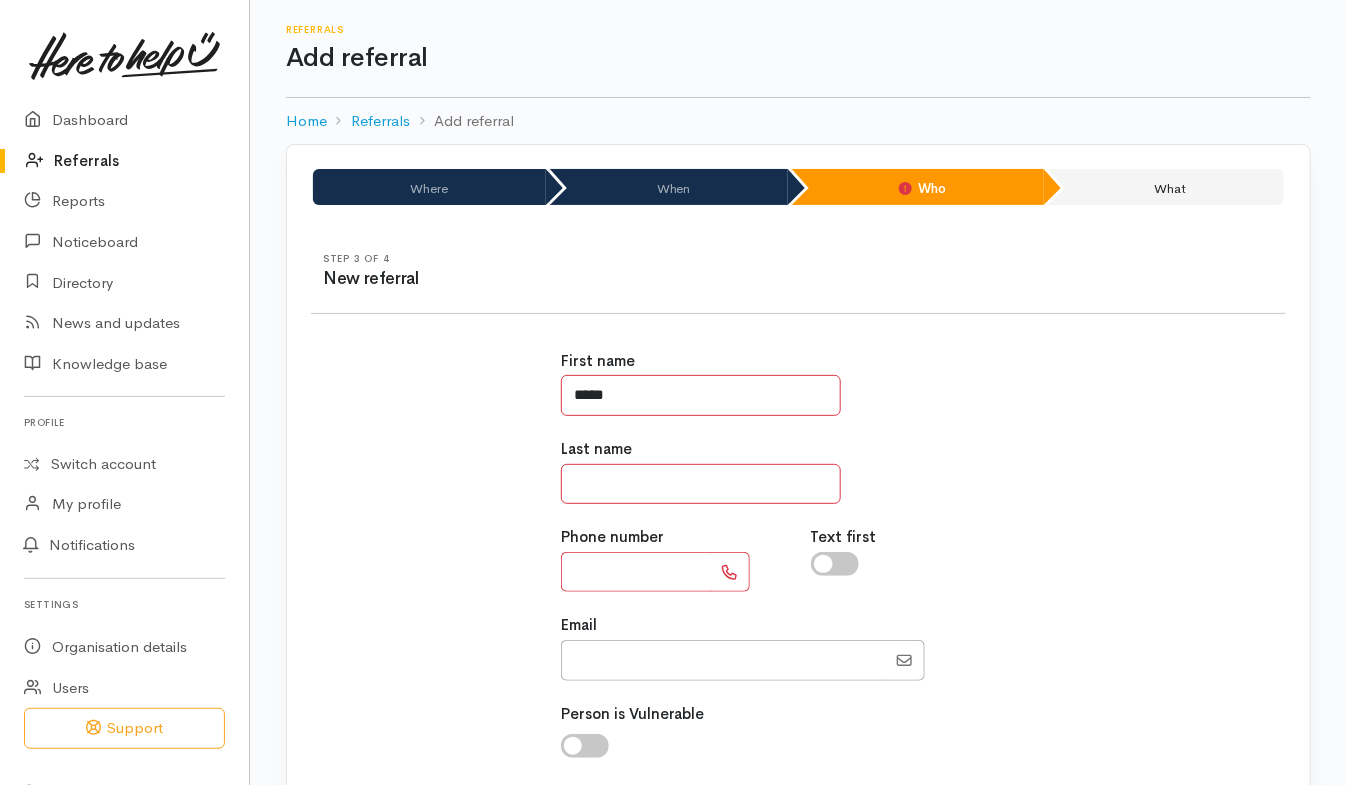 type on "*****" 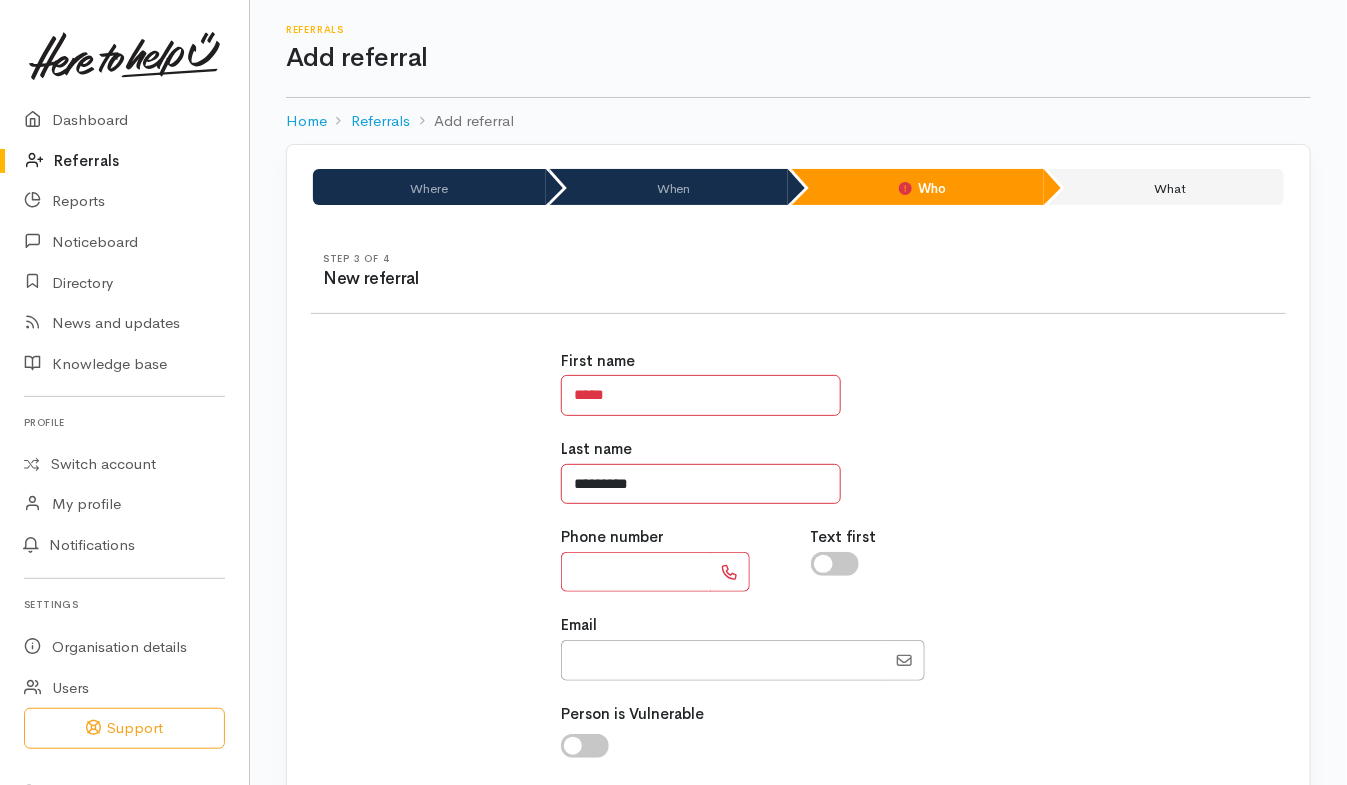 click on "*********" at bounding box center [701, 484] 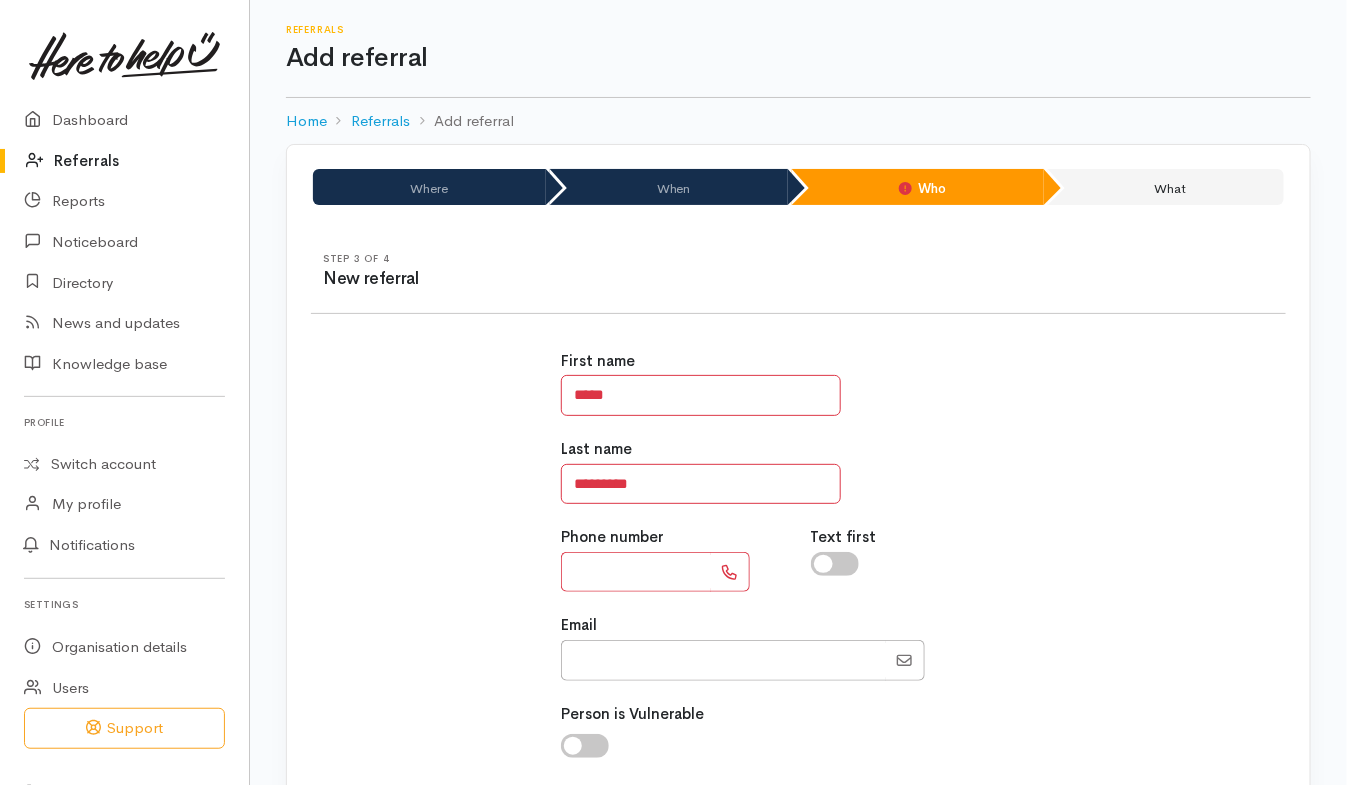 click at bounding box center [636, 572] 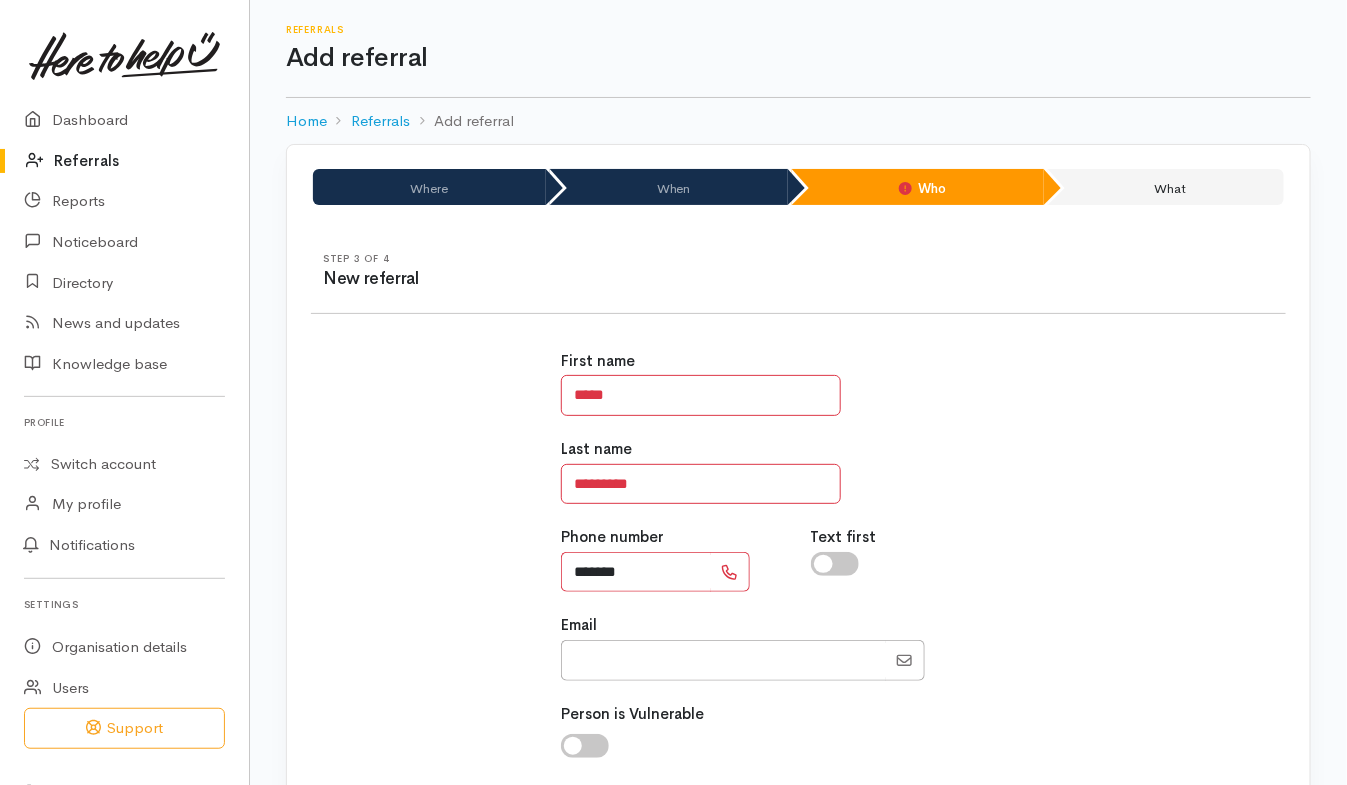 click on "*******" at bounding box center (636, 572) 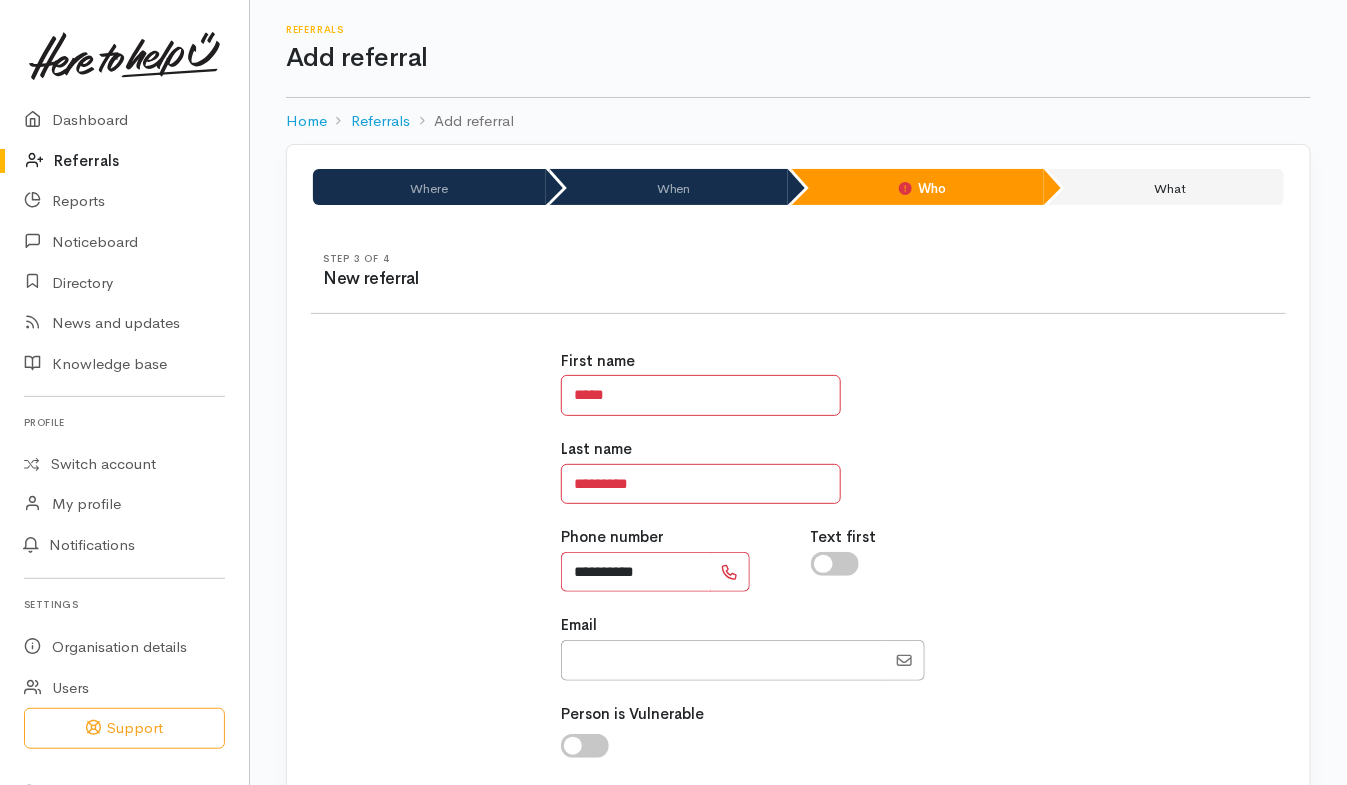 type on "**********" 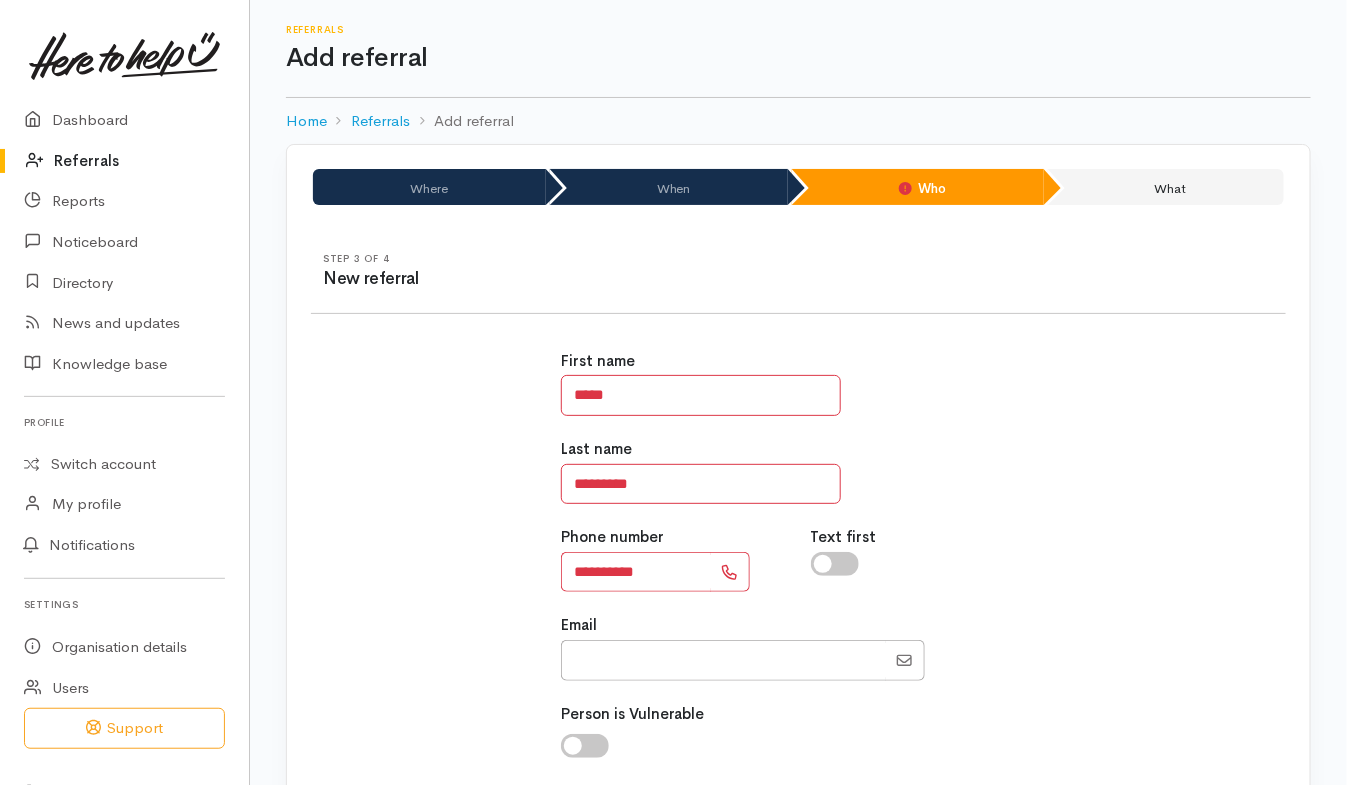 click at bounding box center [835, 564] 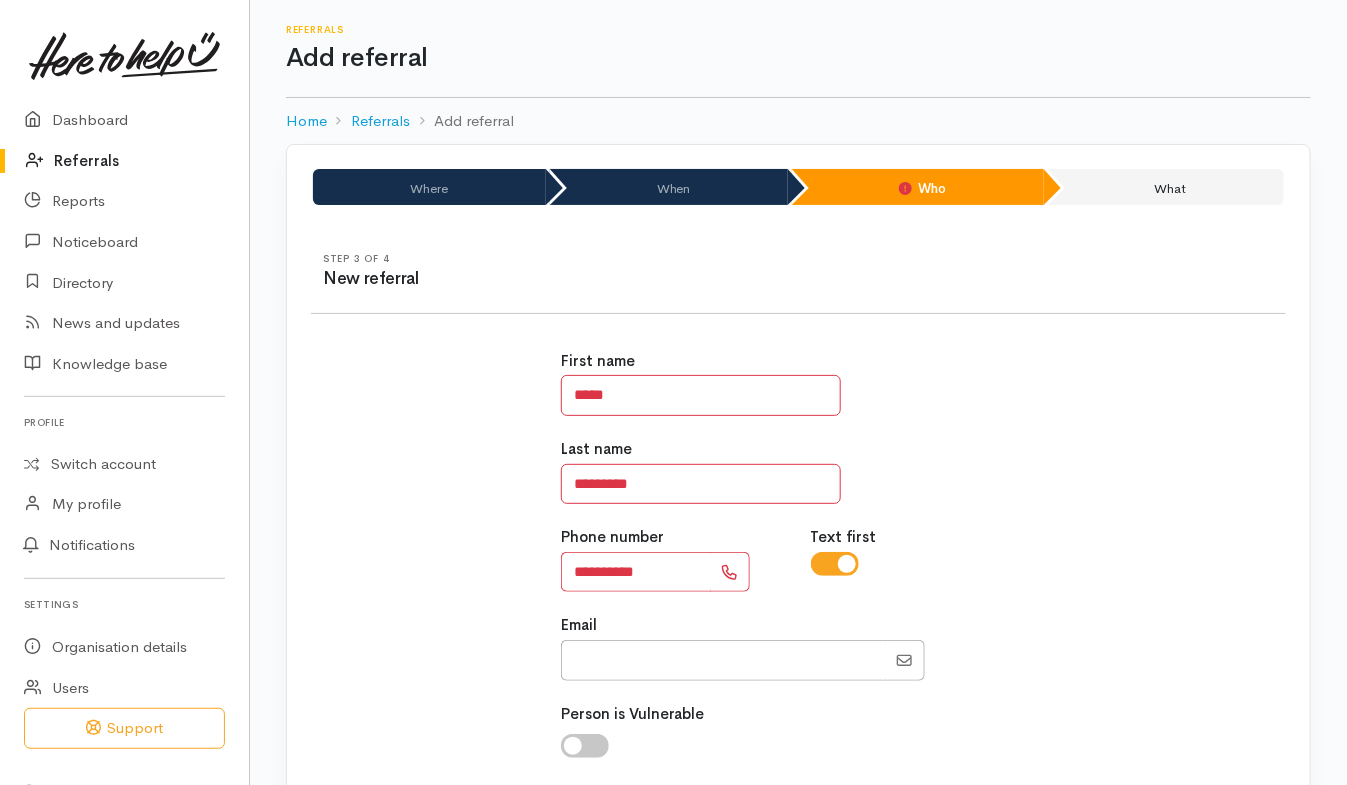 scroll, scrollTop: 296, scrollLeft: 0, axis: vertical 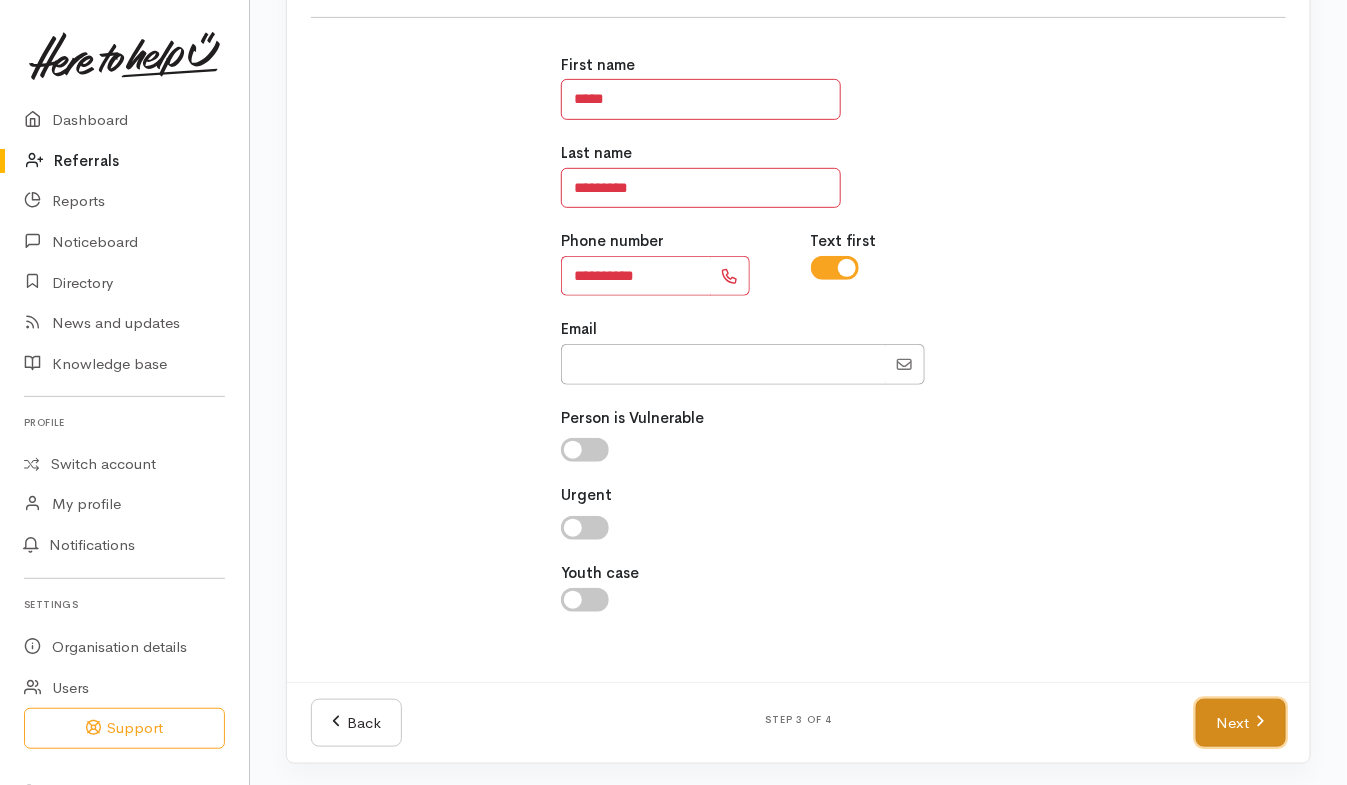 click on "Next" at bounding box center (1241, 723) 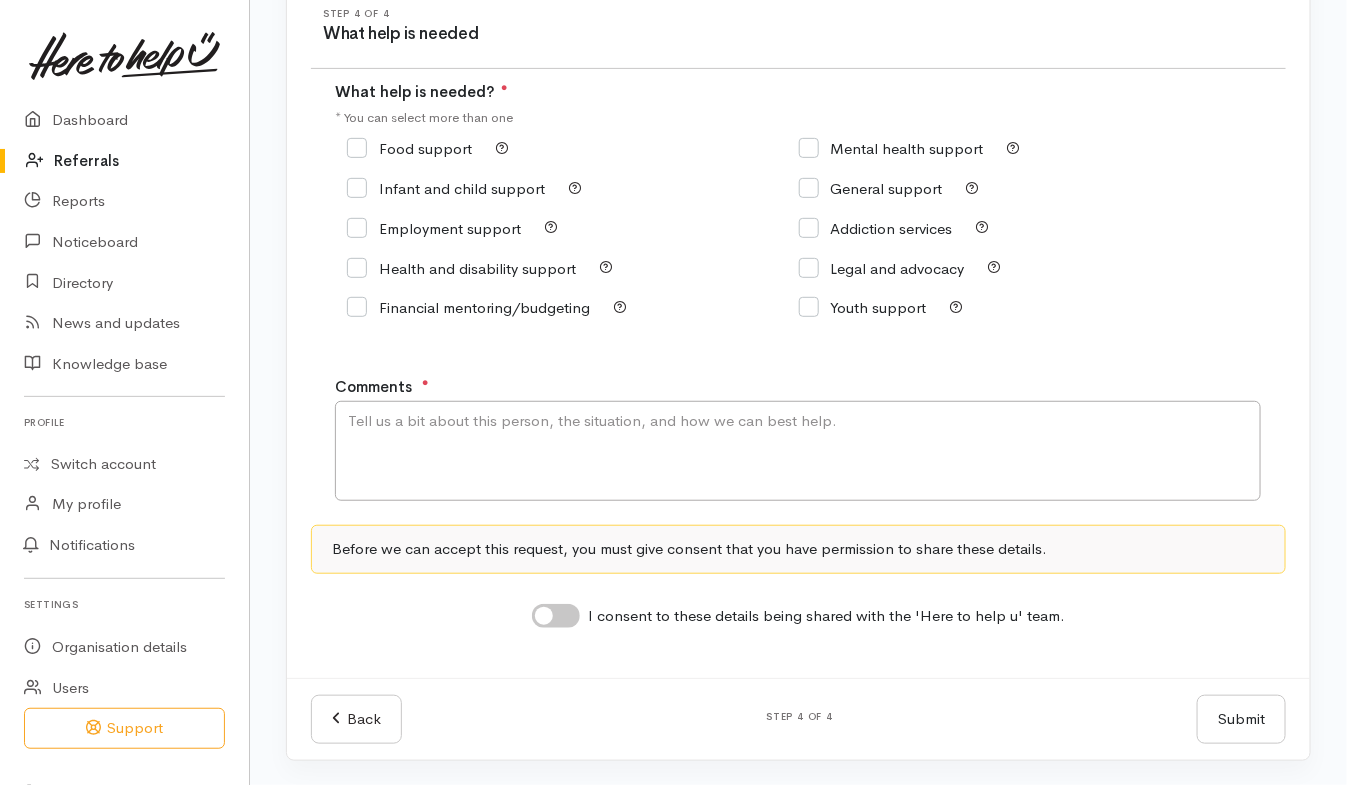 scroll, scrollTop: 246, scrollLeft: 0, axis: vertical 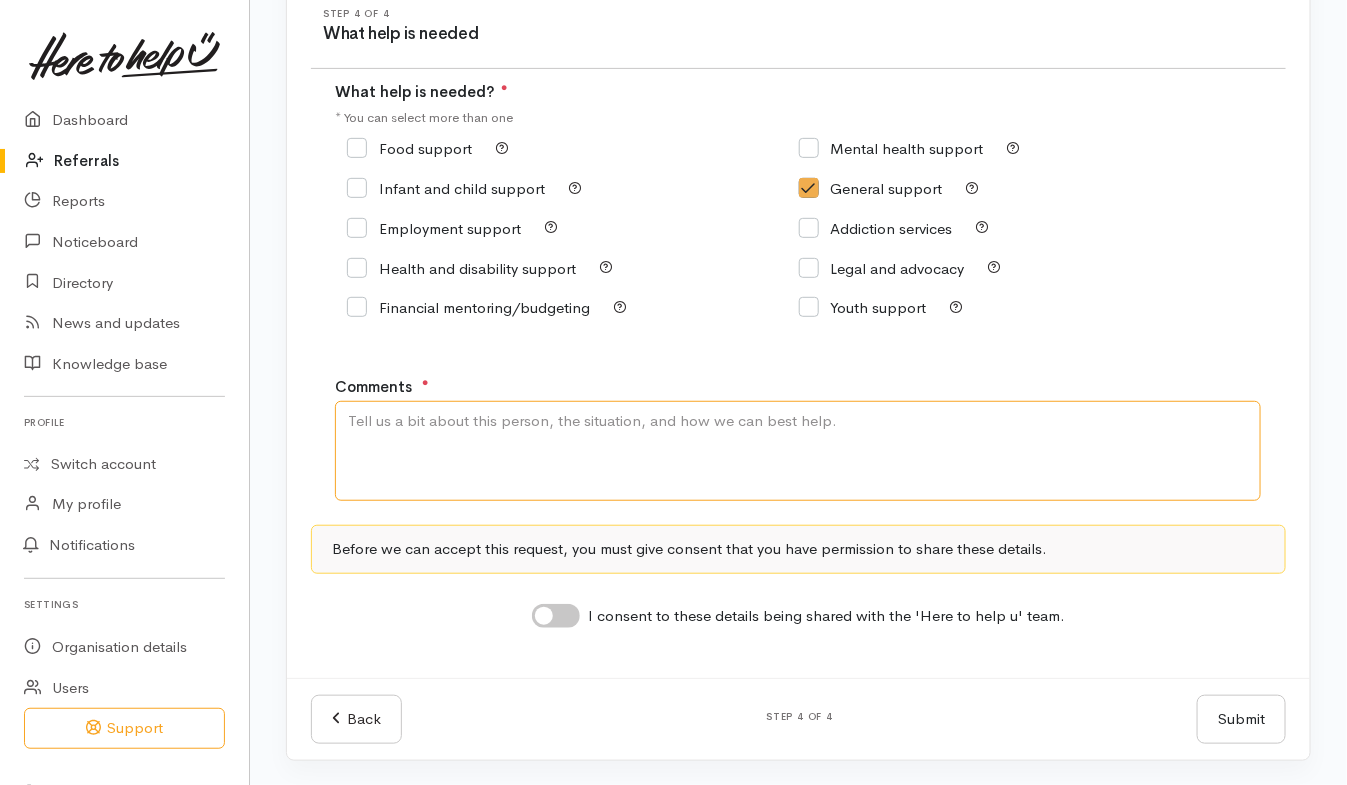 click on "Comments" at bounding box center (798, 451) 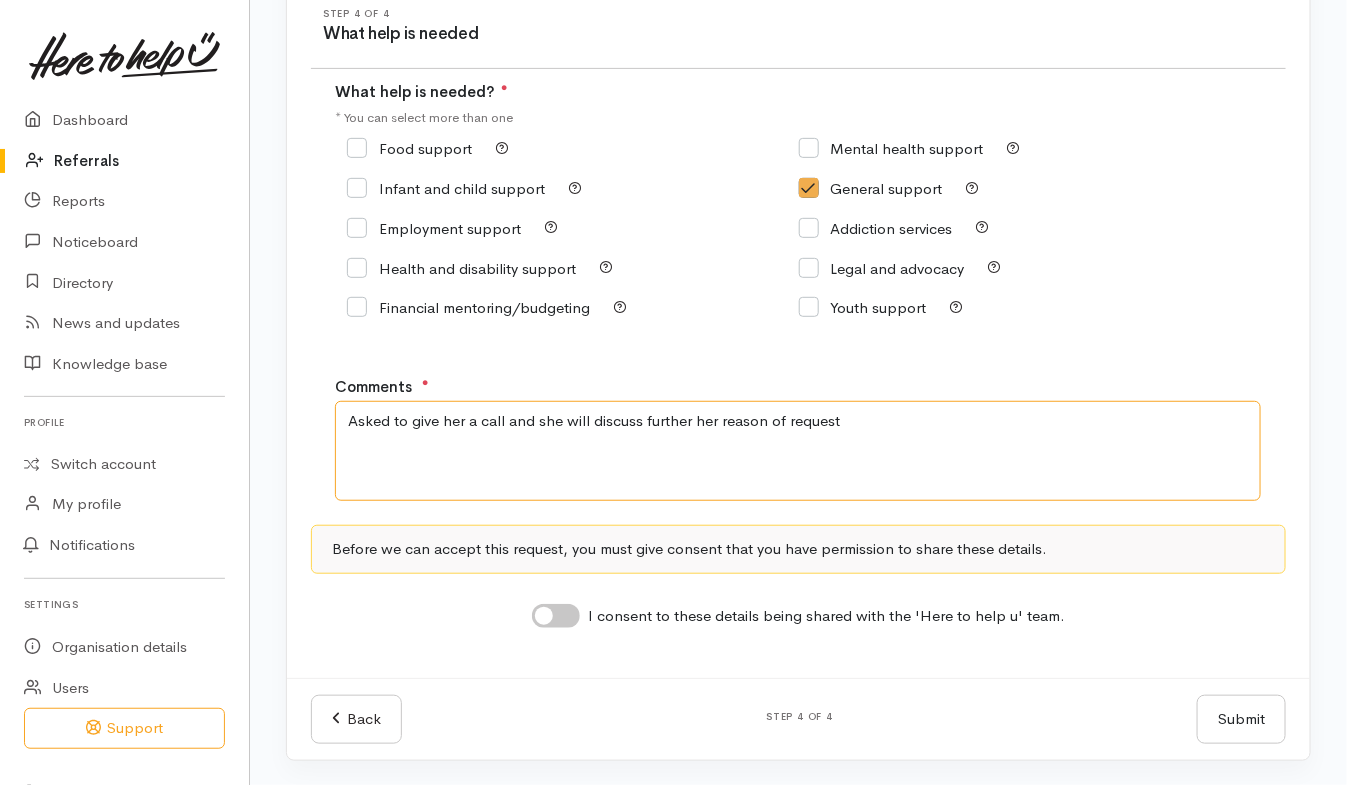 type on "Asked to give her a call and she will discuss further her reason of request" 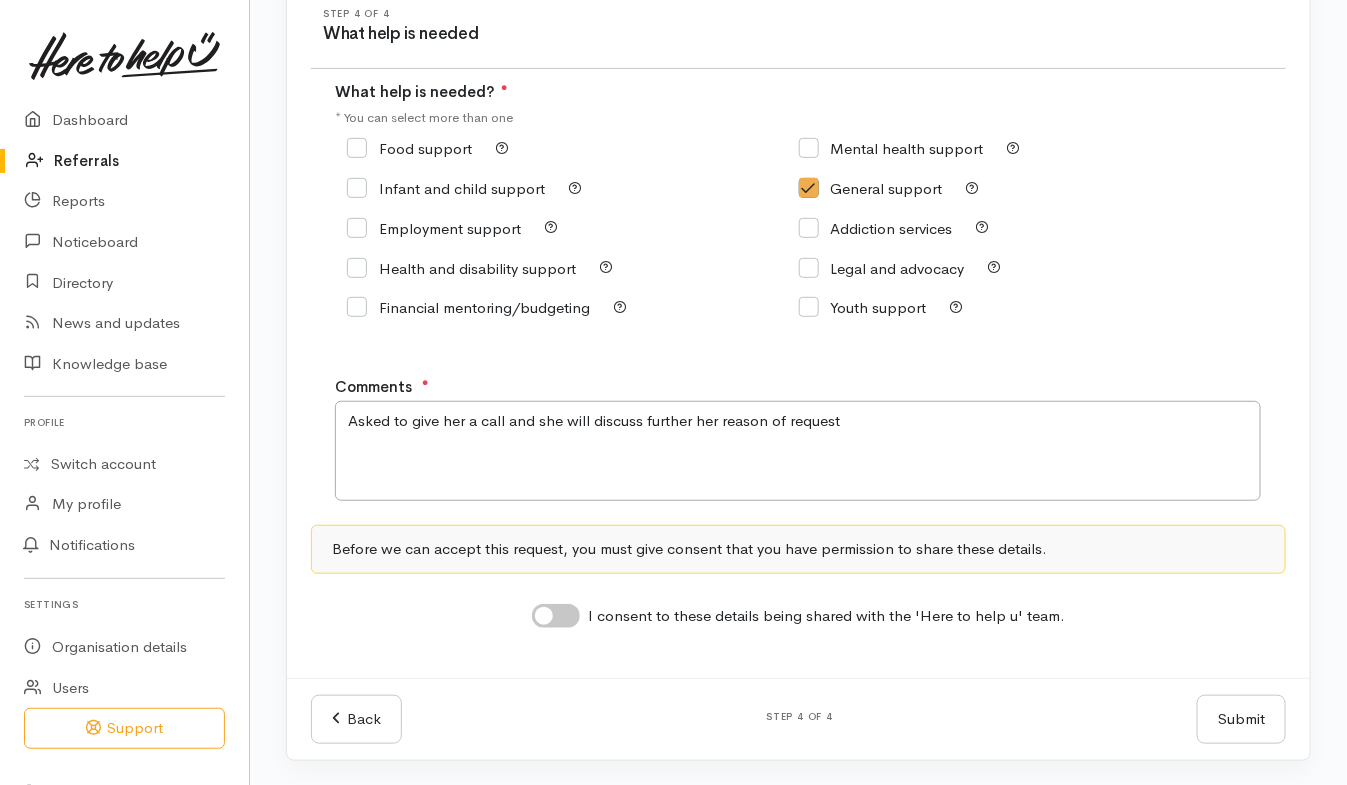 click on "I consent to these details being shared with the 'Here to help u' team." at bounding box center [556, 616] 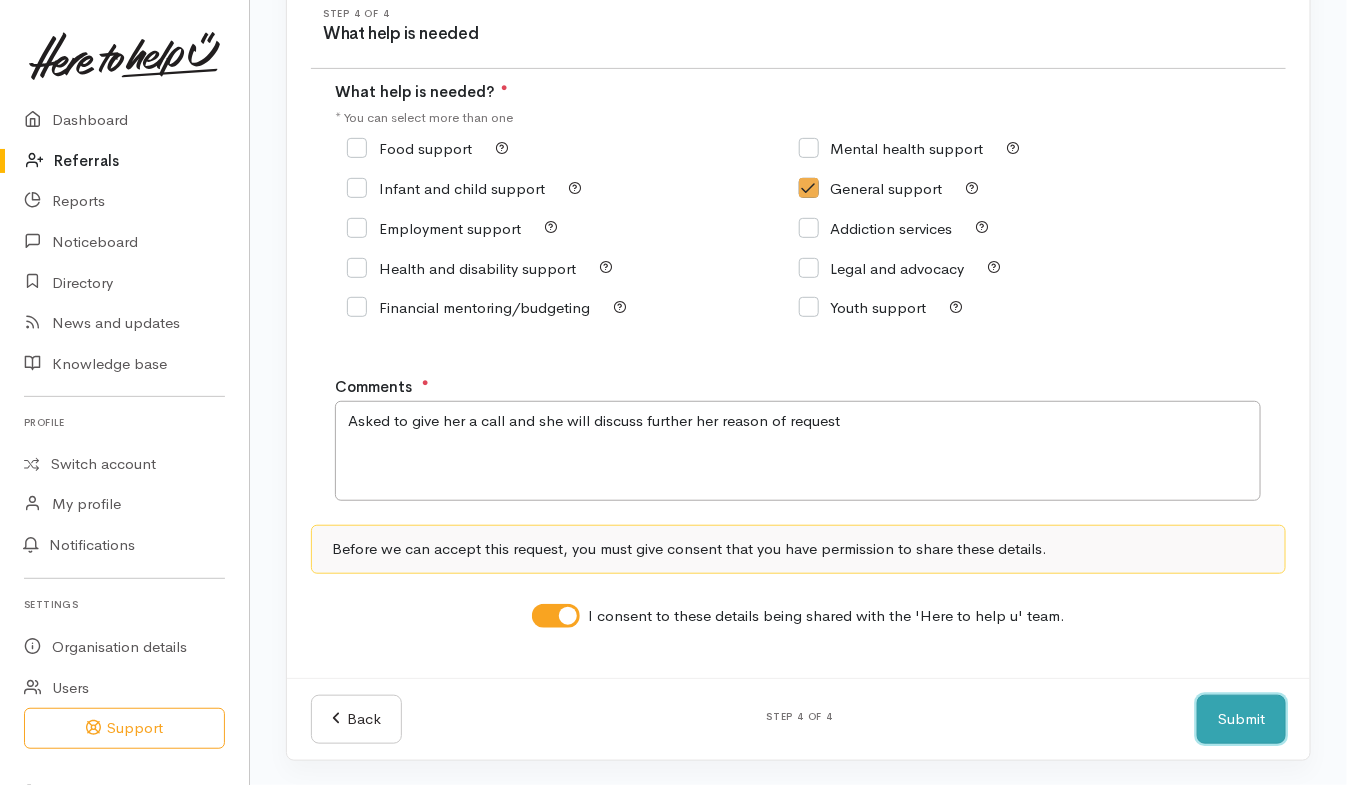 click on "Submit" at bounding box center [1241, 719] 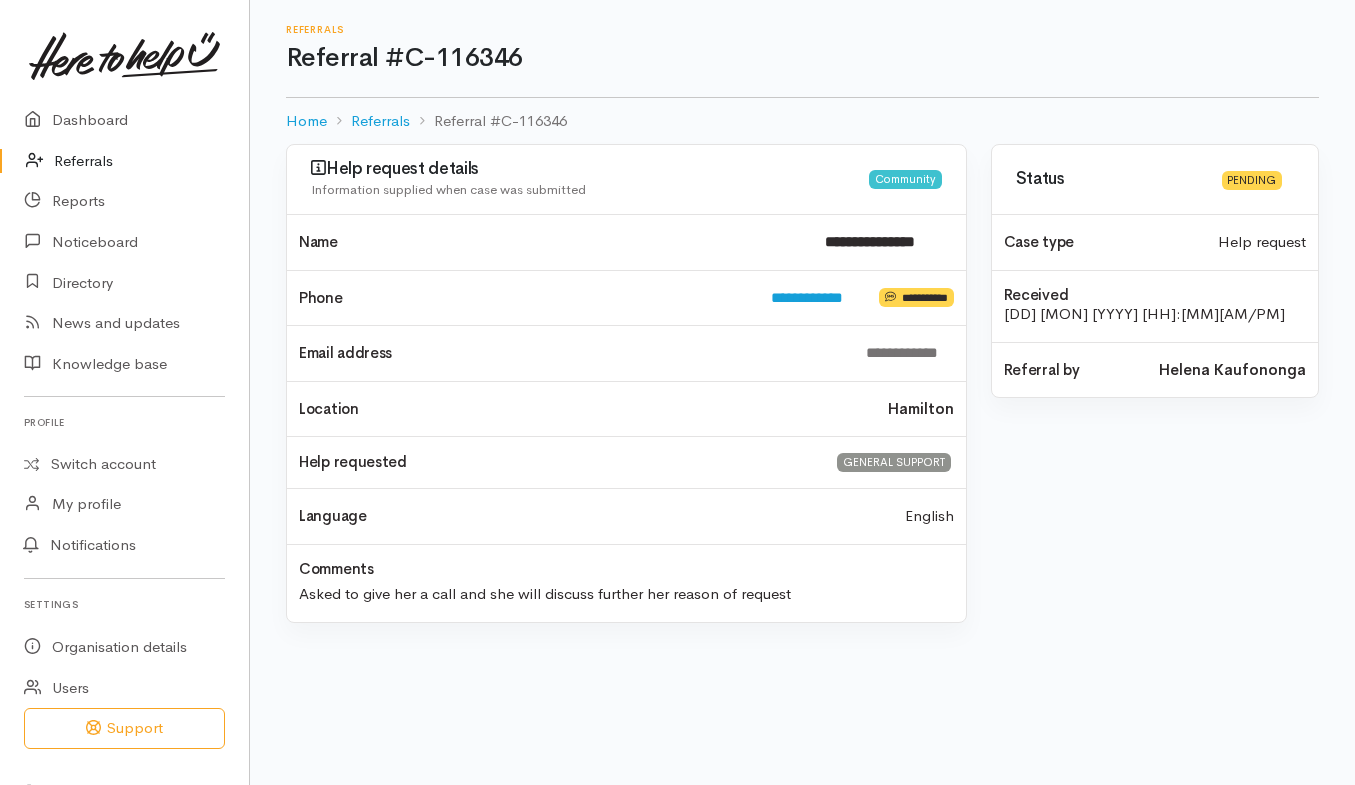 scroll, scrollTop: 0, scrollLeft: 0, axis: both 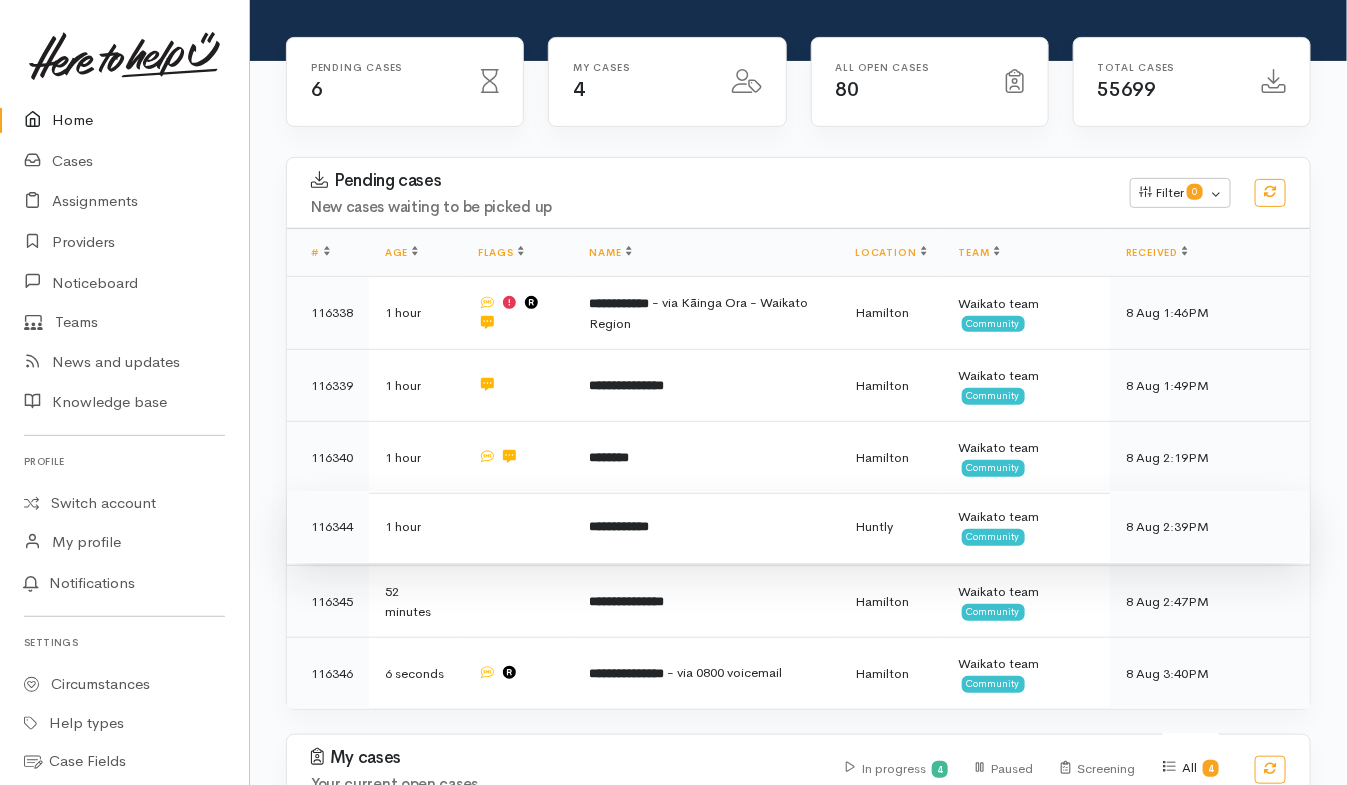 click at bounding box center [517, 527] 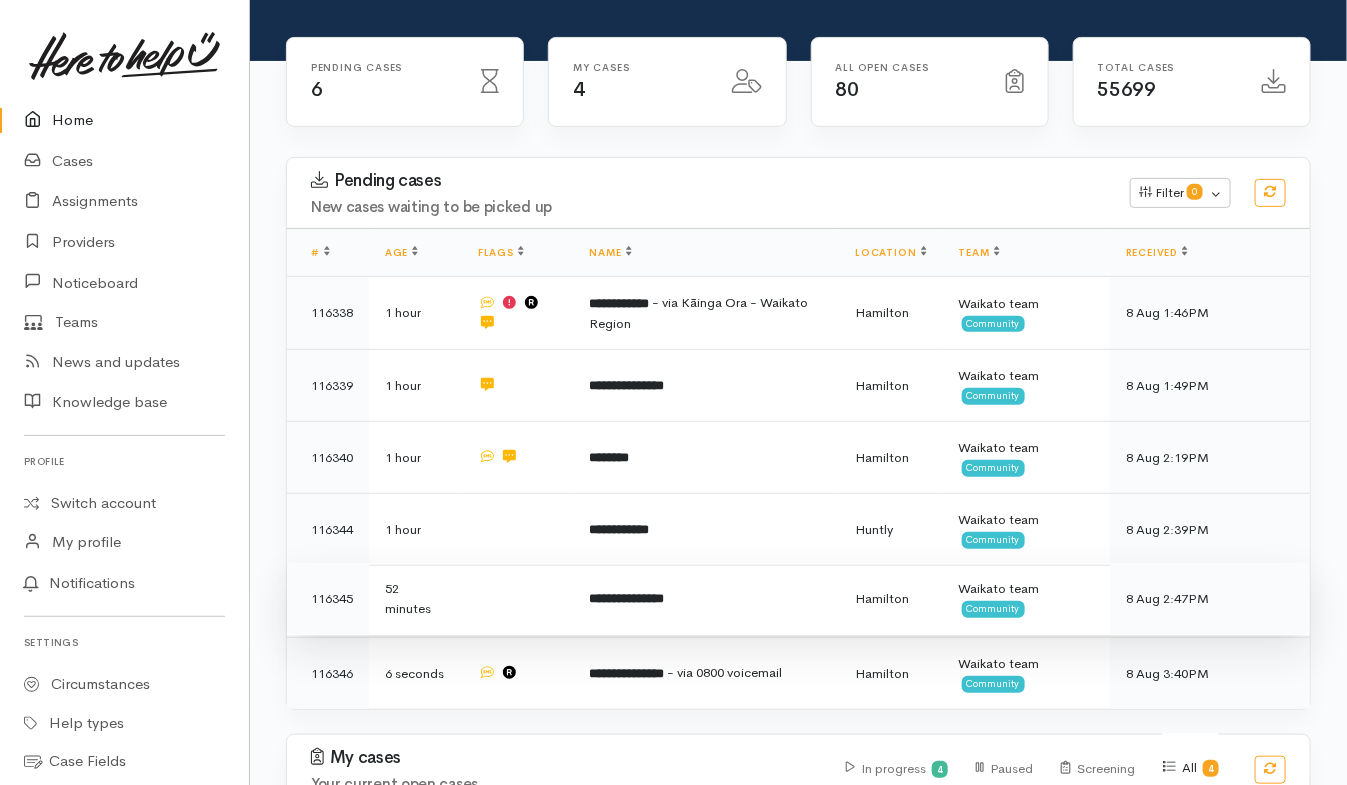 click at bounding box center (517, 599) 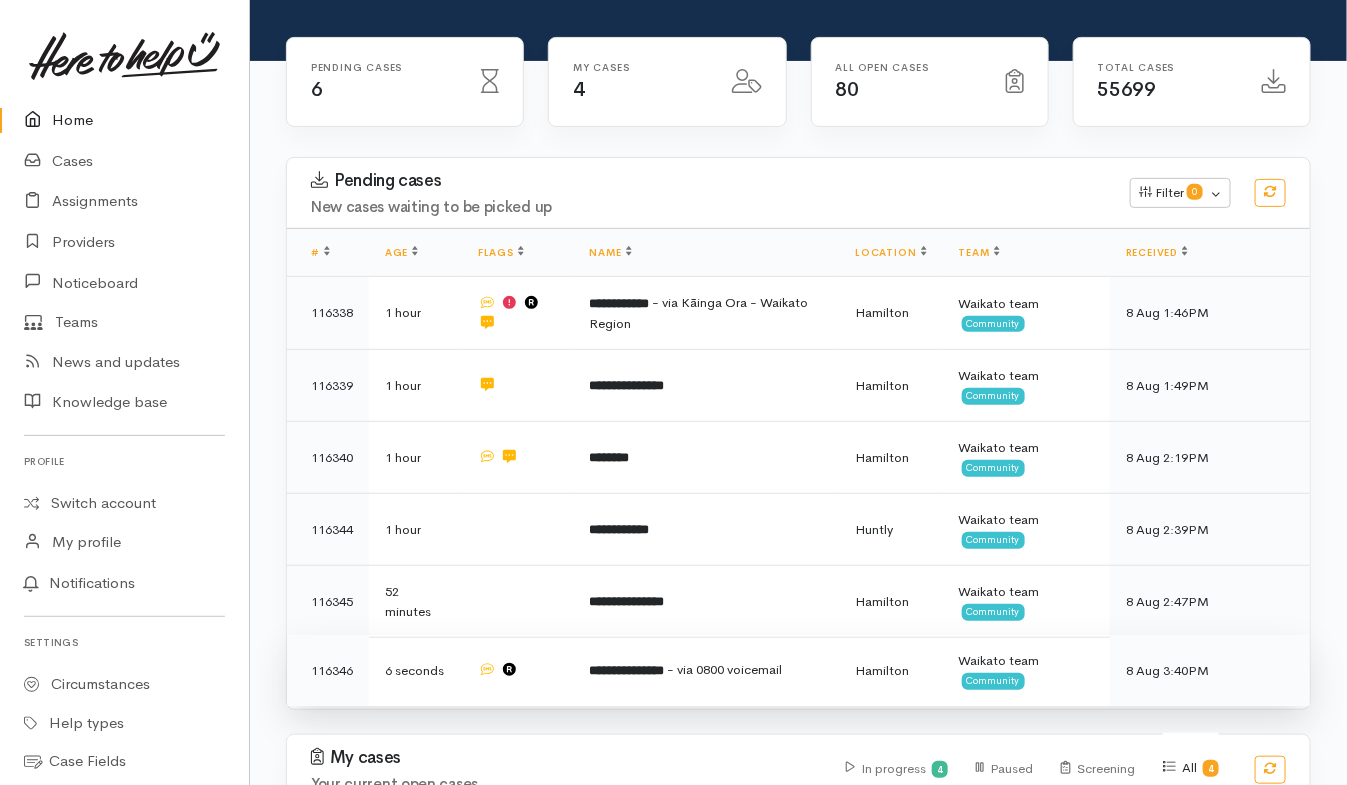 click at bounding box center [517, 671] 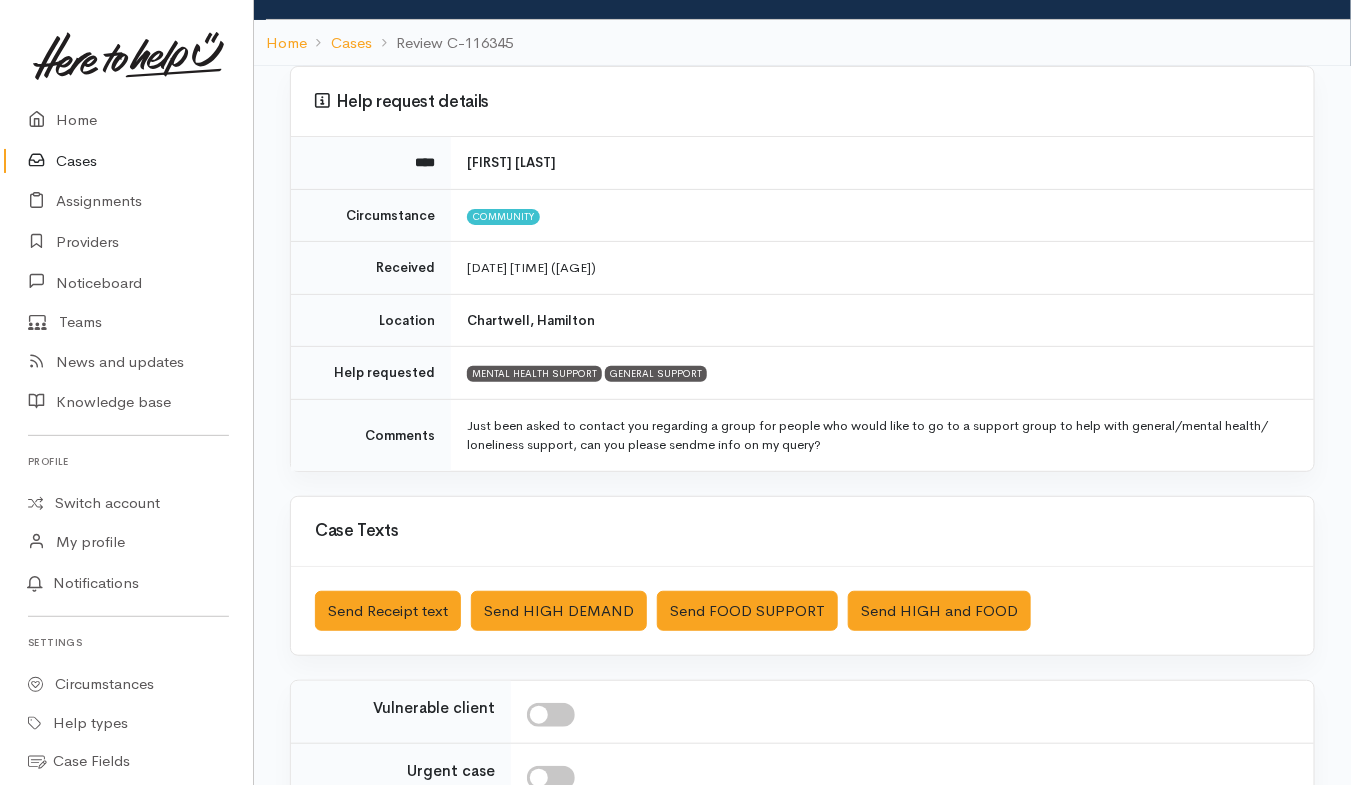 scroll, scrollTop: 112, scrollLeft: 0, axis: vertical 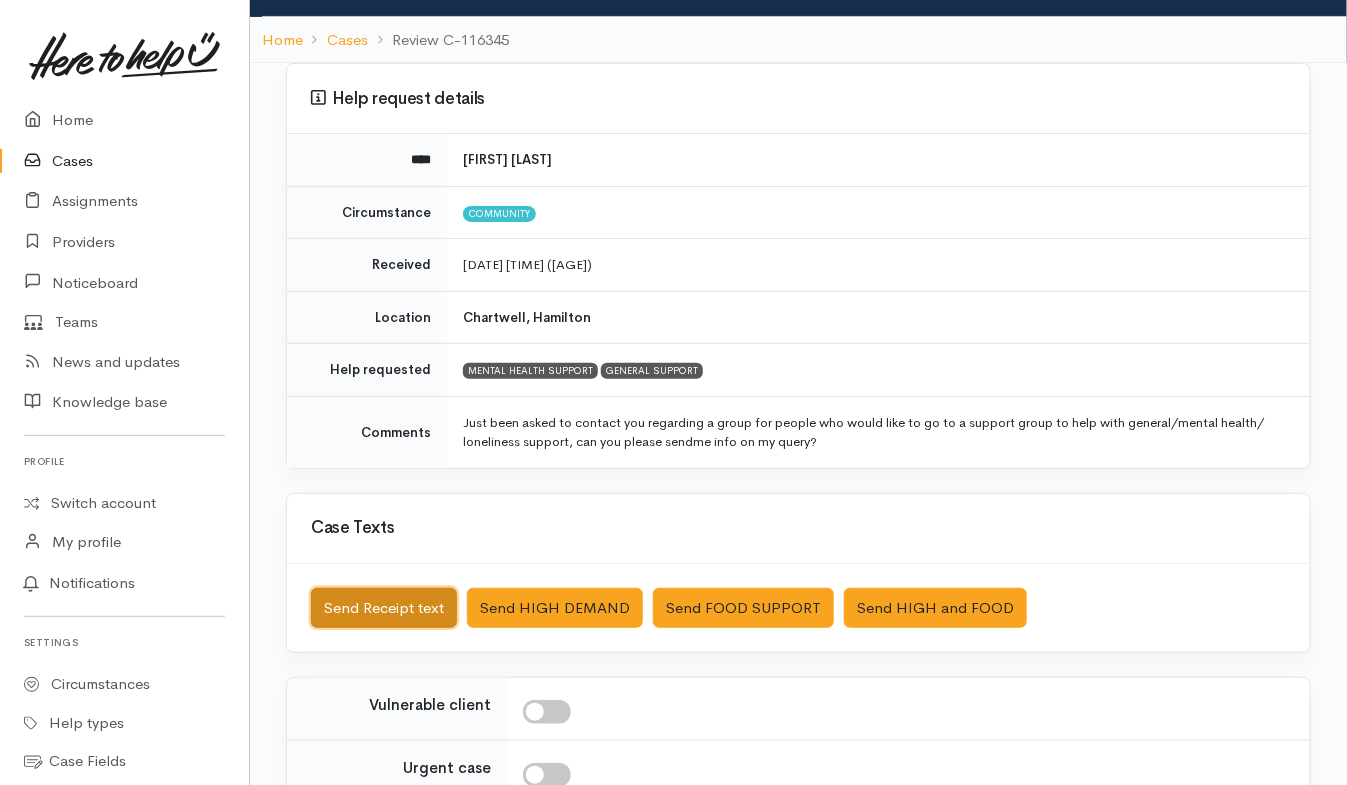 click on "Send Receipt text" at bounding box center (384, 608) 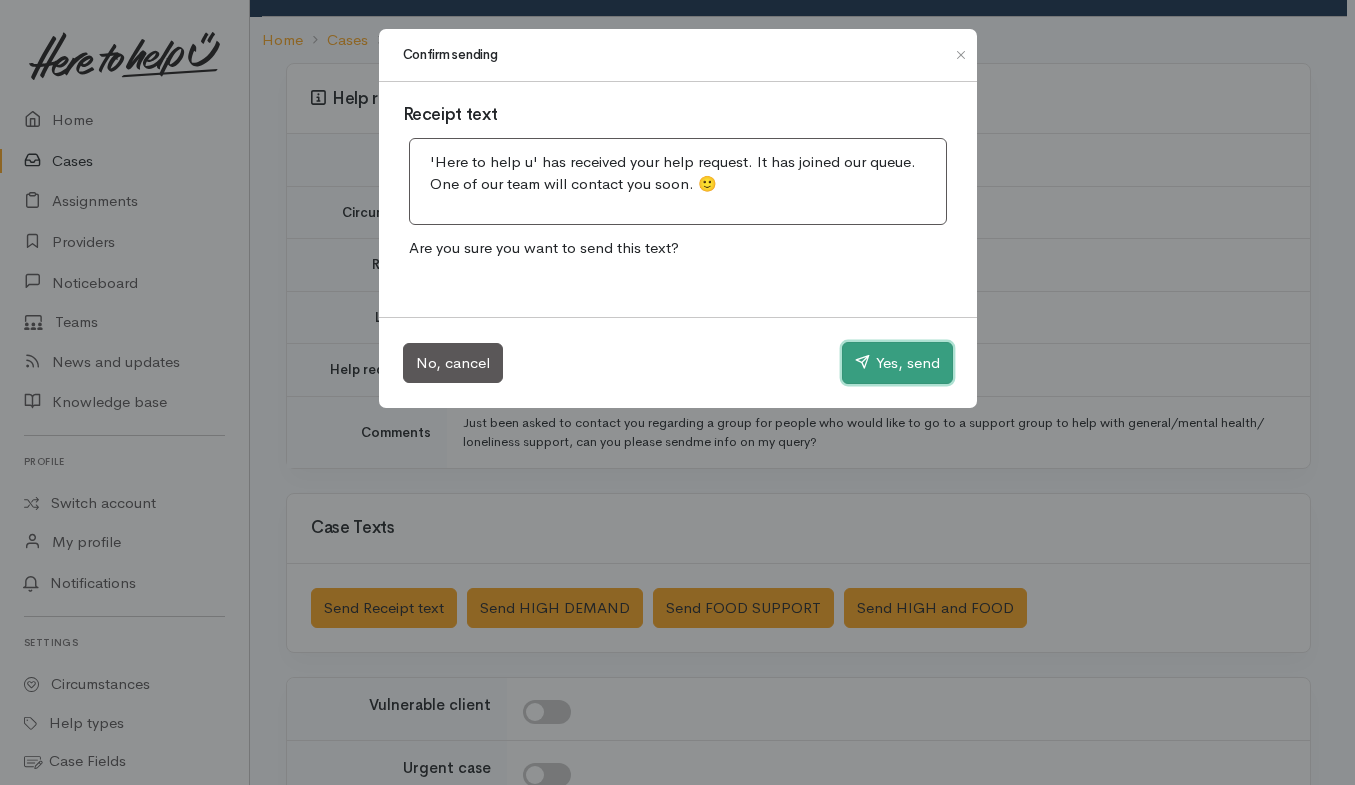 click on "Yes, send" at bounding box center [897, 363] 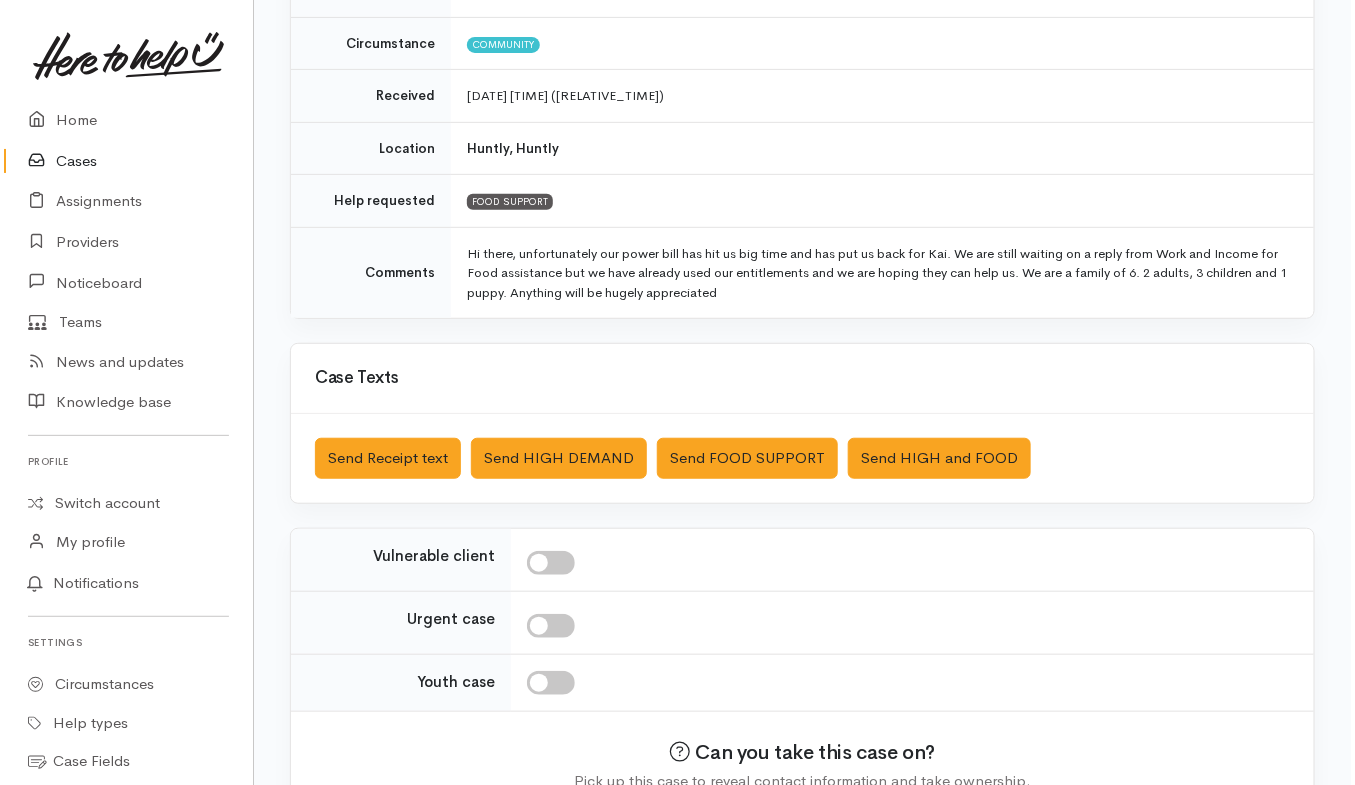 scroll, scrollTop: 287, scrollLeft: 0, axis: vertical 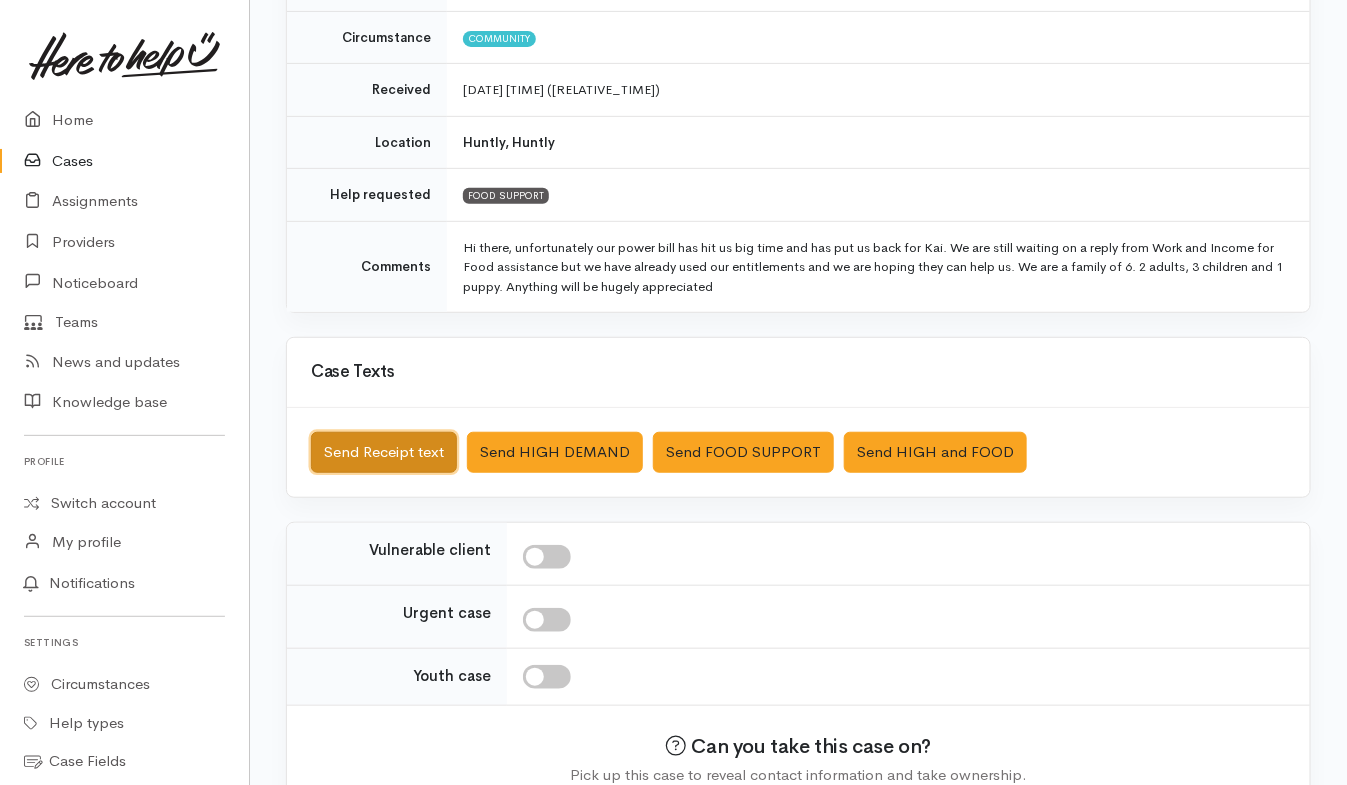click on "Send Receipt text" at bounding box center [384, 452] 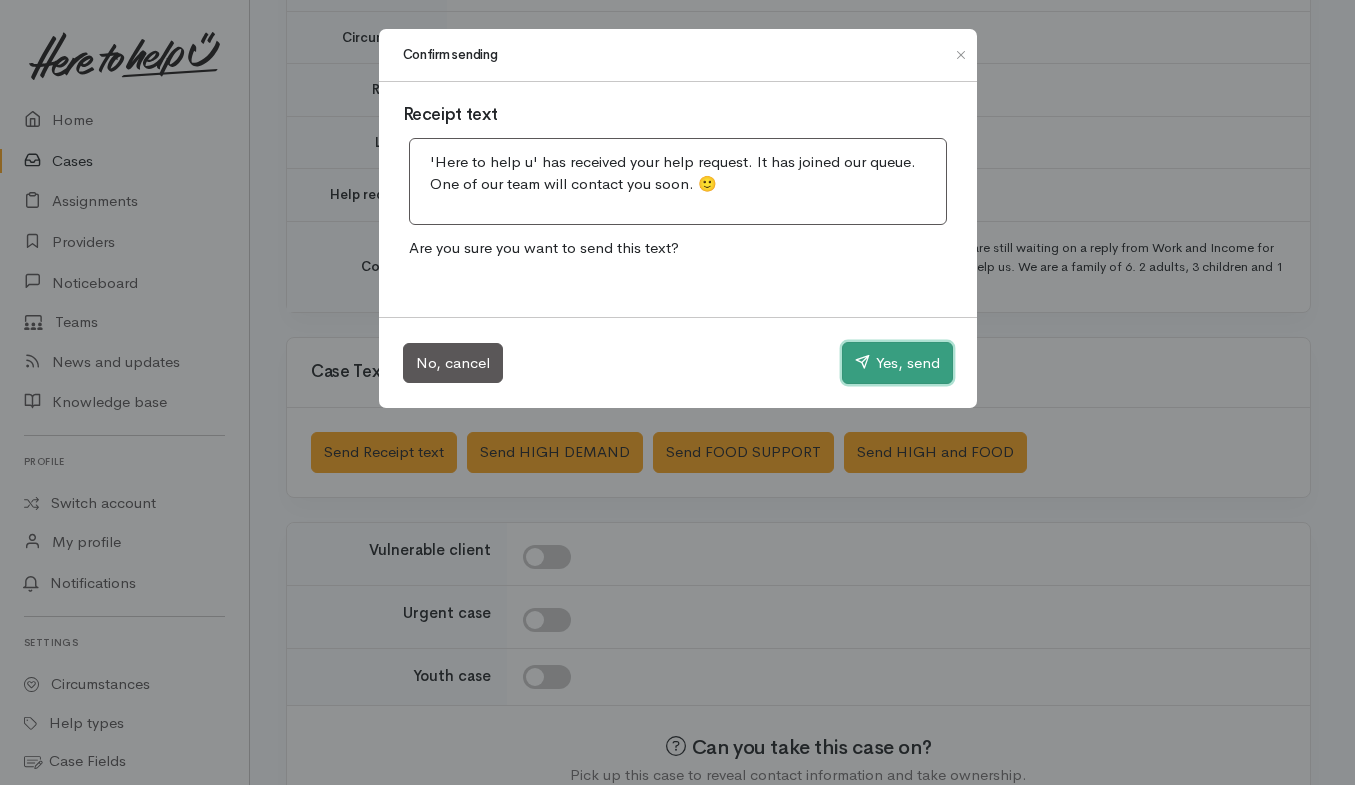 click on "Yes, send" at bounding box center (897, 363) 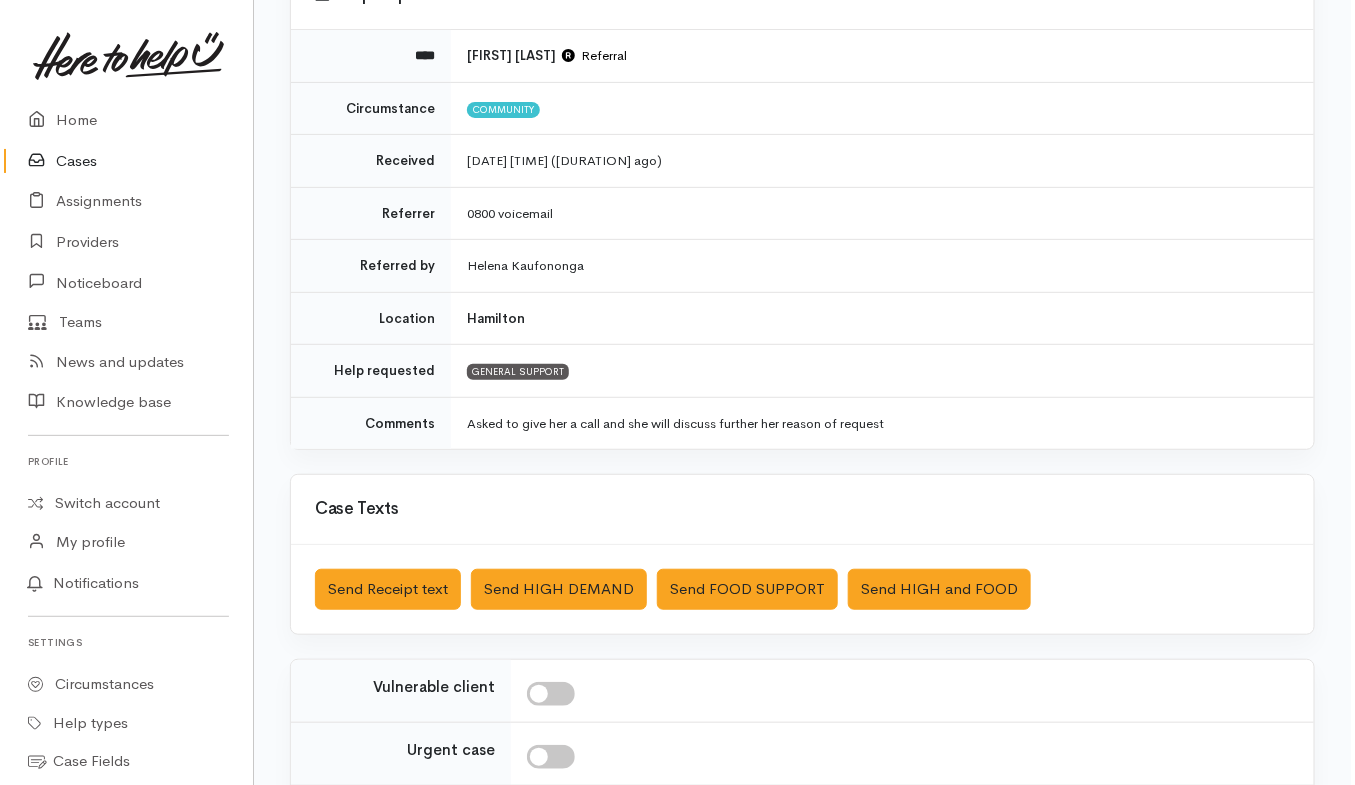 scroll, scrollTop: 219, scrollLeft: 0, axis: vertical 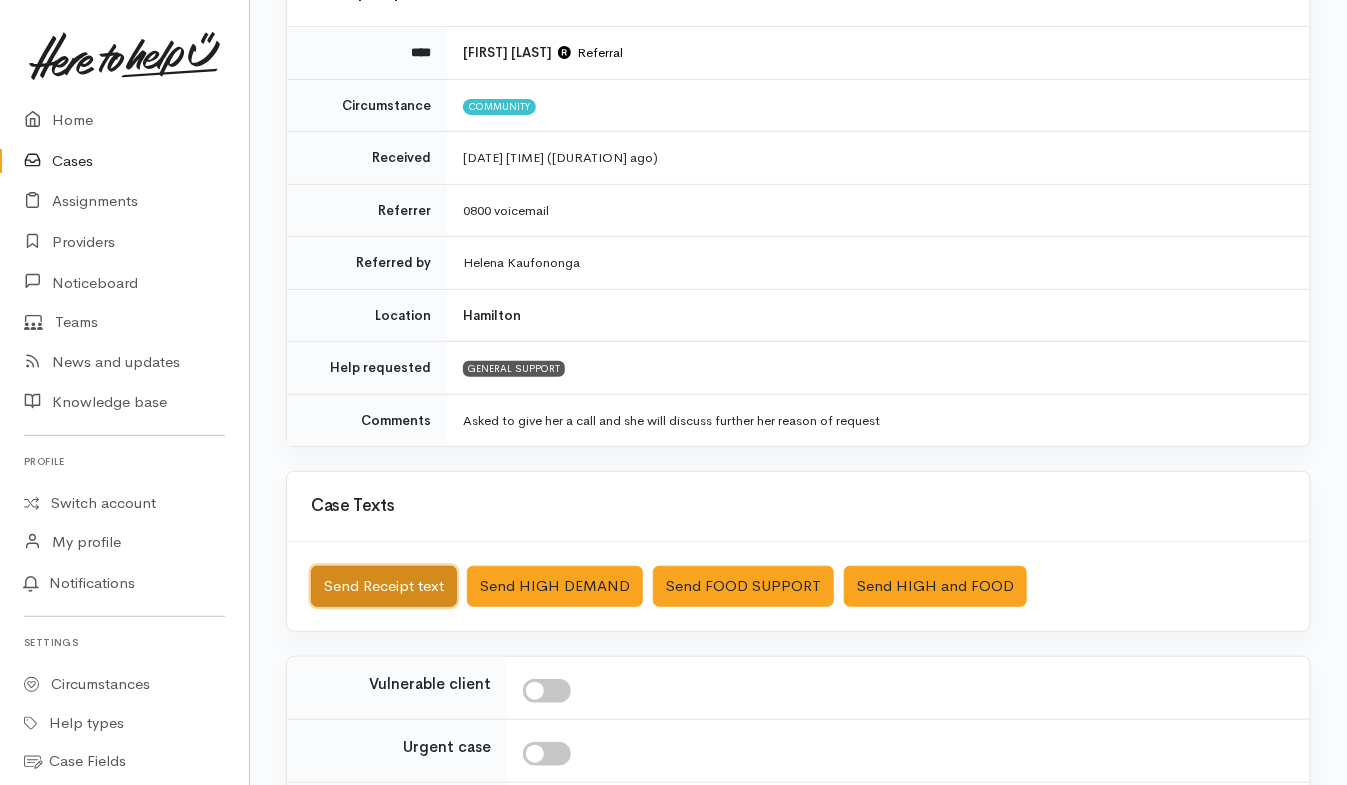 click on "Send Receipt text" at bounding box center (384, 586) 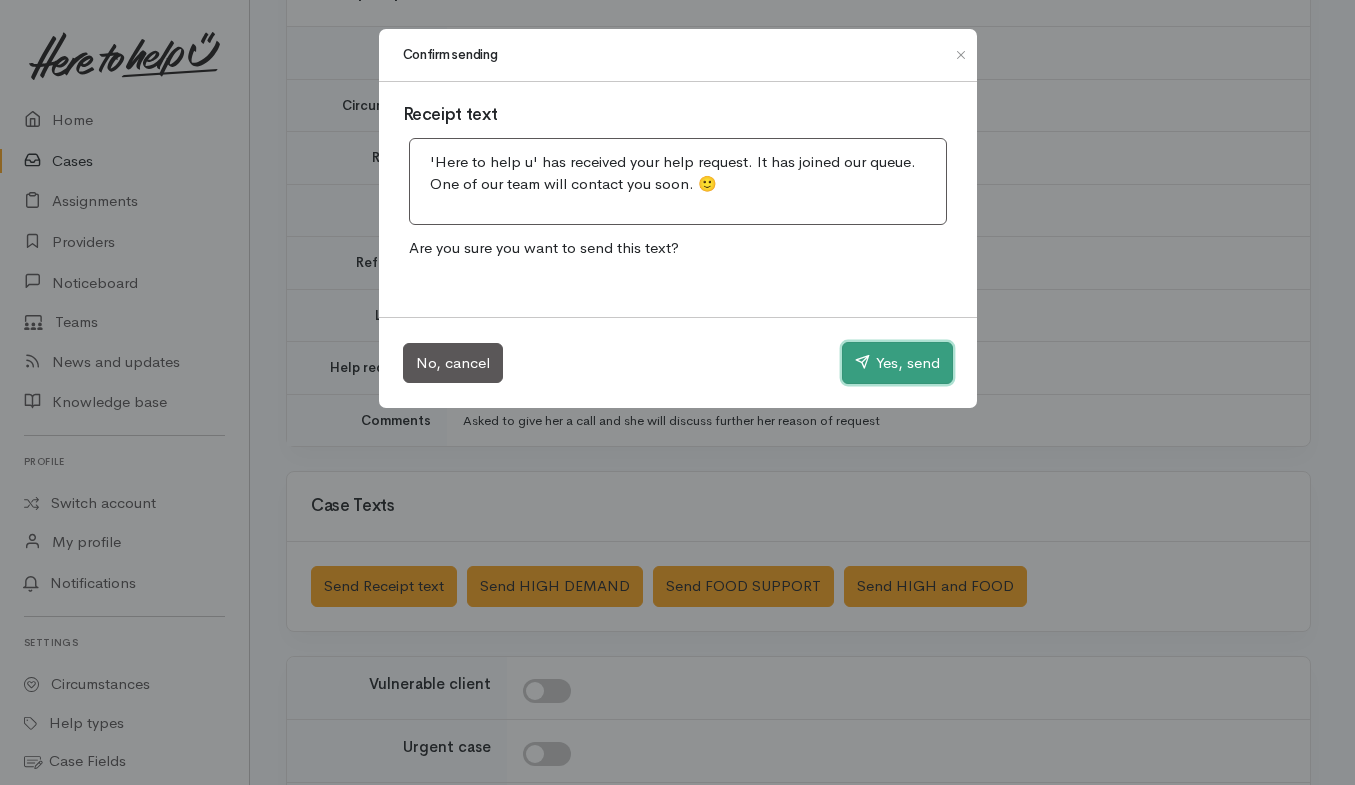 click on "Yes, send" at bounding box center [897, 363] 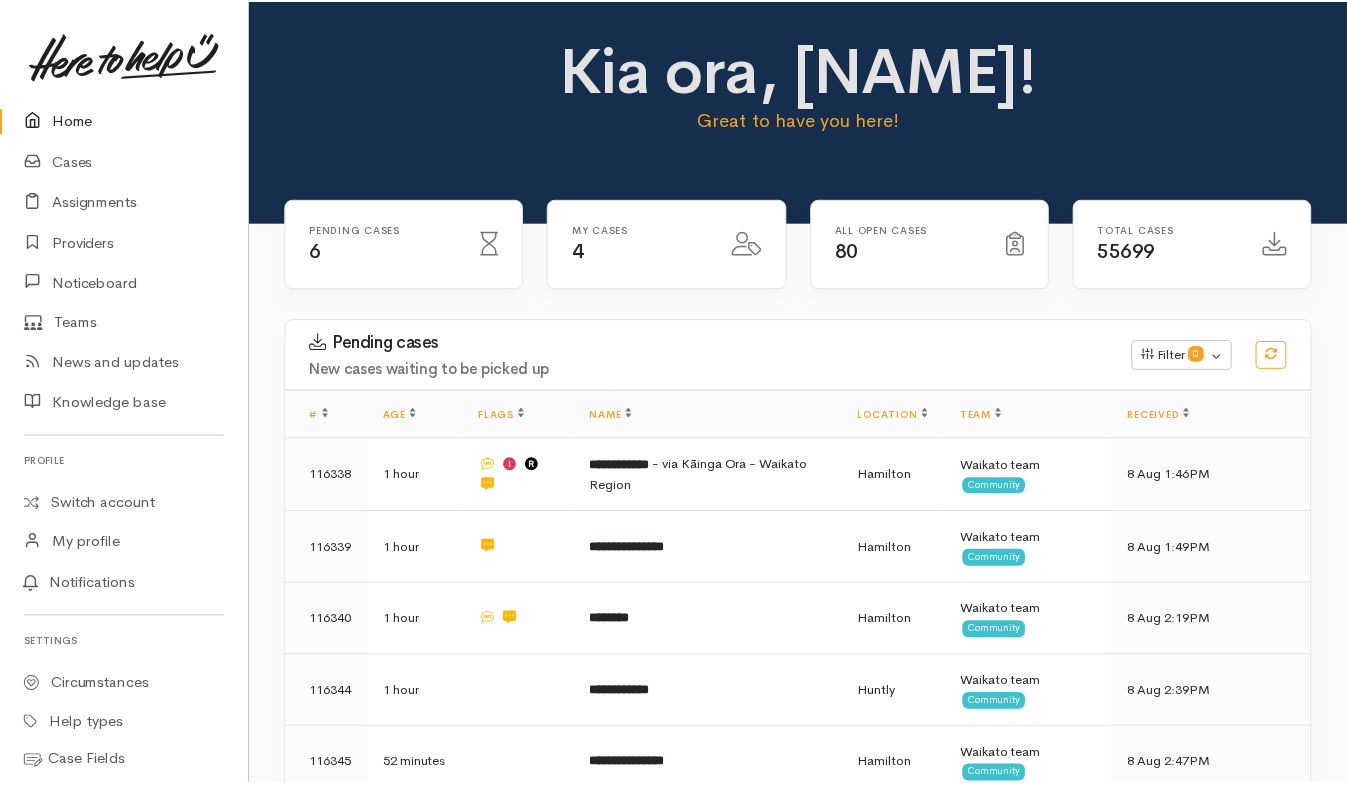 scroll, scrollTop: 162, scrollLeft: 0, axis: vertical 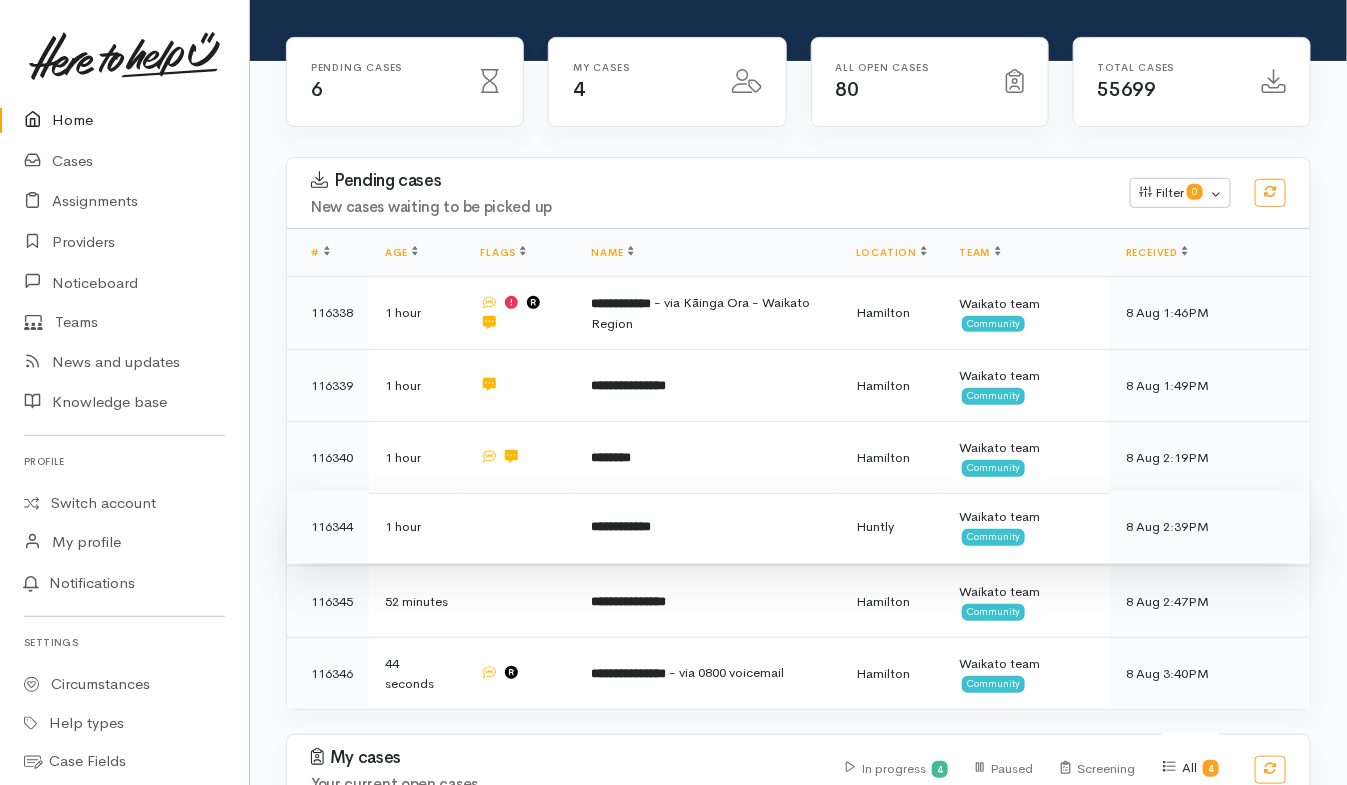 click at bounding box center (519, 527) 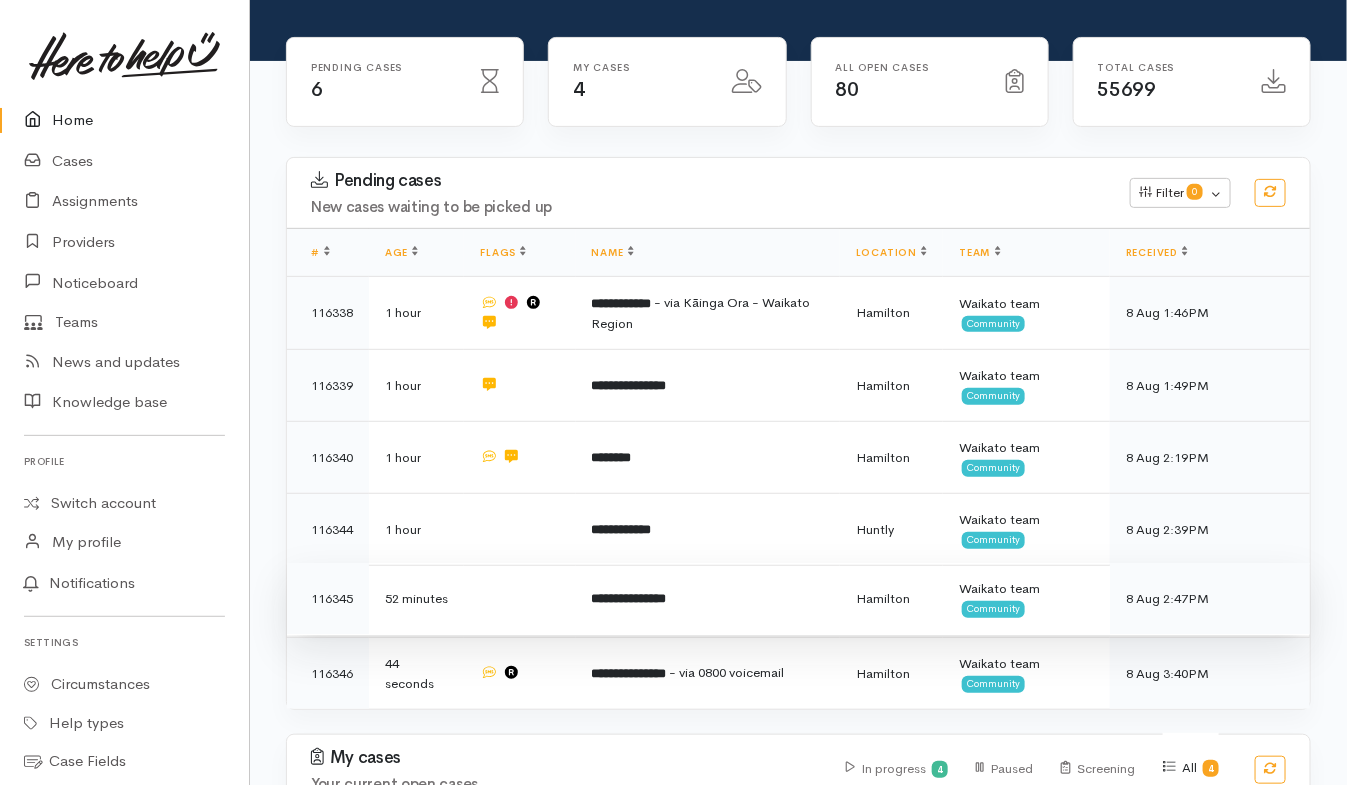 click on "**********" at bounding box center [629, 598] 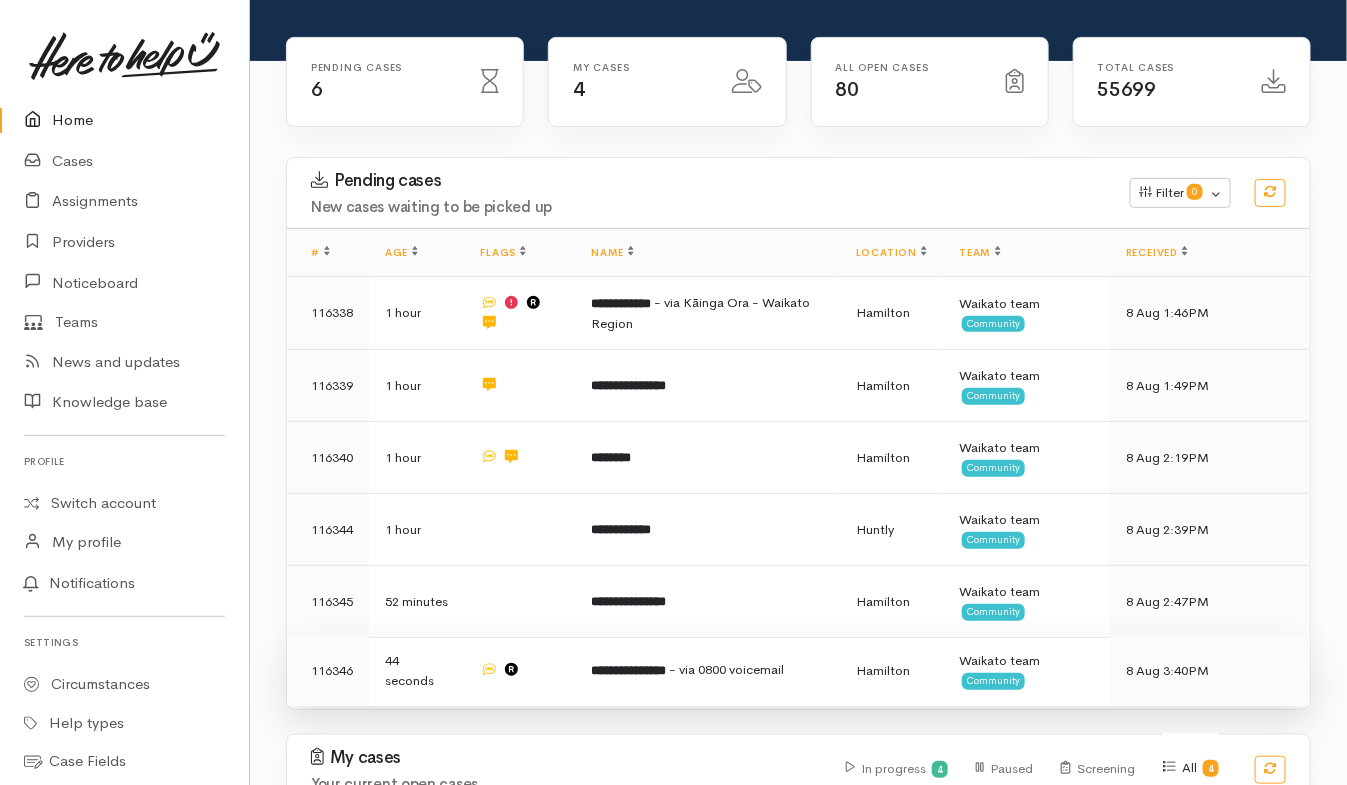 click on "**********" at bounding box center (708, 671) 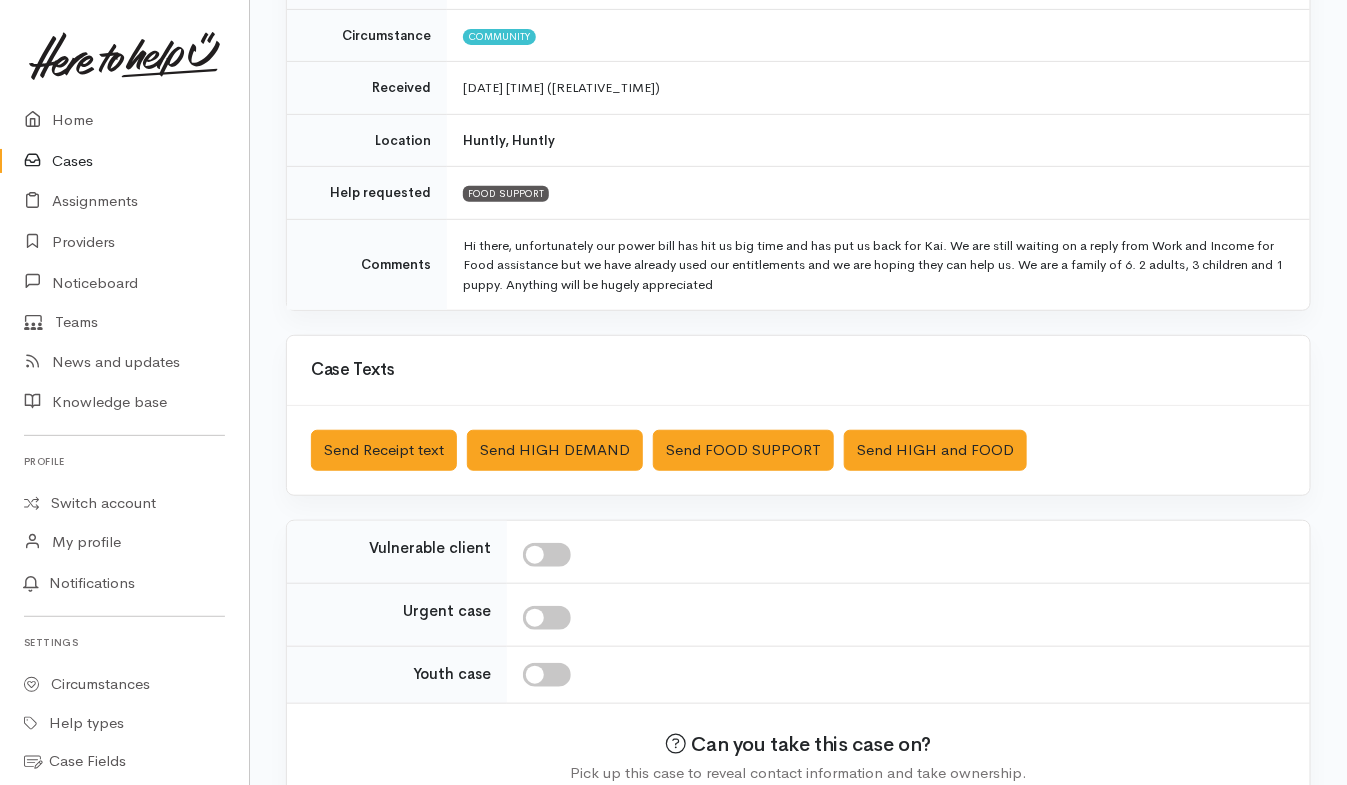 scroll, scrollTop: 294, scrollLeft: 0, axis: vertical 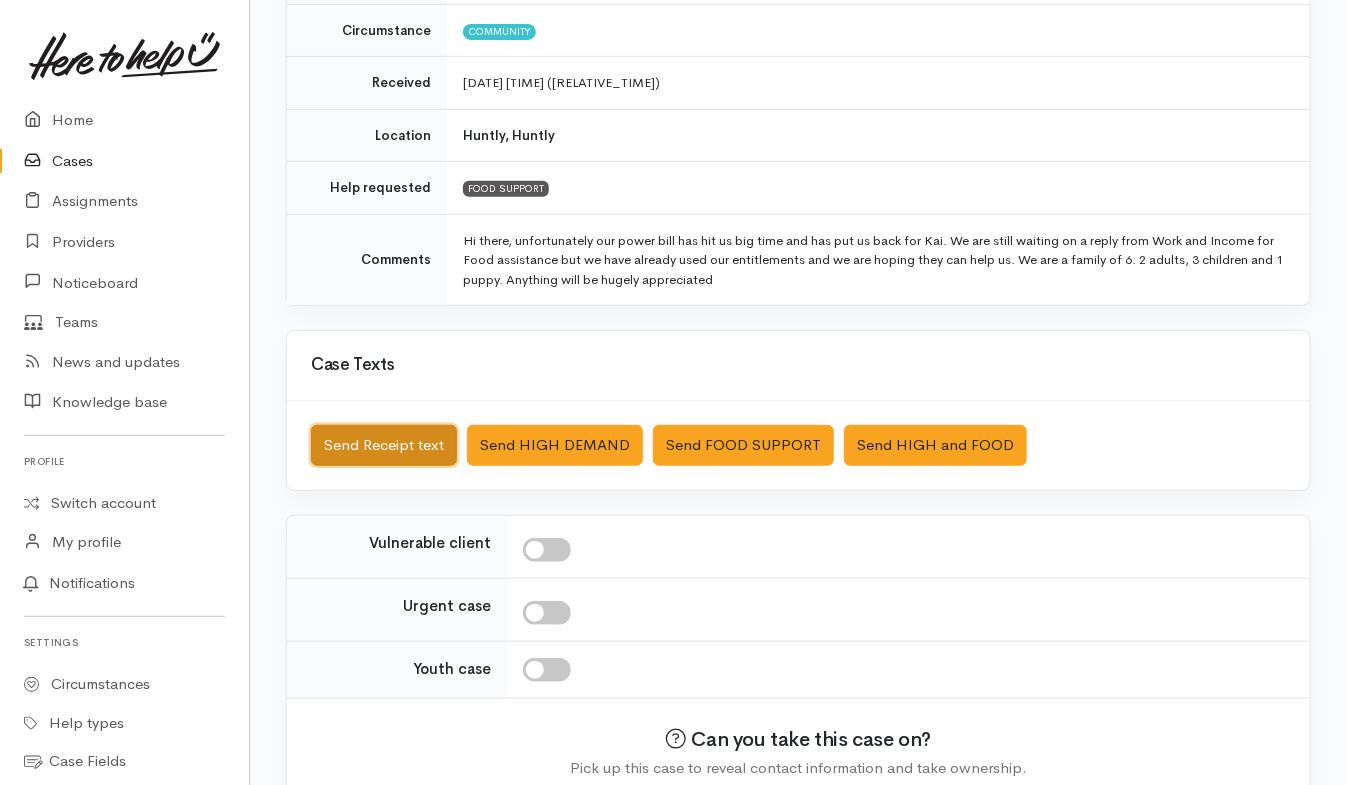 click on "Send Receipt text" at bounding box center [384, 445] 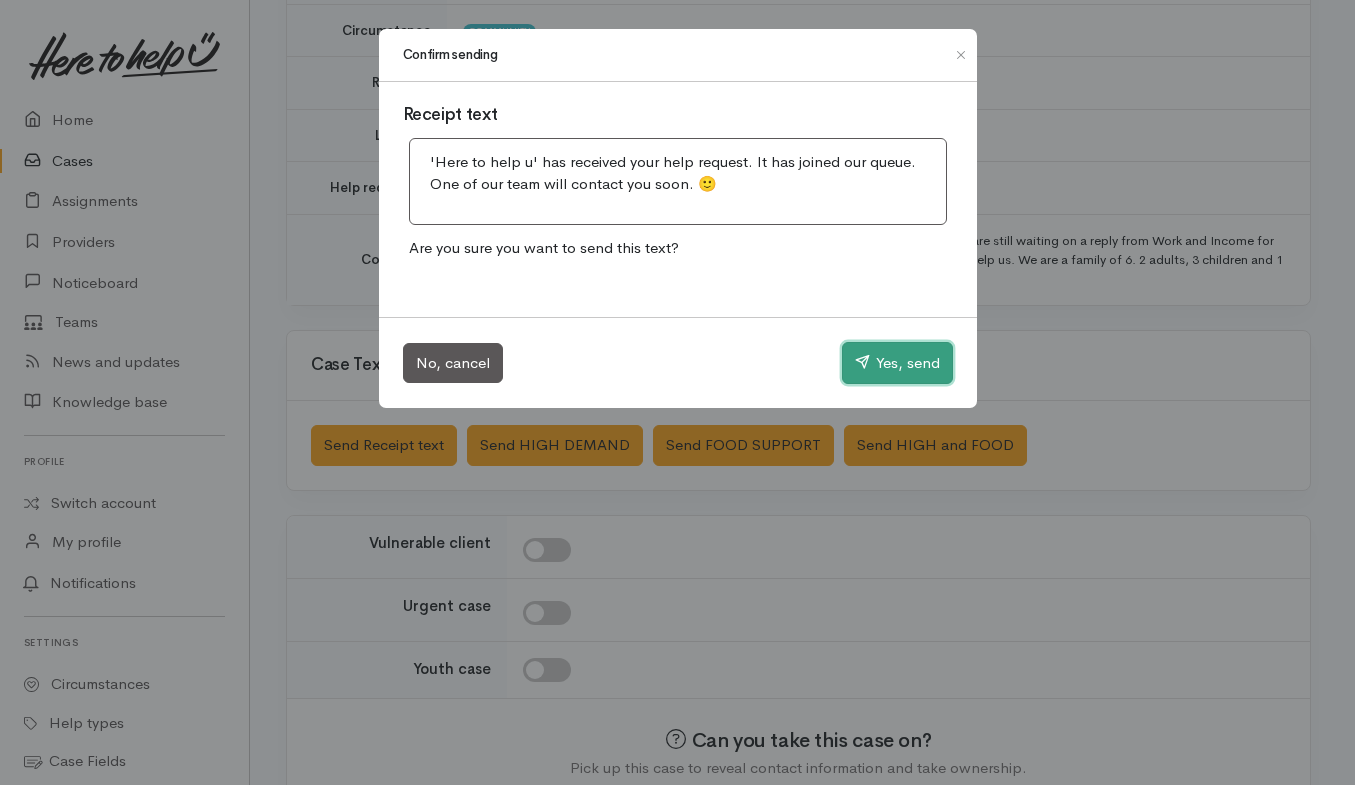 click on "Yes, send" at bounding box center (897, 363) 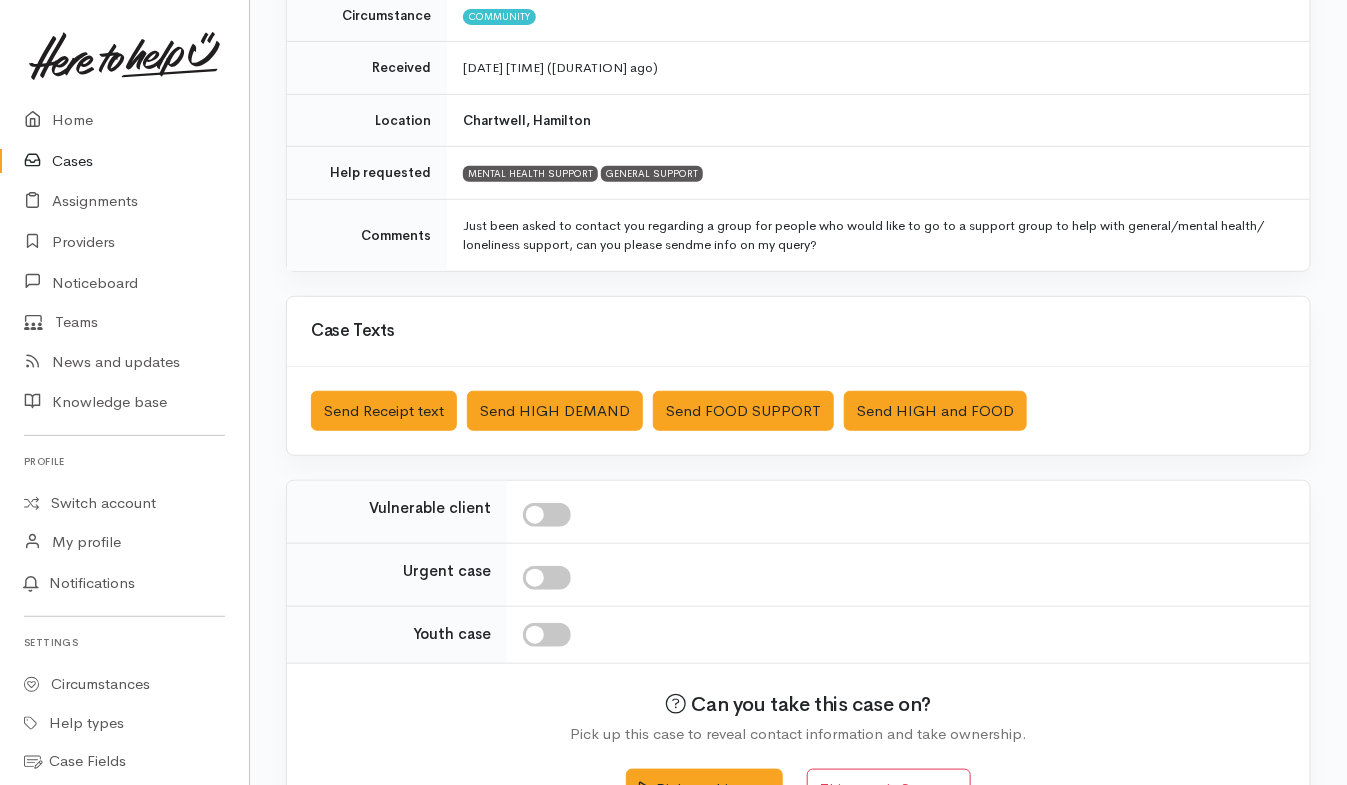 scroll, scrollTop: 315, scrollLeft: 0, axis: vertical 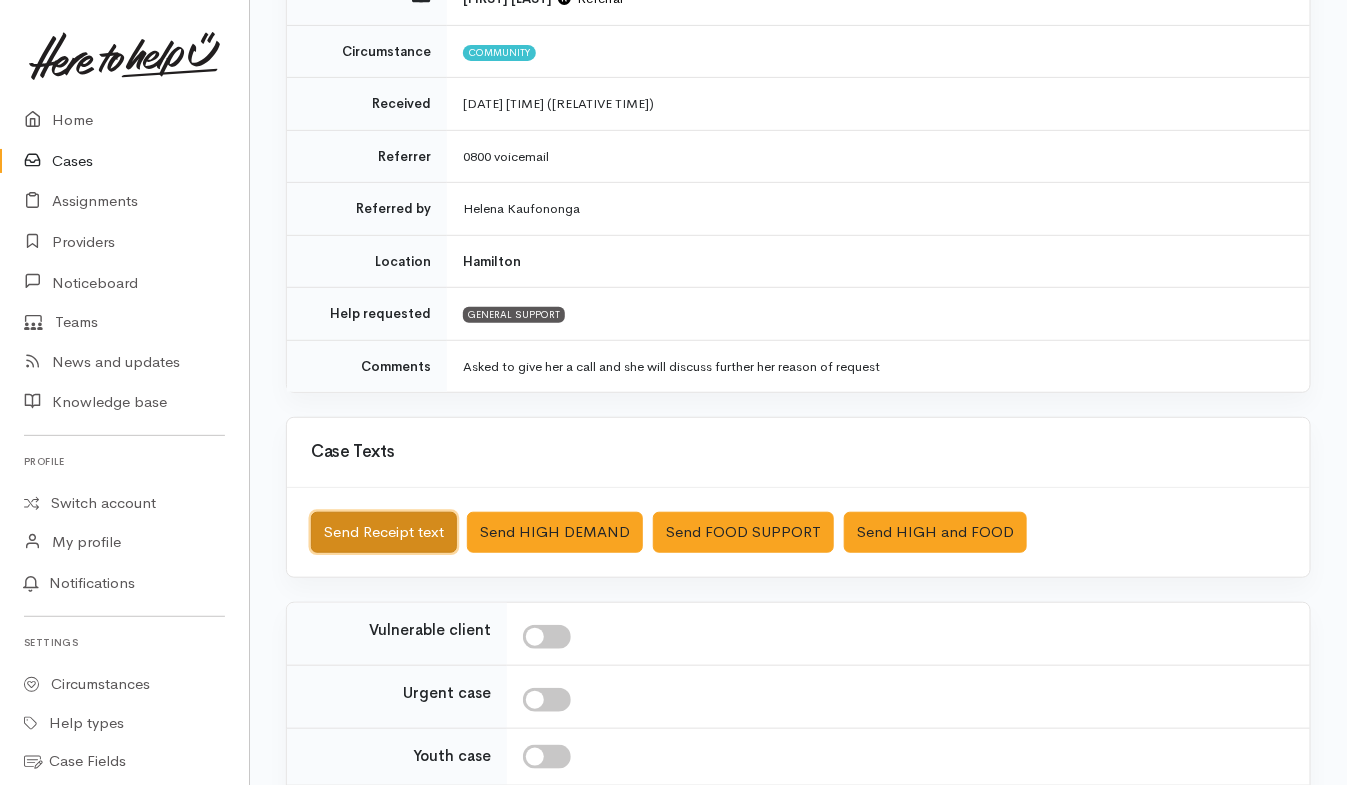 click on "Send Receipt text" at bounding box center [384, 532] 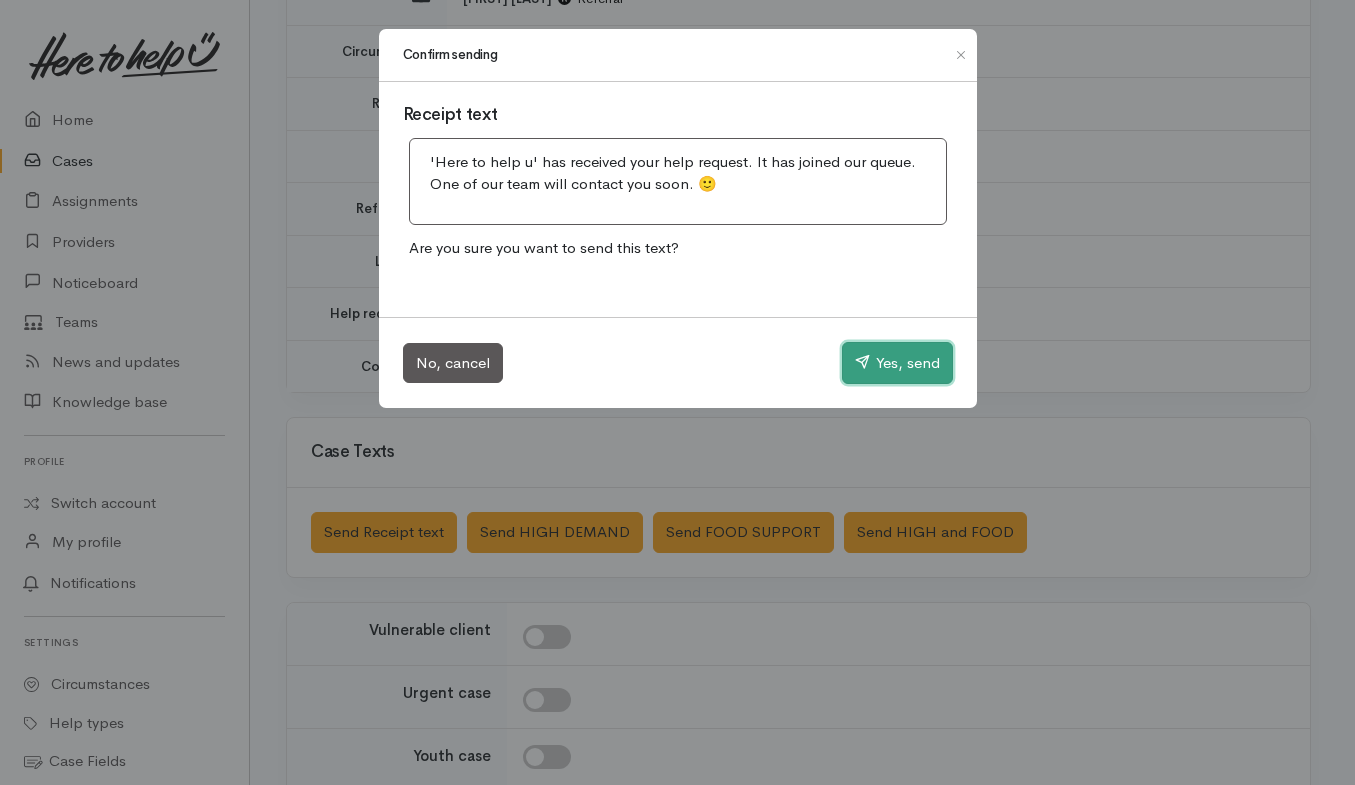 click on "Yes, send" at bounding box center [897, 363] 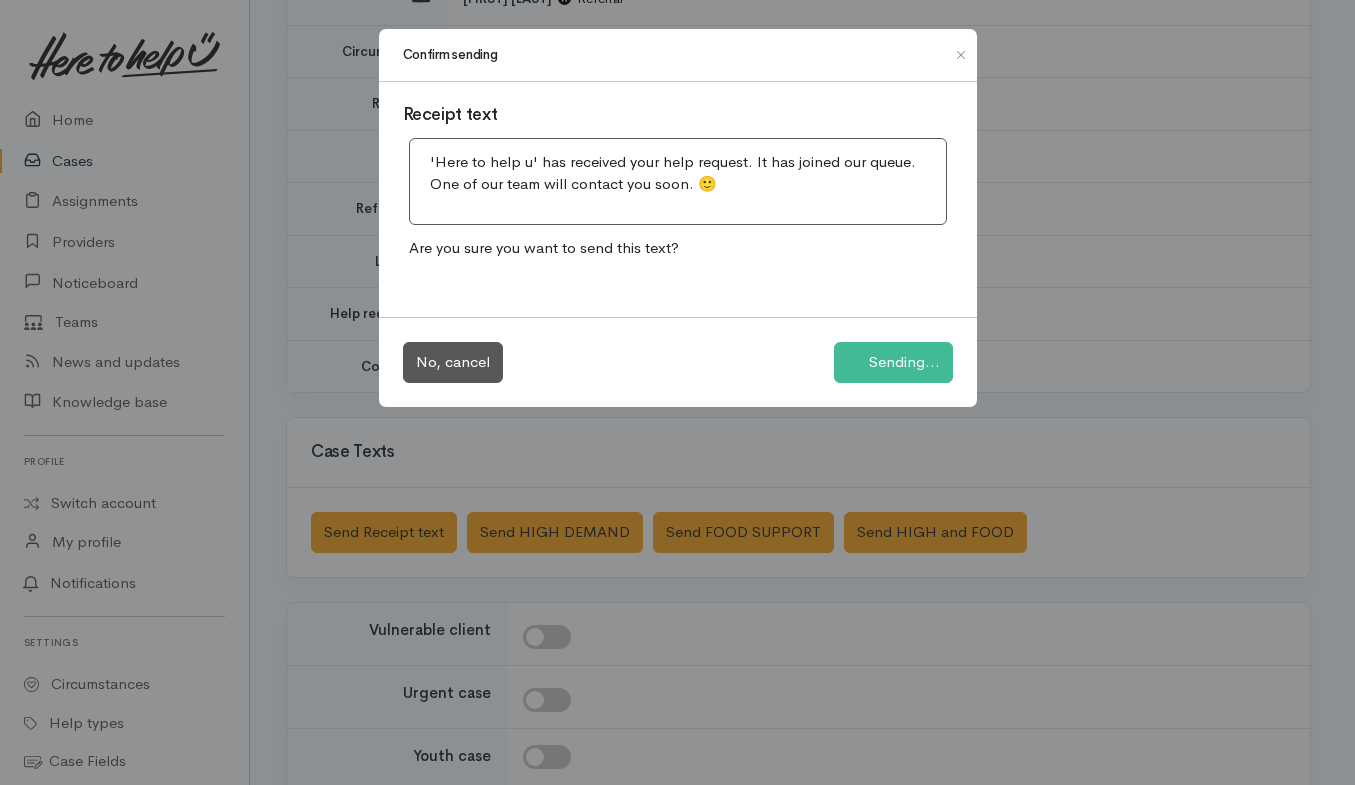 click on "Confirm sending
Receipt text
'Here to help u' has received your help request. It has joined our queue. One of our team will contact you soon. 🙂
Are you sure you want to send this text?
No, cancel
Sending..." at bounding box center (677, 392) 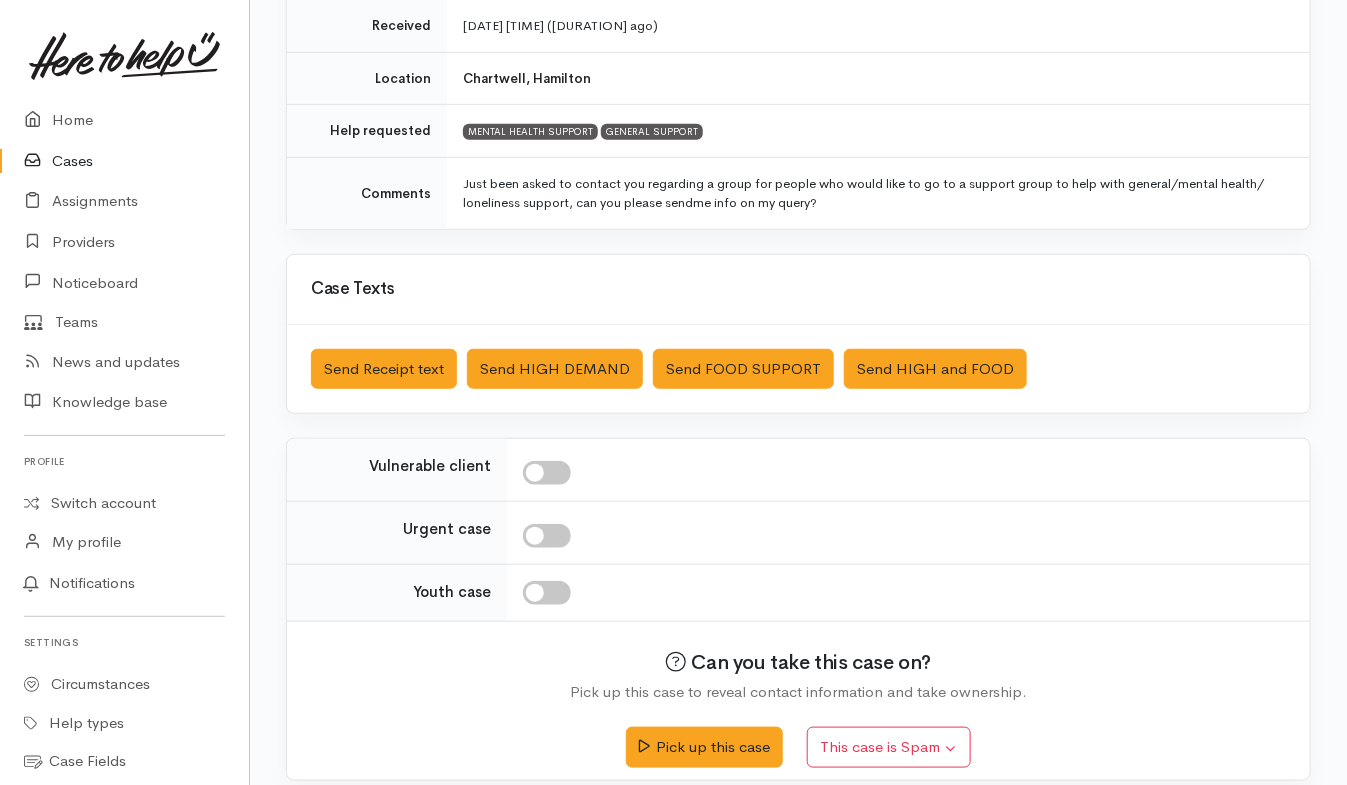 scroll, scrollTop: 366, scrollLeft: 0, axis: vertical 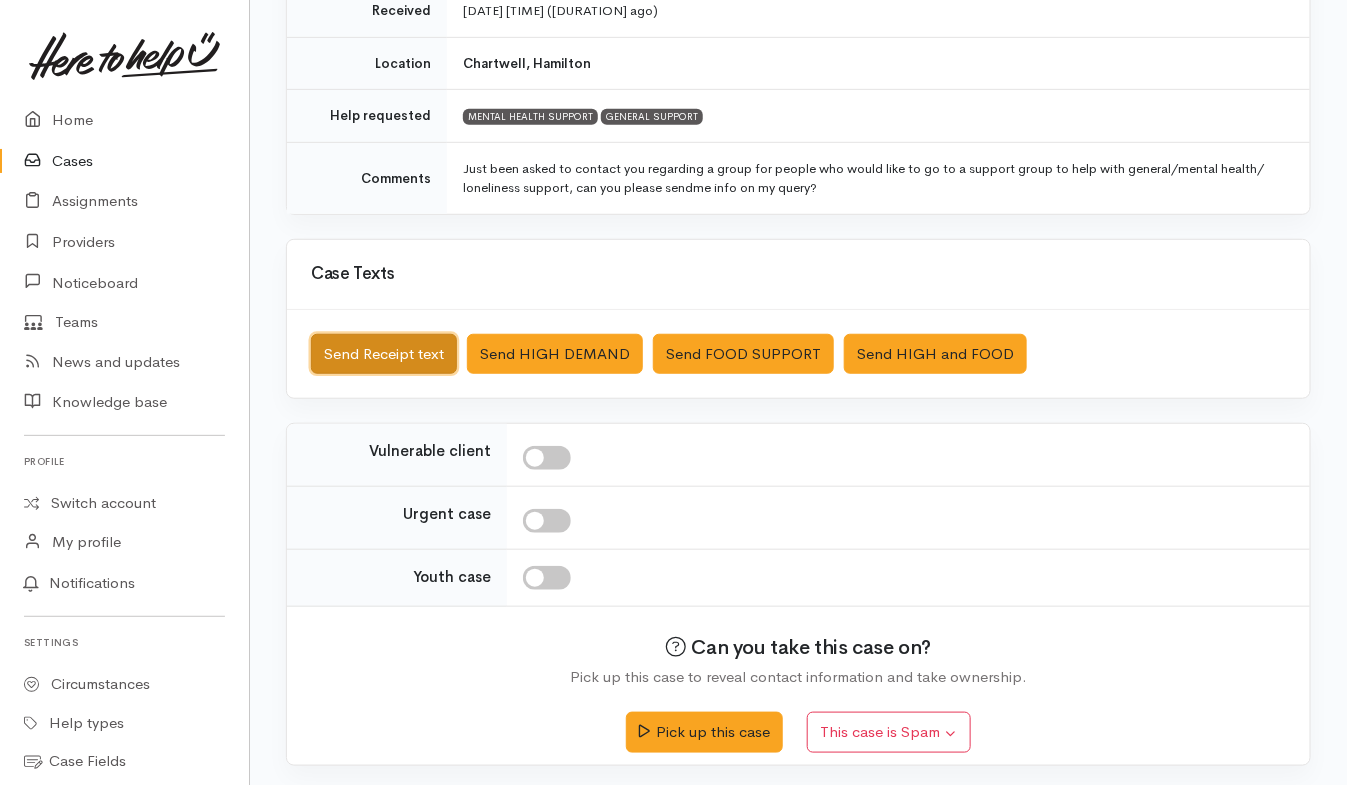 click on "Send Receipt text" at bounding box center [384, 354] 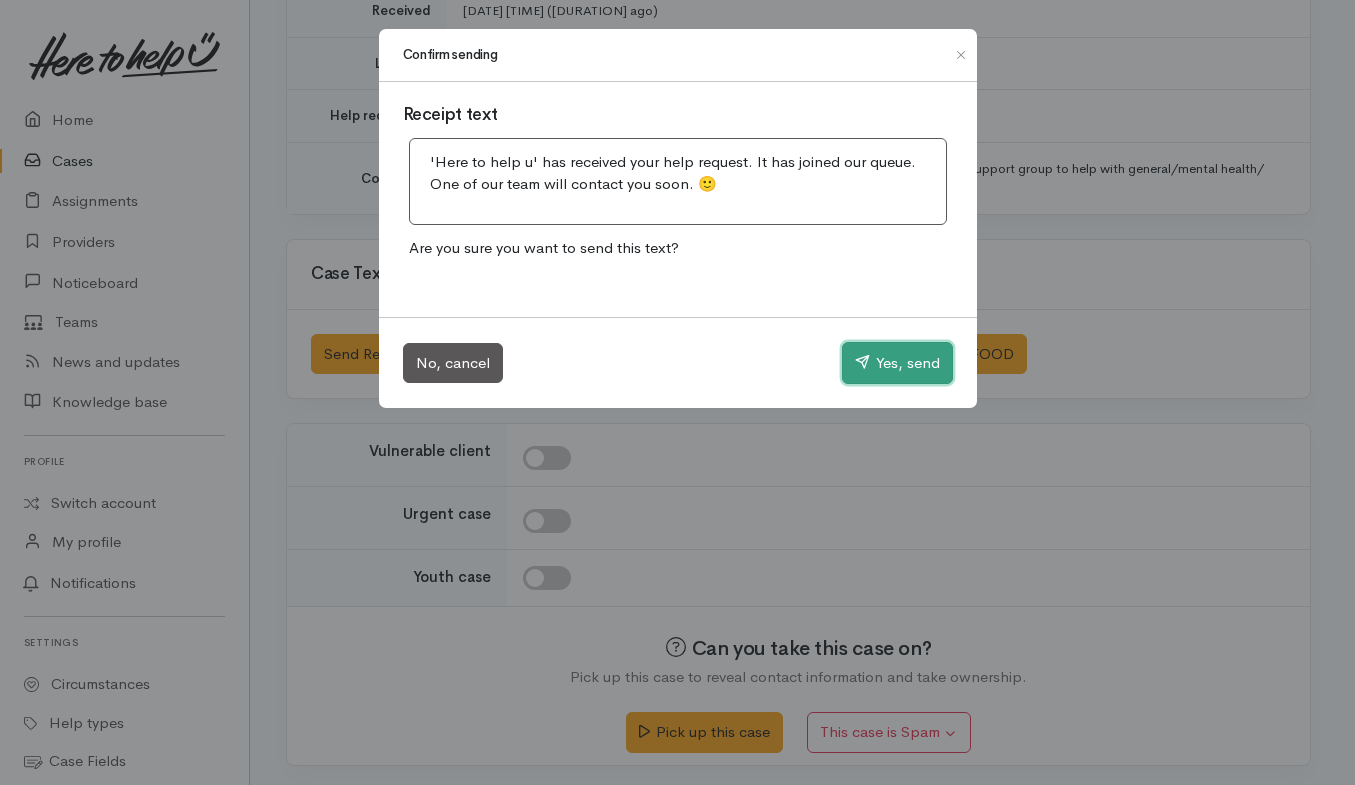 click on "Yes, send" at bounding box center (897, 363) 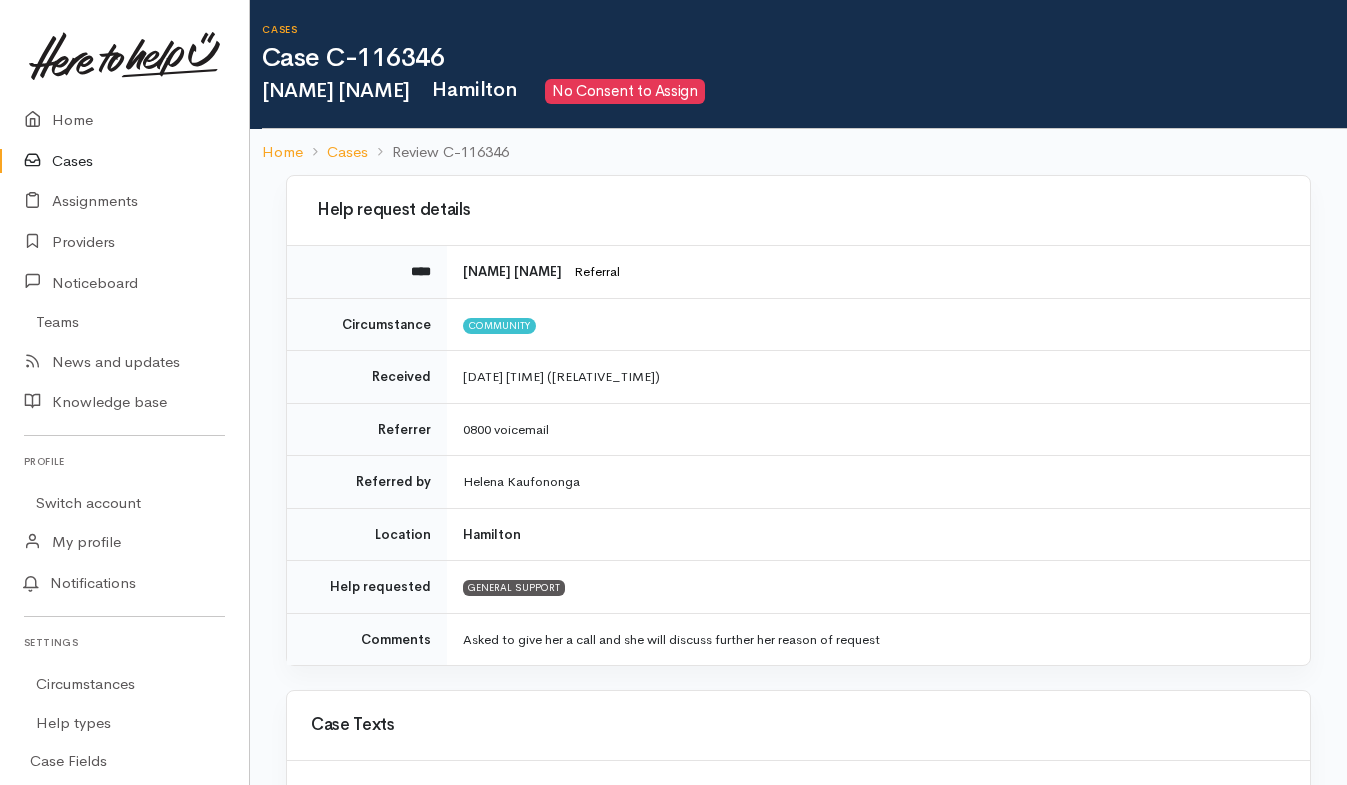scroll, scrollTop: 256, scrollLeft: 0, axis: vertical 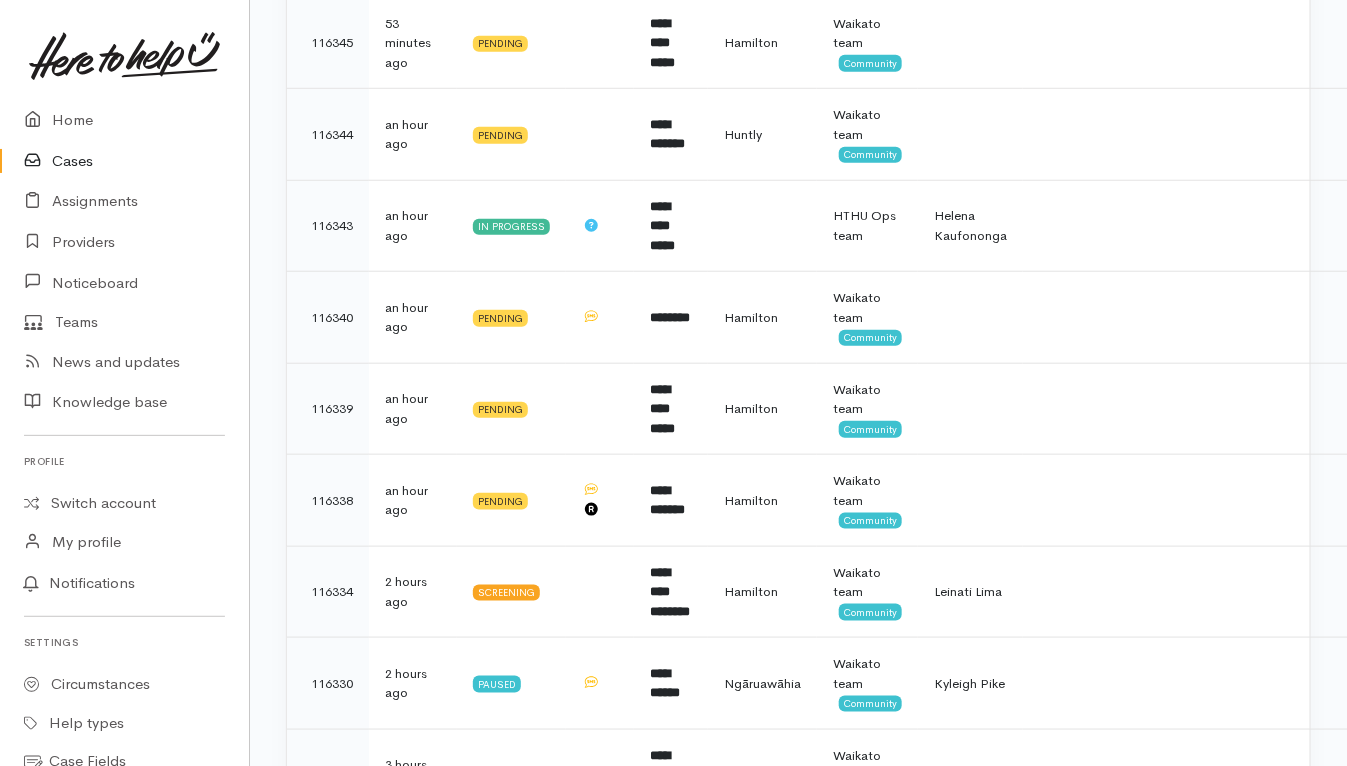 click on "Cases" at bounding box center (124, 161) 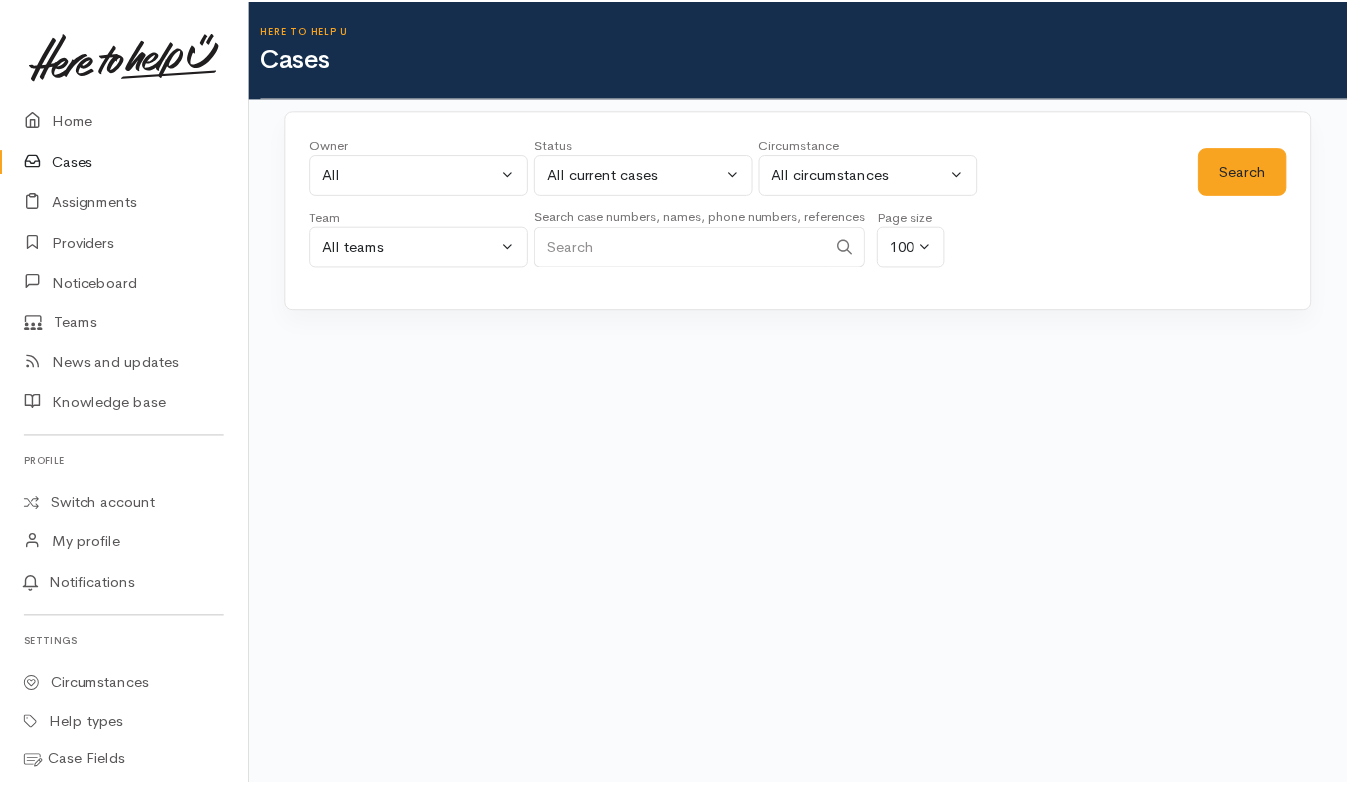 scroll, scrollTop: 0, scrollLeft: 0, axis: both 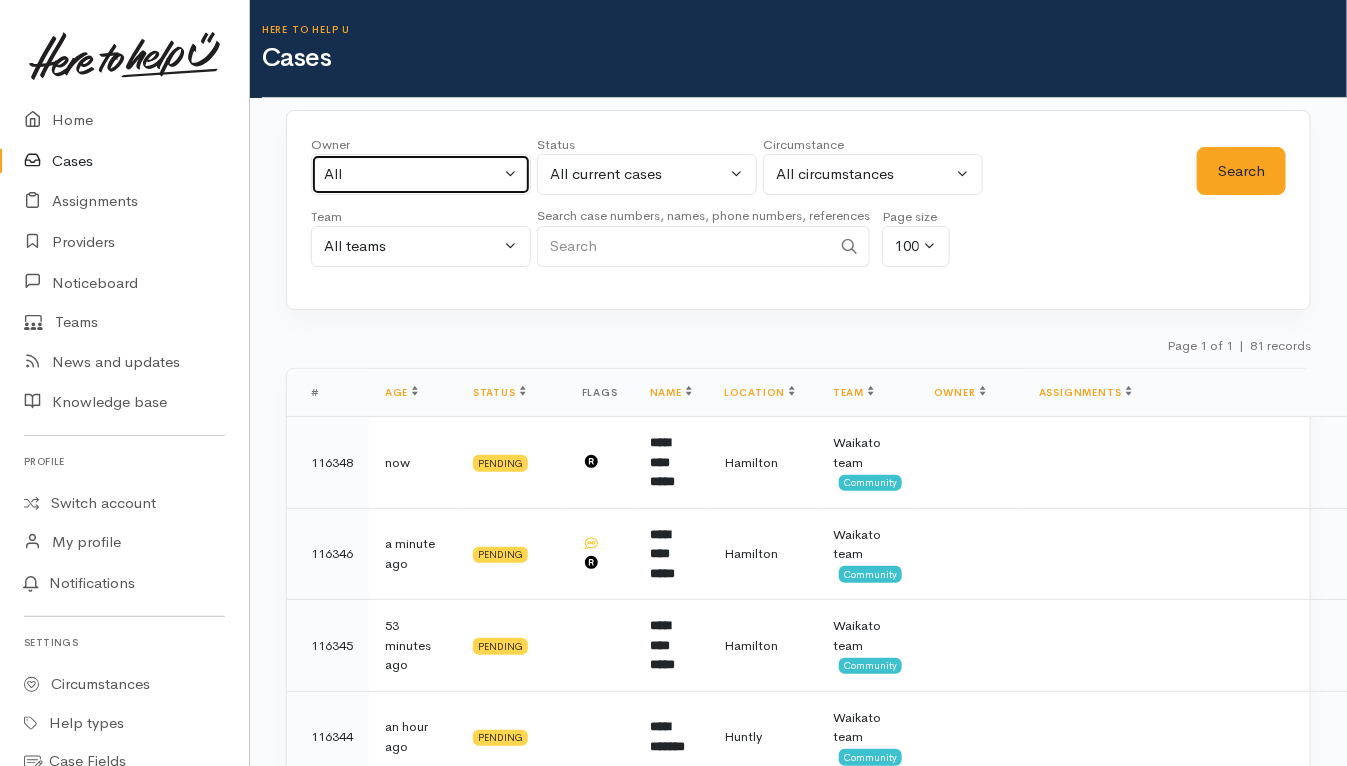 click on "All" at bounding box center [412, 174] 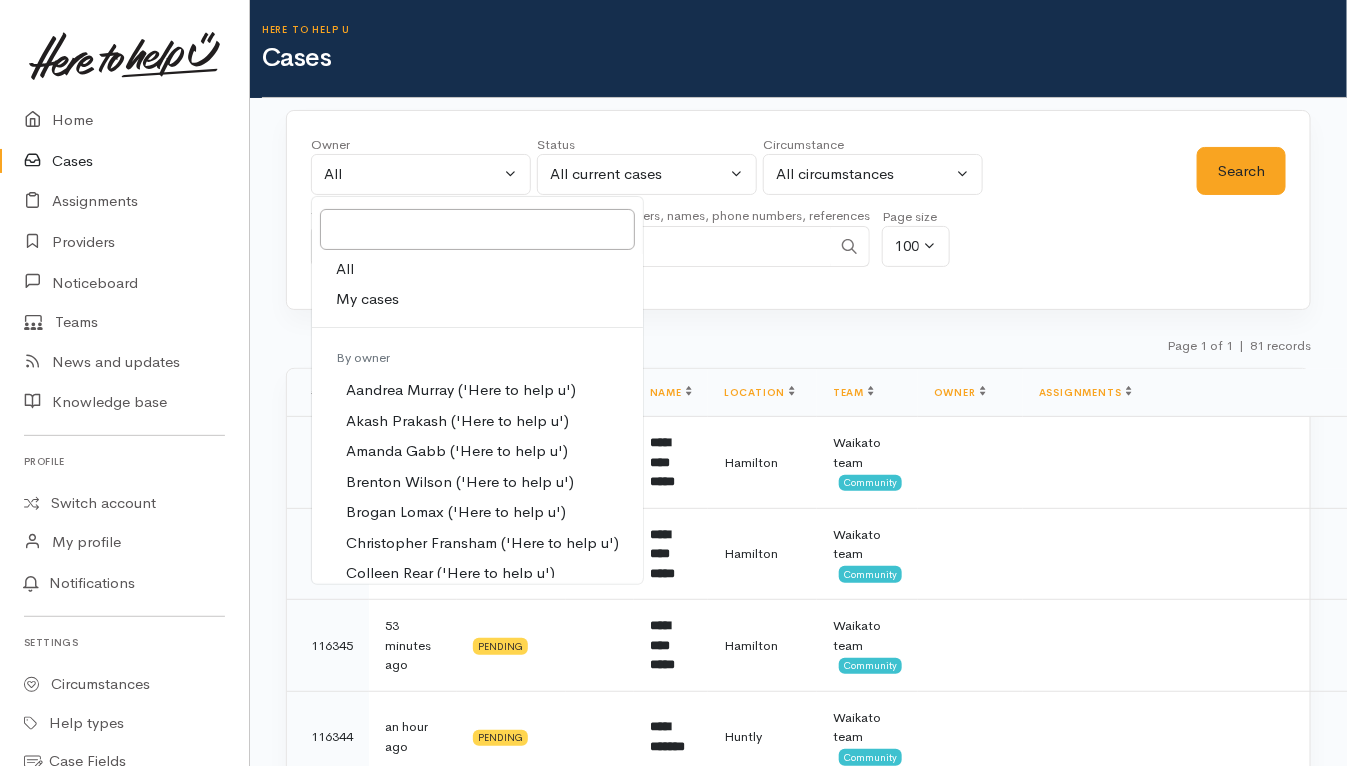 click on "My cases" at bounding box center [367, 299] 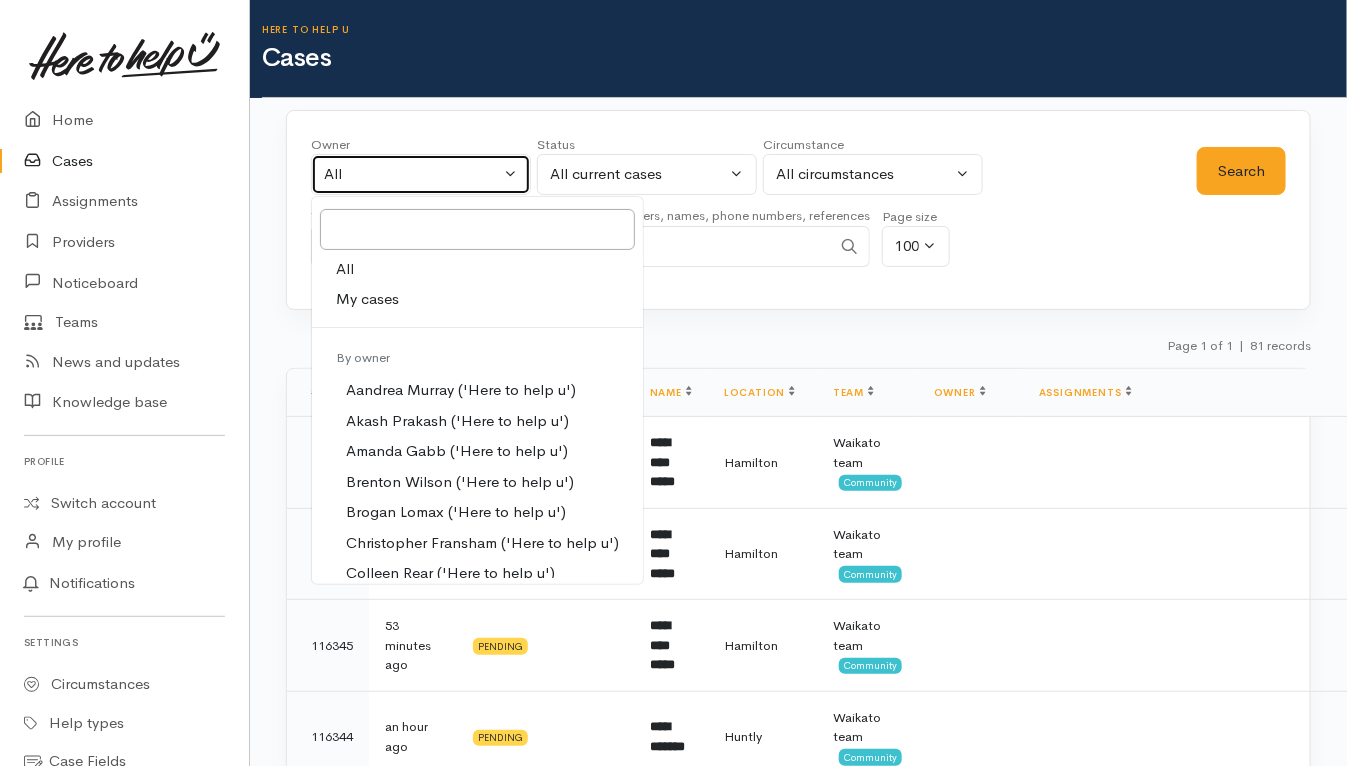 select on "202" 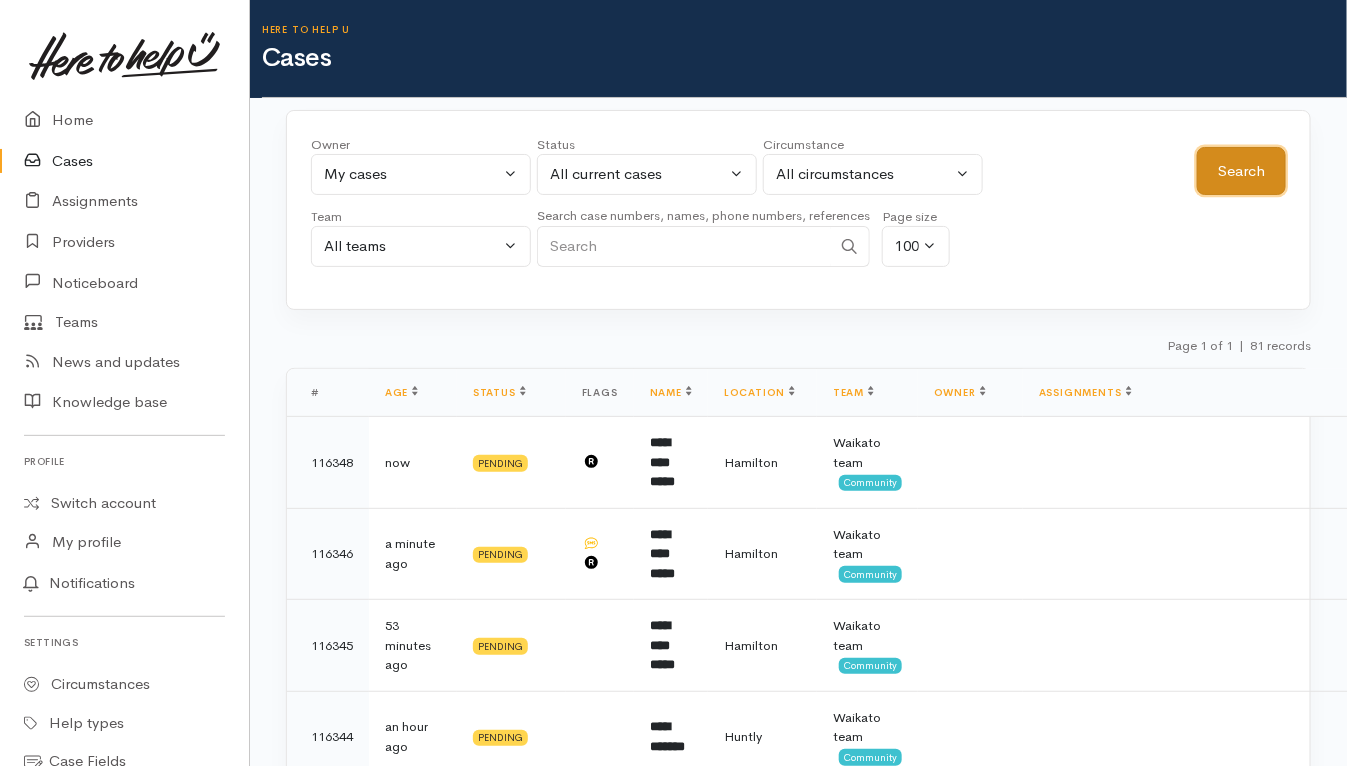 click on "Search" at bounding box center (1241, 171) 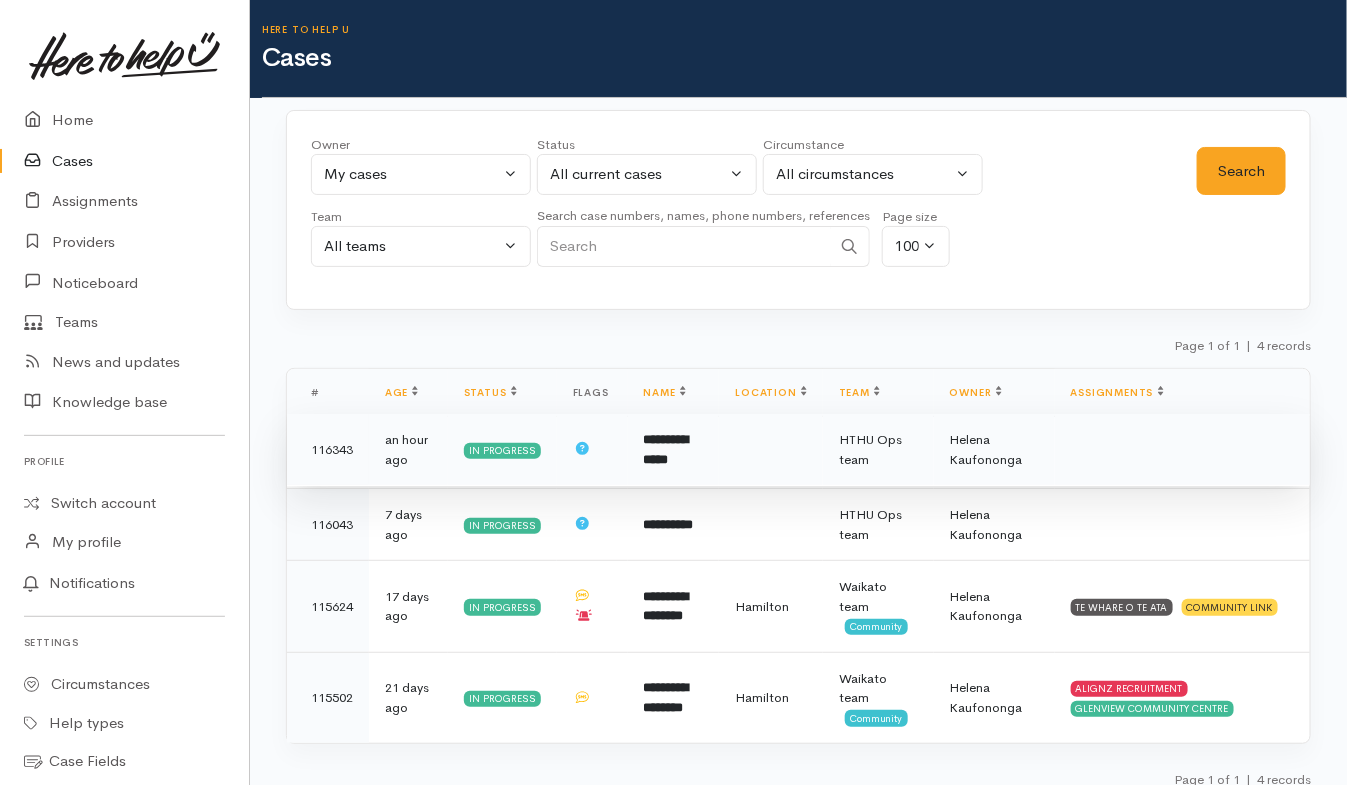 click on "**********" at bounding box center [674, 450] 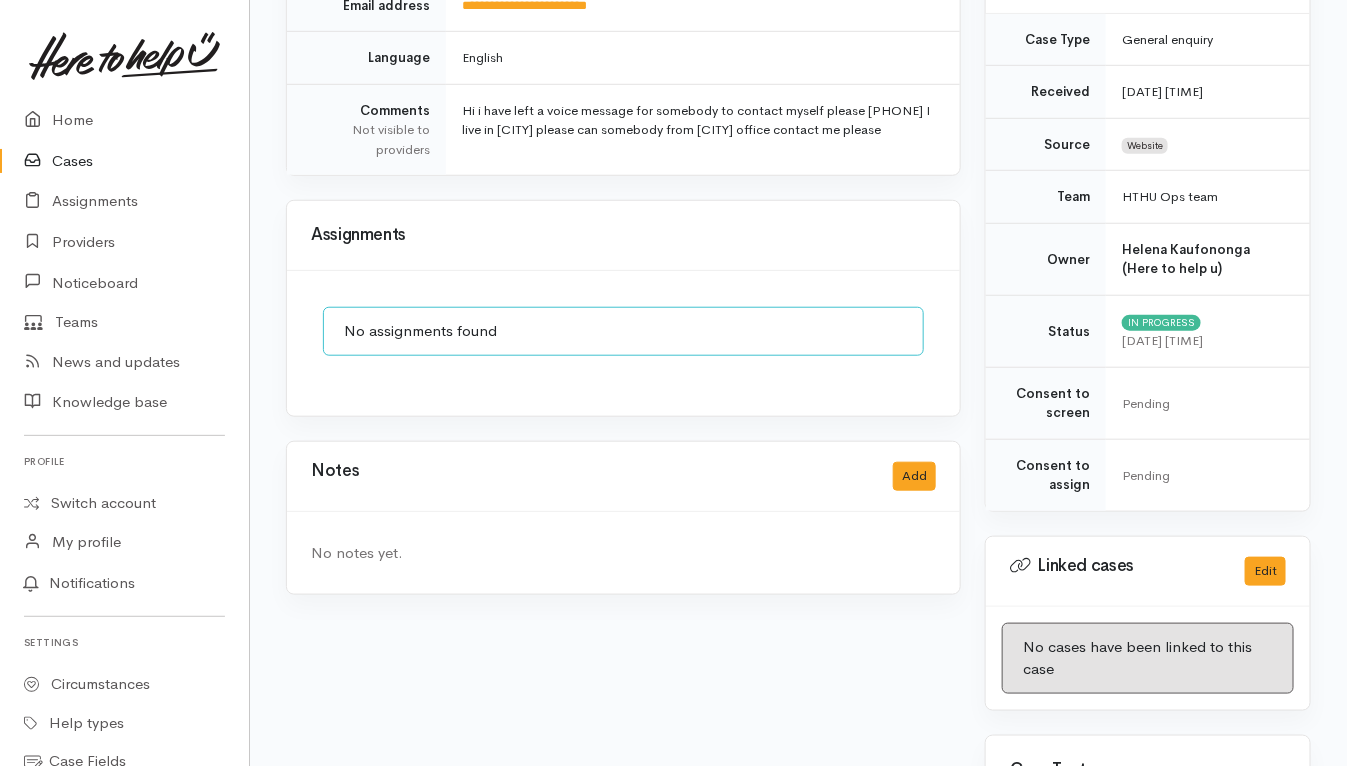 scroll, scrollTop: 464, scrollLeft: 0, axis: vertical 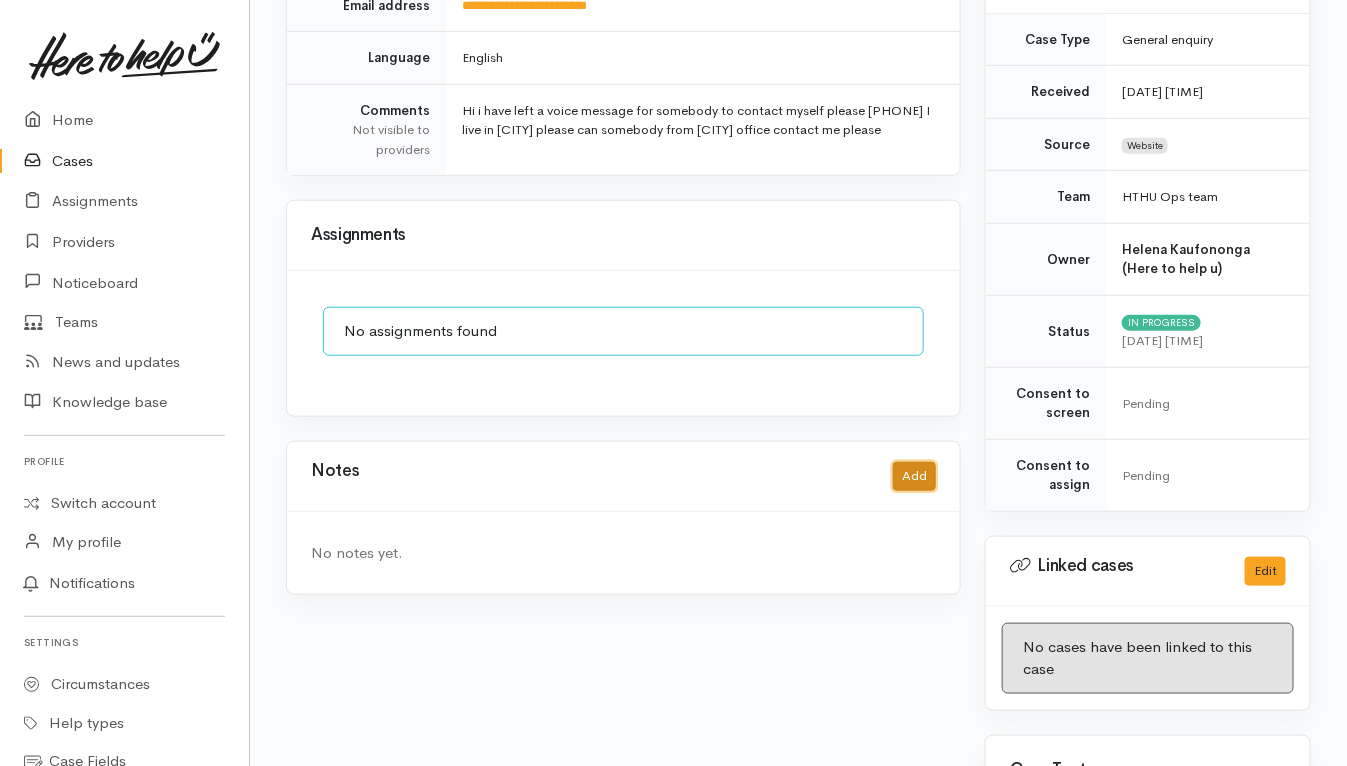 click on "Add" at bounding box center [914, 476] 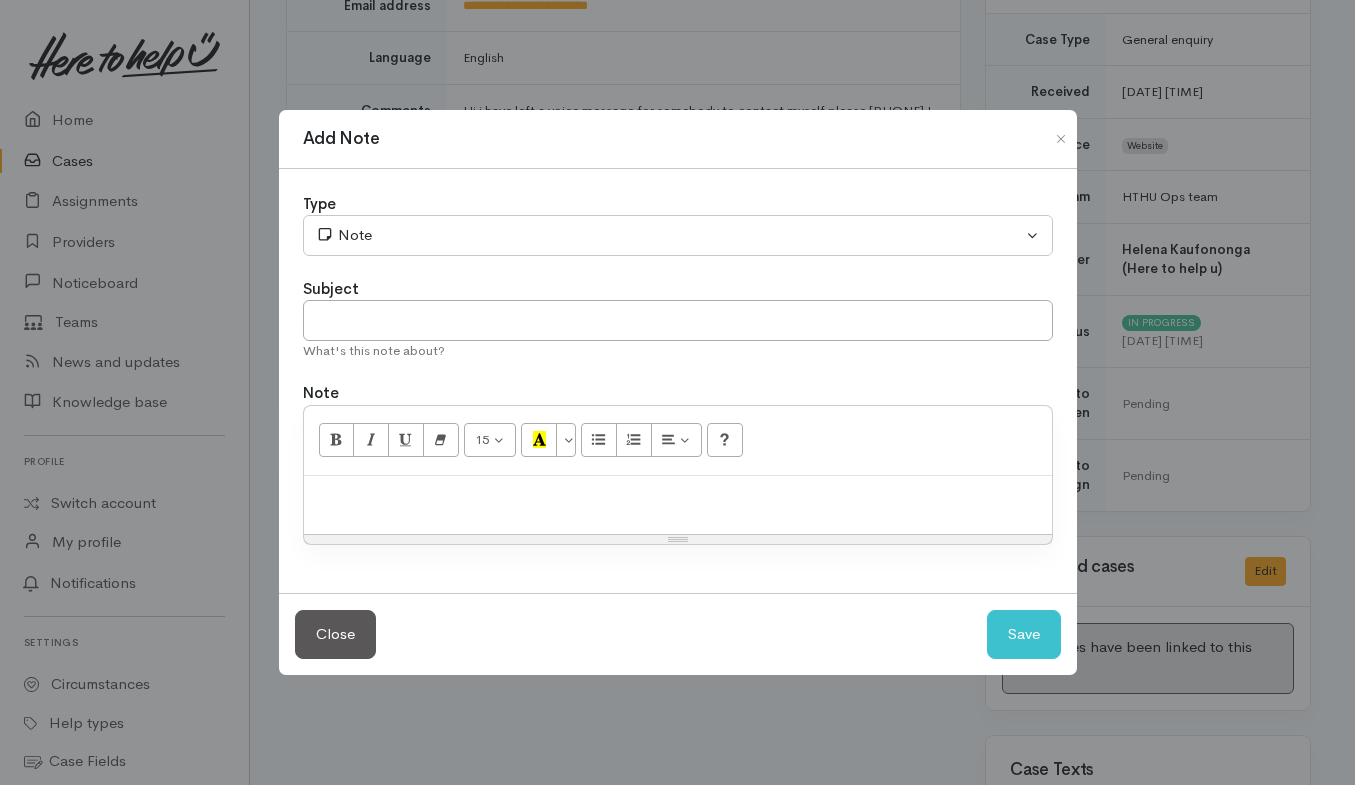 click at bounding box center (678, 497) 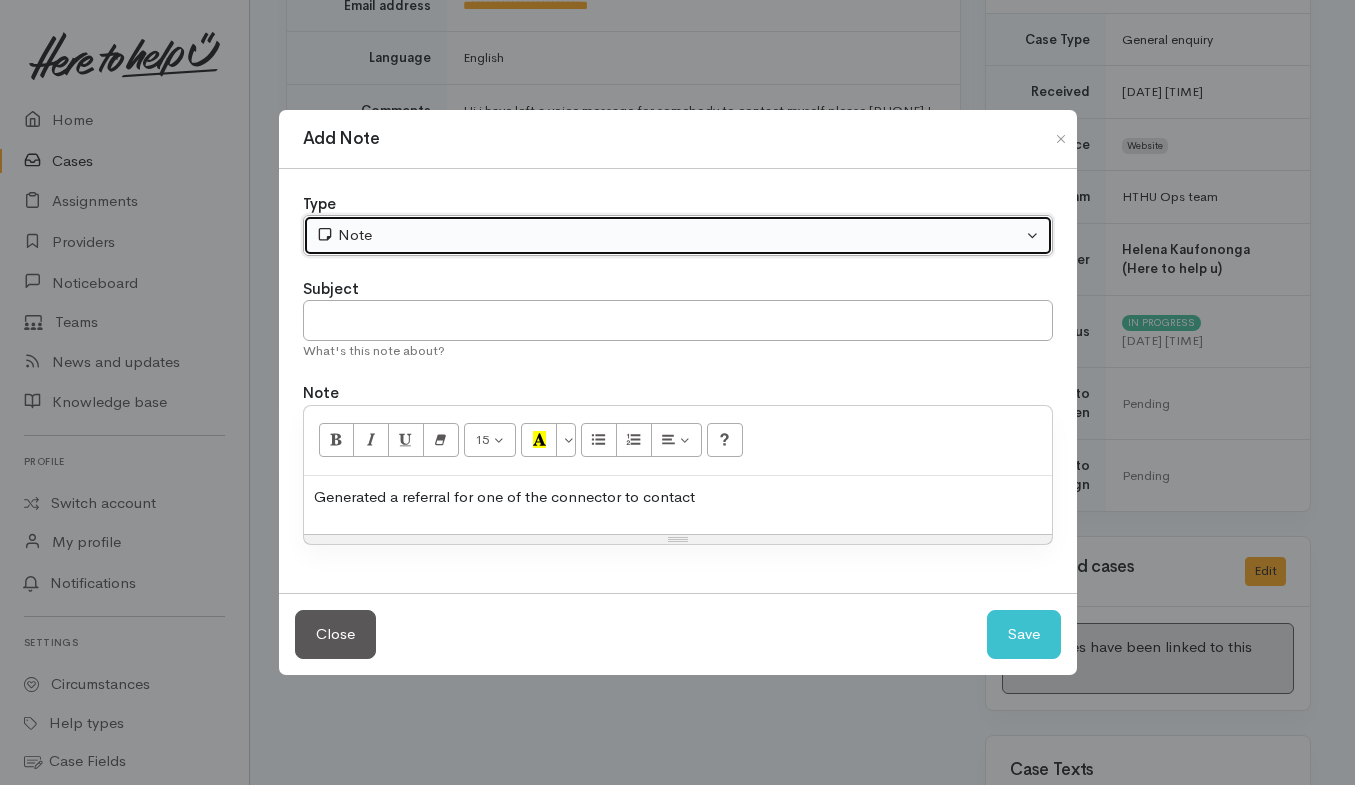 click on "Note" at bounding box center (678, 235) 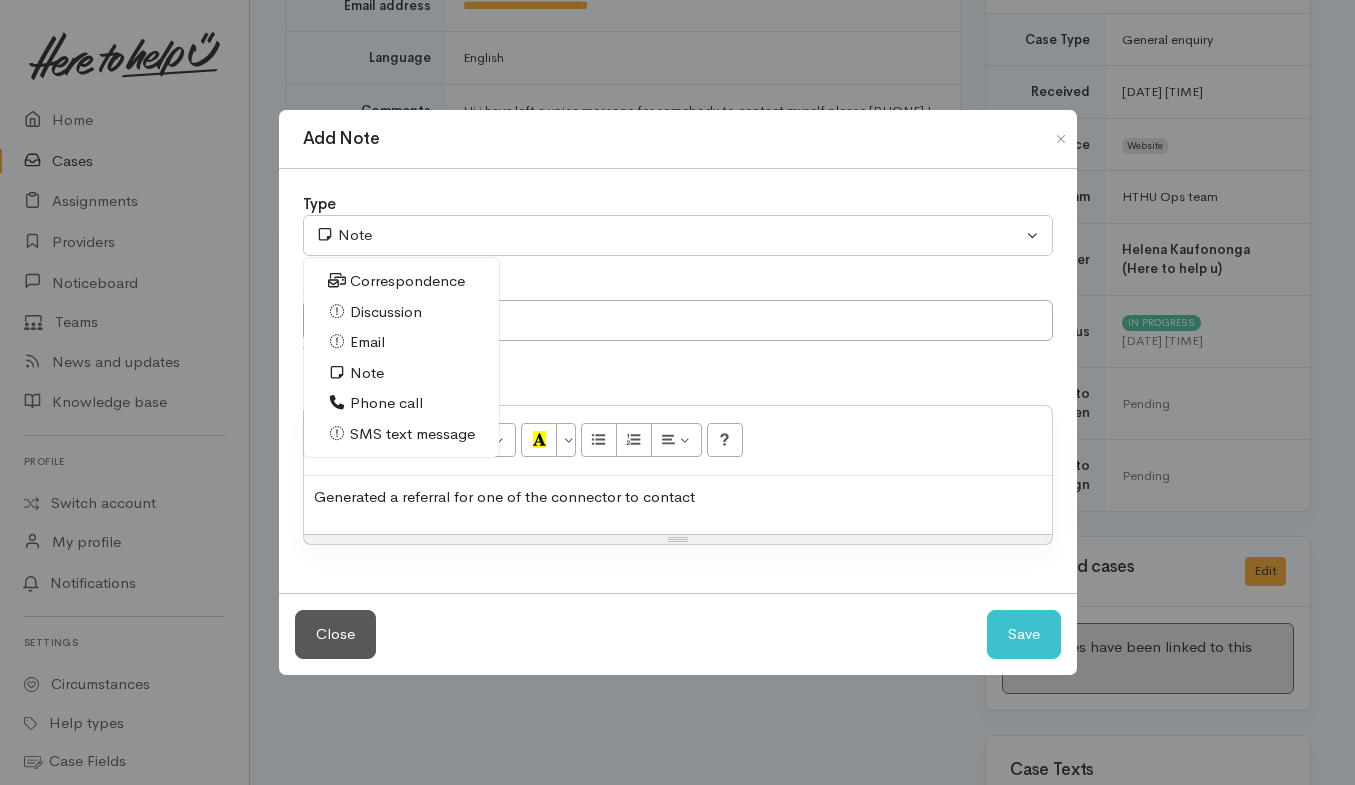 click on "Type
Correspondence
Discussion
Email
Note
Phone call
SMS text message
Note     Correspondence   Discussion   Email   Note   Phone call   SMS text message
Subject
What's this note about?
Note
<p>Generated a referral for one of the connector to contact</p> 15  8  9  10  11  12  14  18  24  36 Background Color Transparent Select #ffff00 Text Color Reset to default Select #000000 Generated a referral for one of the connector to contact Insert Link Text to display To what URL should this link go? http://  Open in new window Insert Link   Insert Image Image URL" at bounding box center [678, 381] 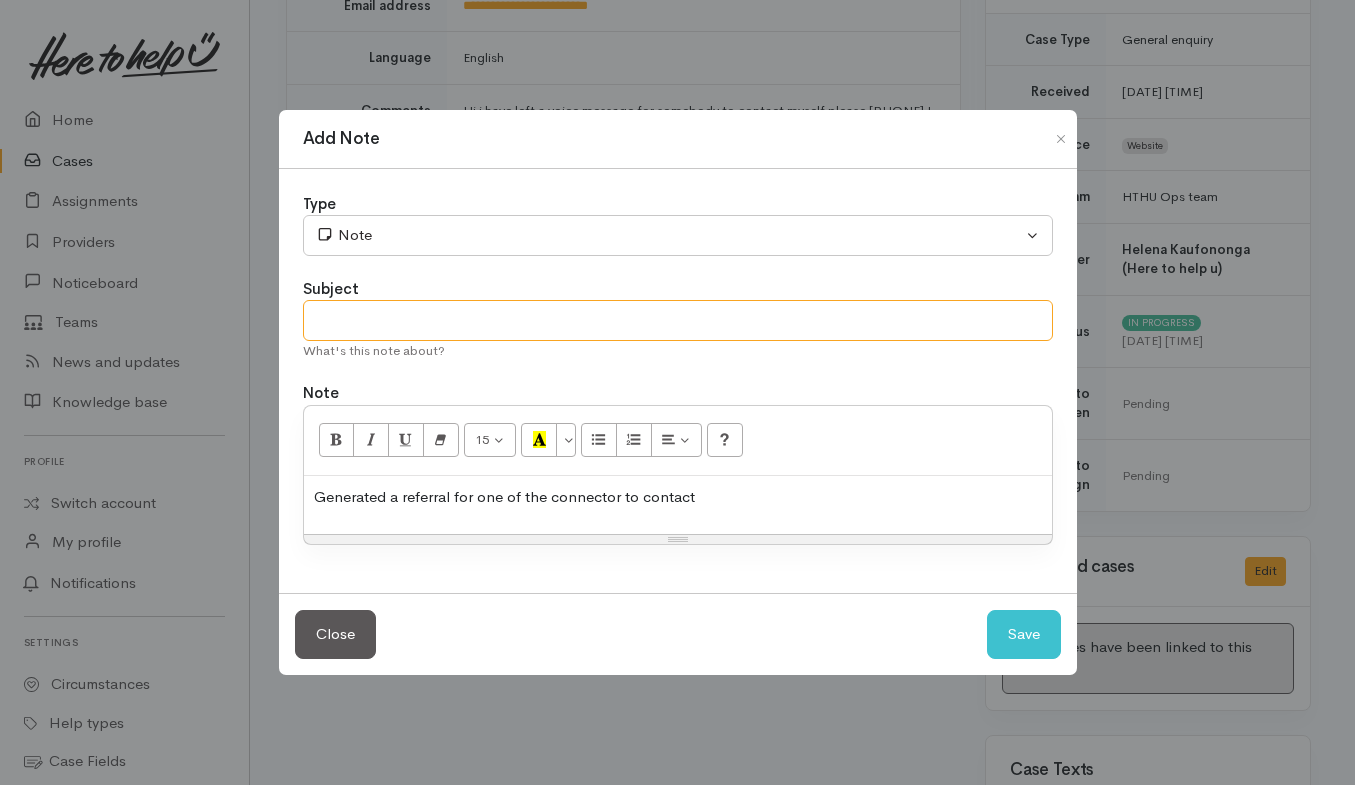 click at bounding box center [678, 320] 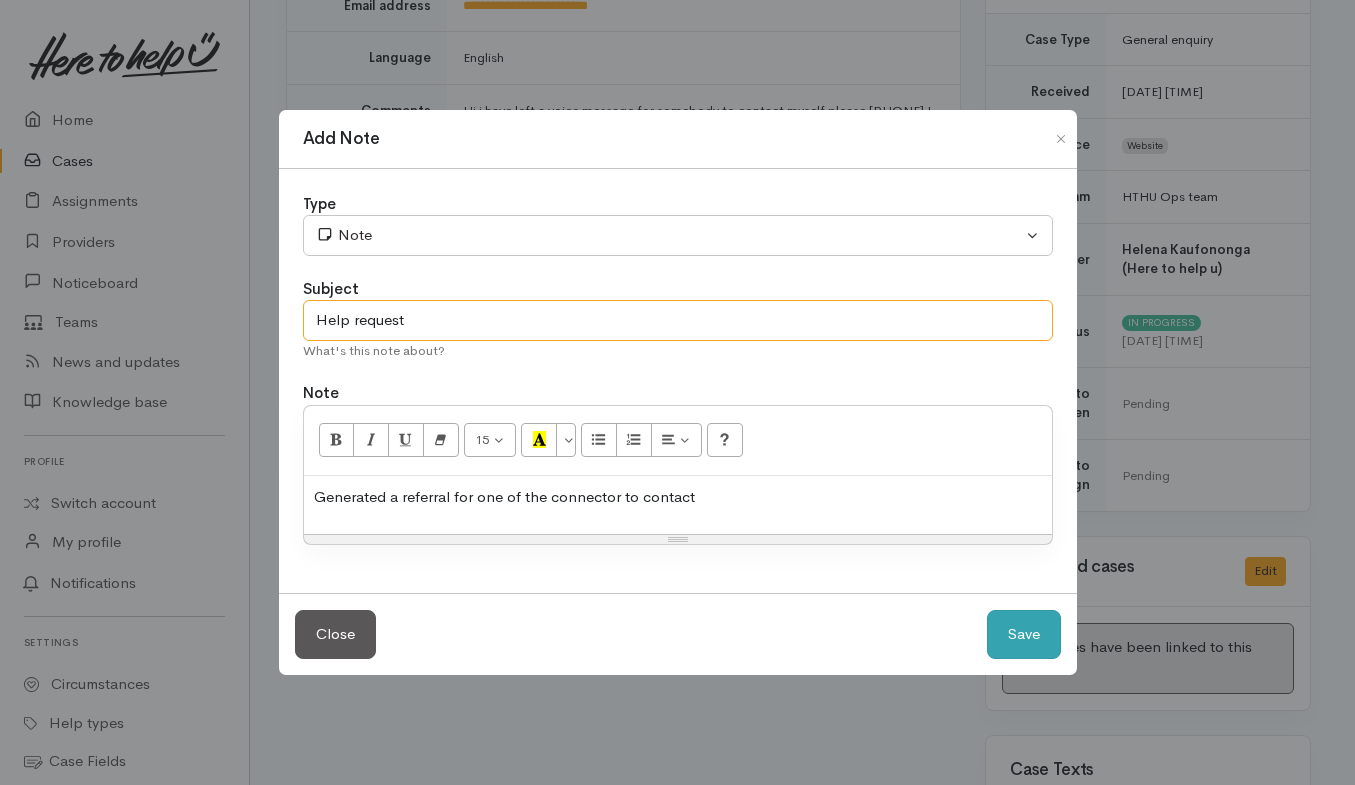 type on "Help request" 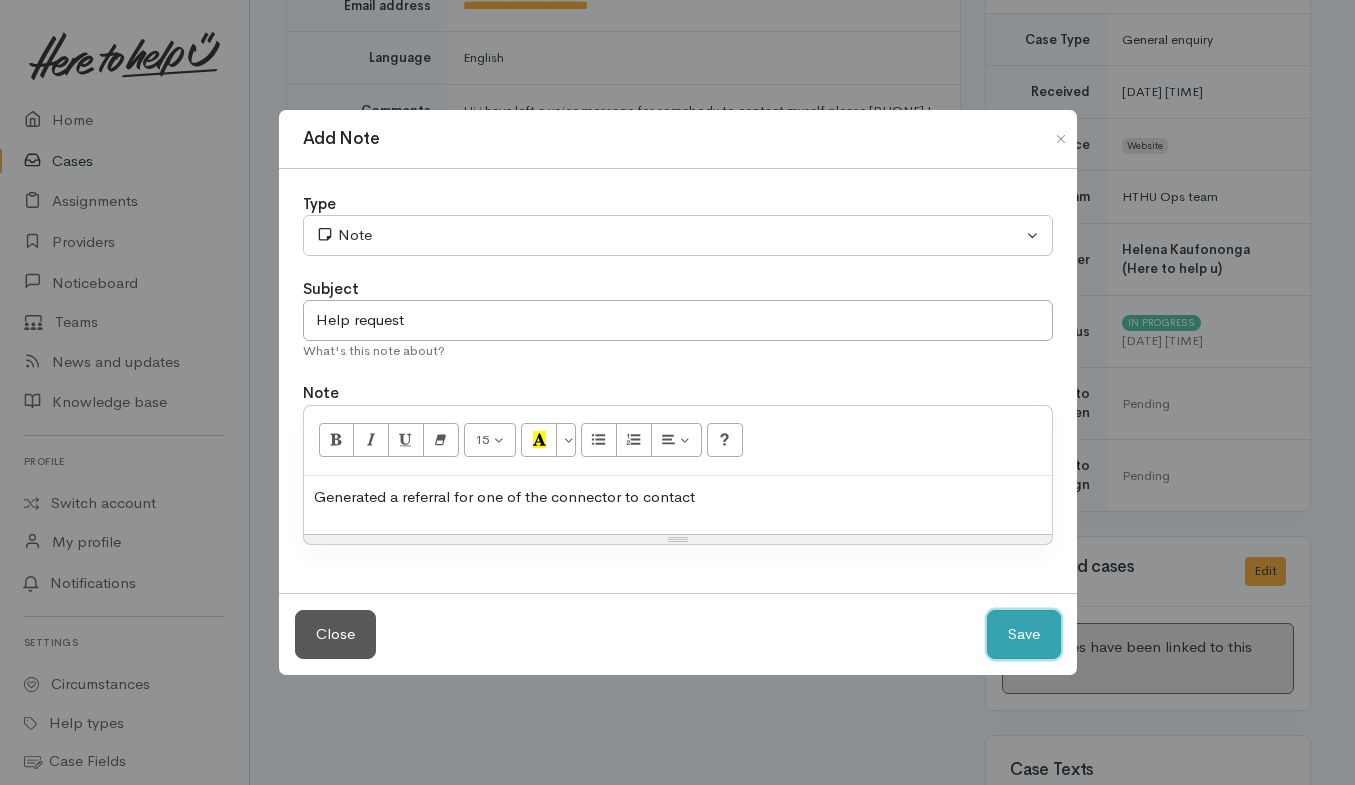 click on "Save" at bounding box center [1024, 634] 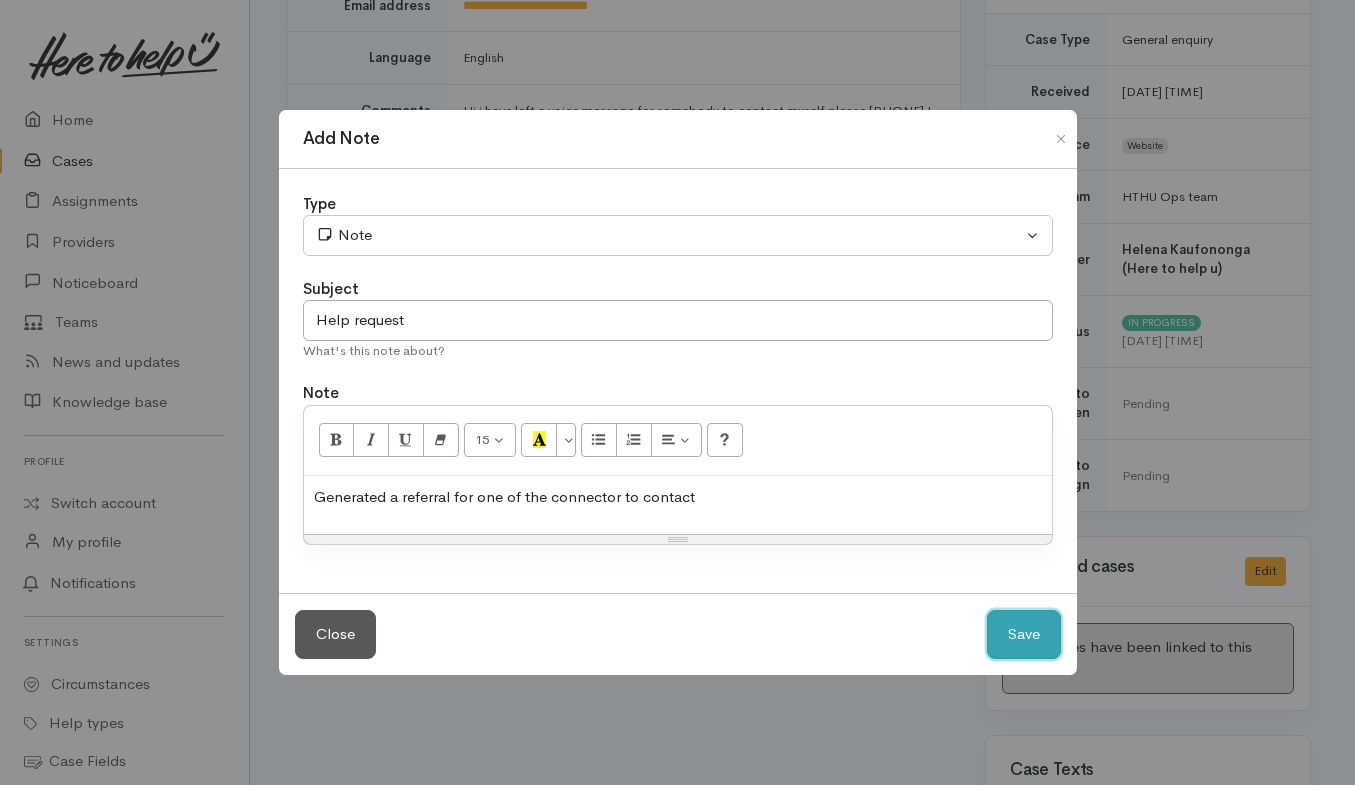 type 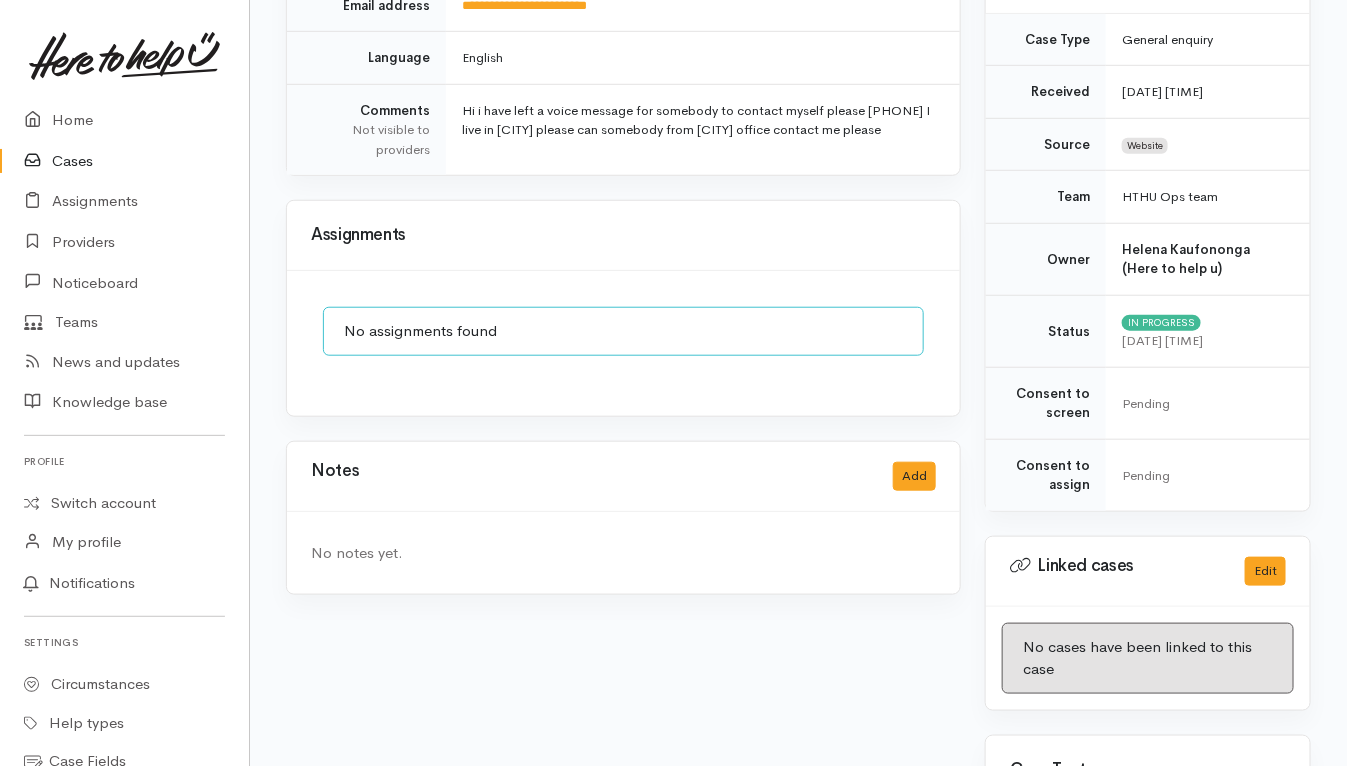 scroll, scrollTop: 0, scrollLeft: 11, axis: horizontal 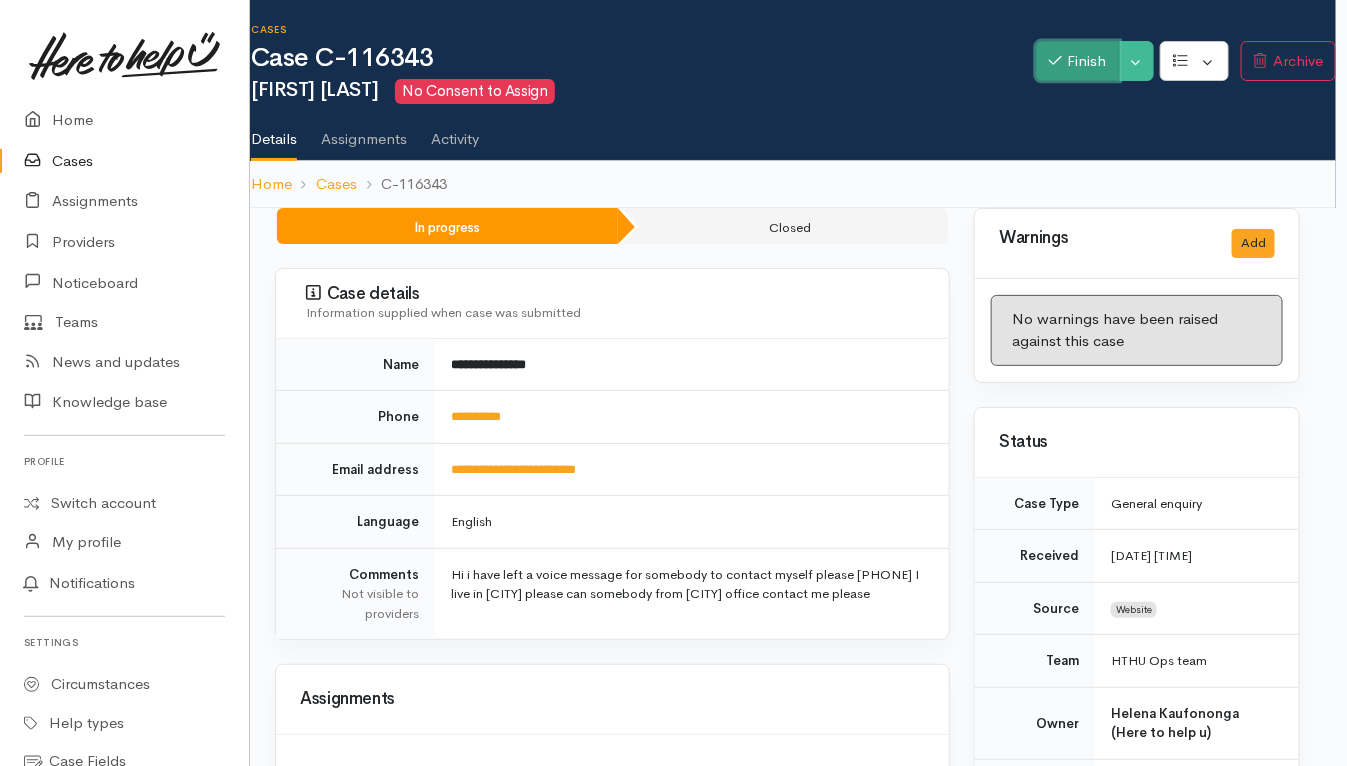 click on "Finish" at bounding box center [1078, 61] 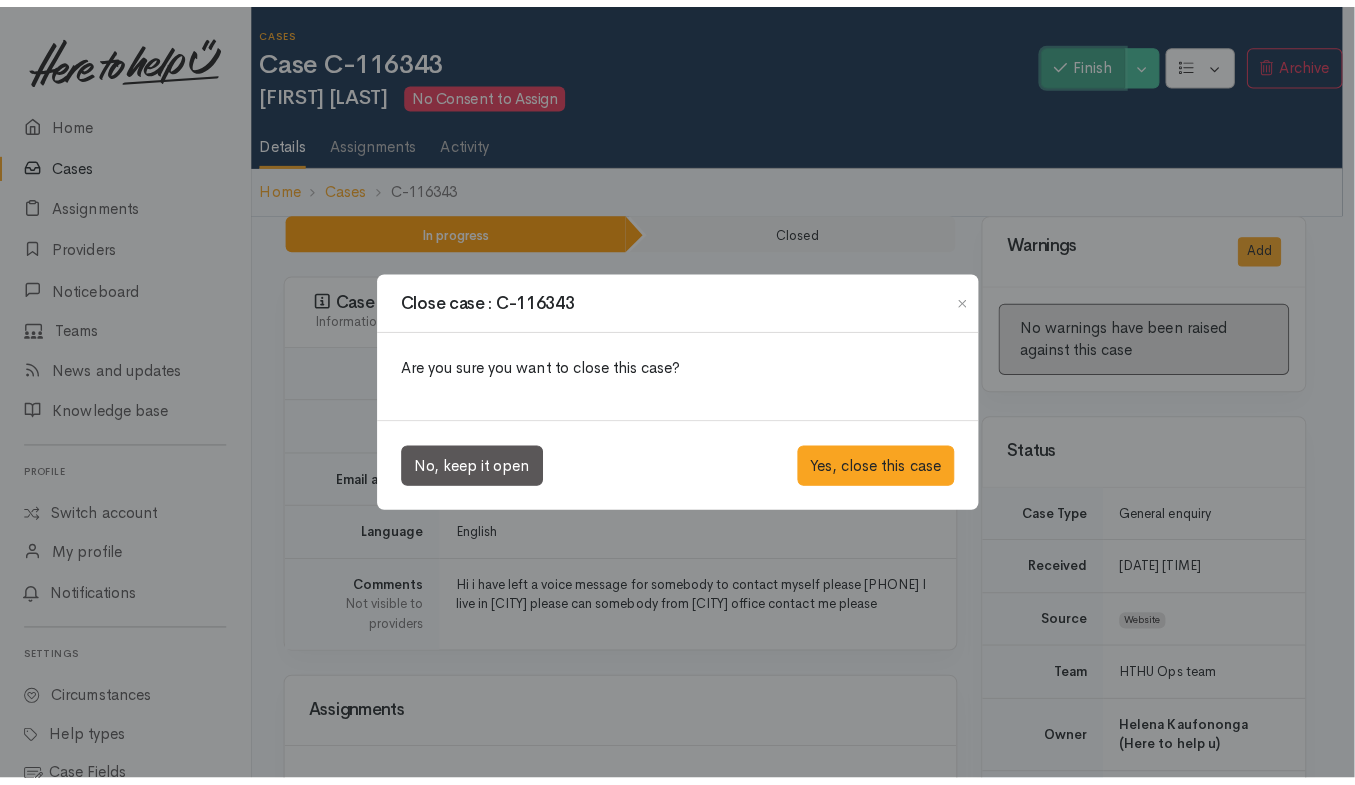 scroll, scrollTop: 0, scrollLeft: 4, axis: horizontal 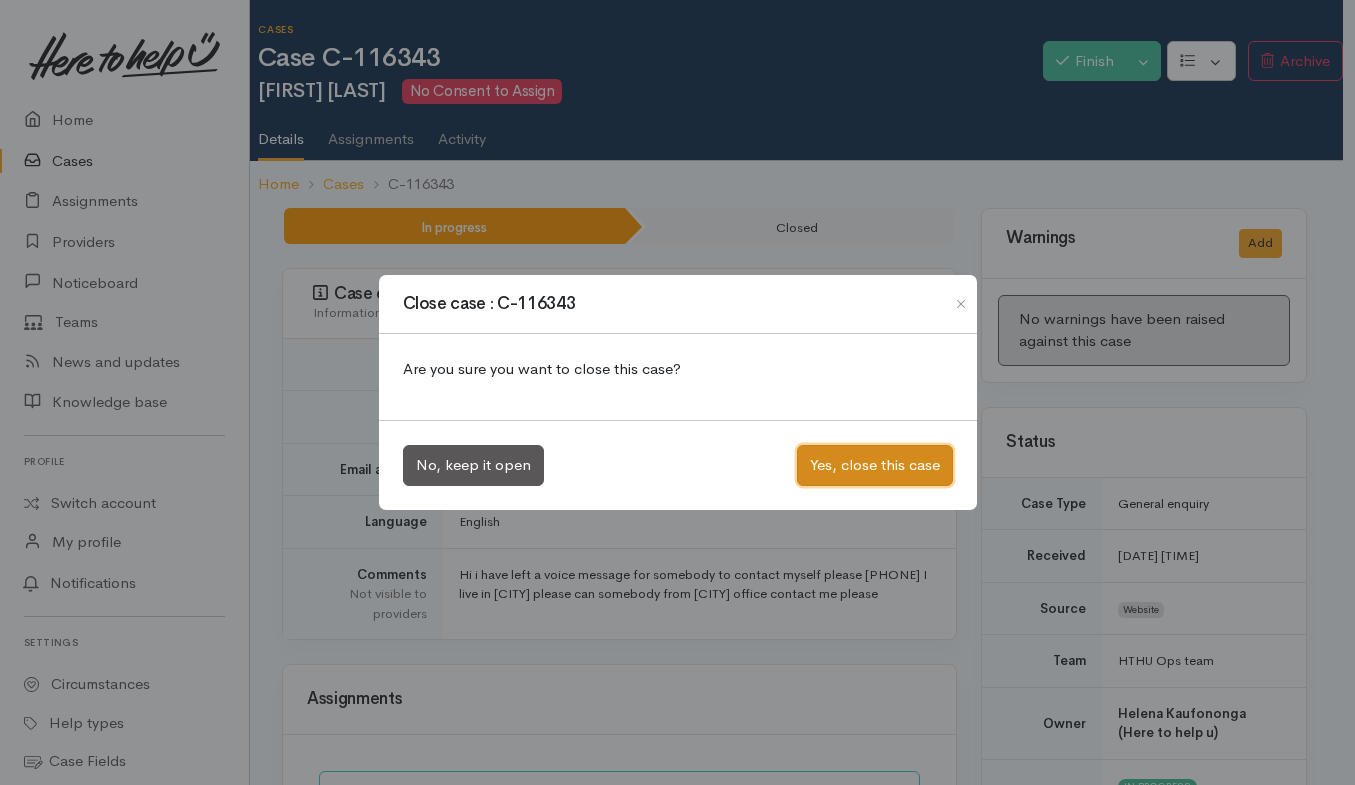 click on "Yes, close this case" at bounding box center (875, 465) 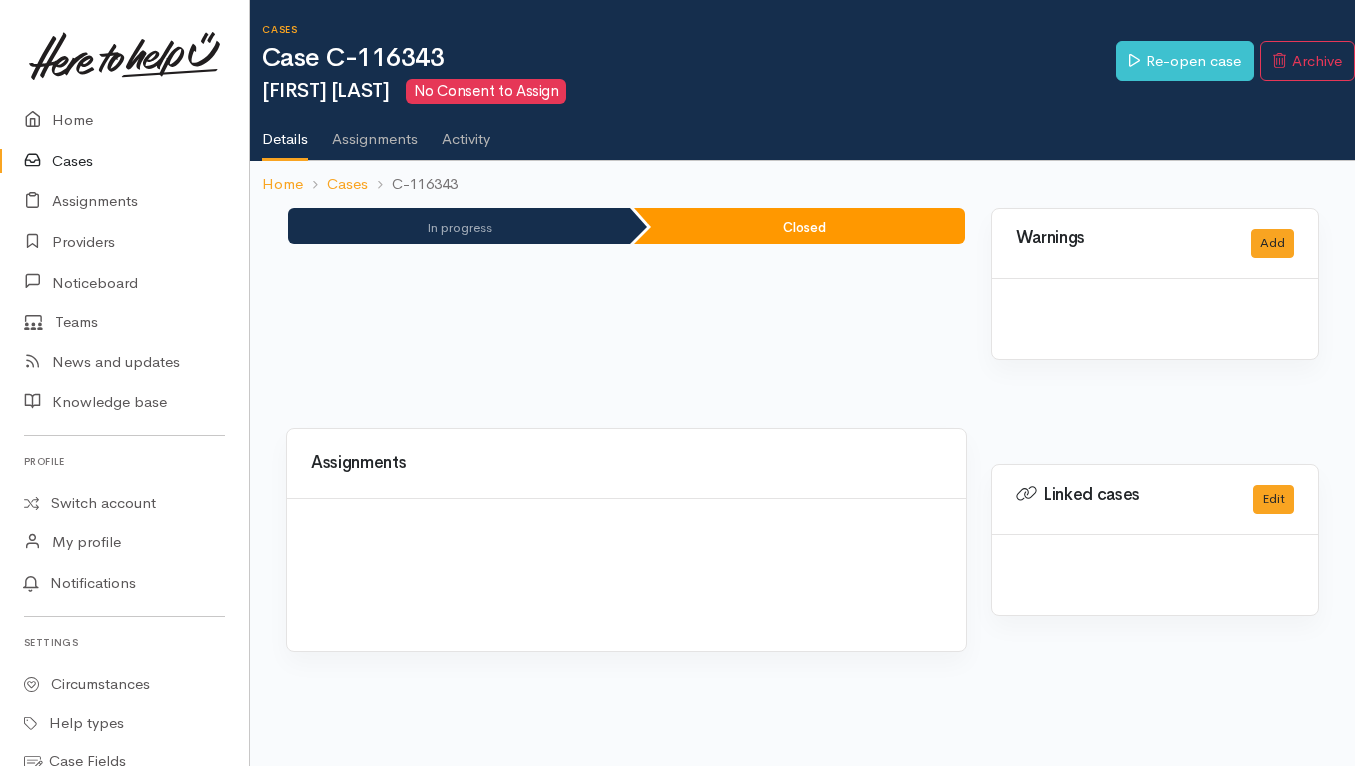 scroll, scrollTop: 0, scrollLeft: 0, axis: both 